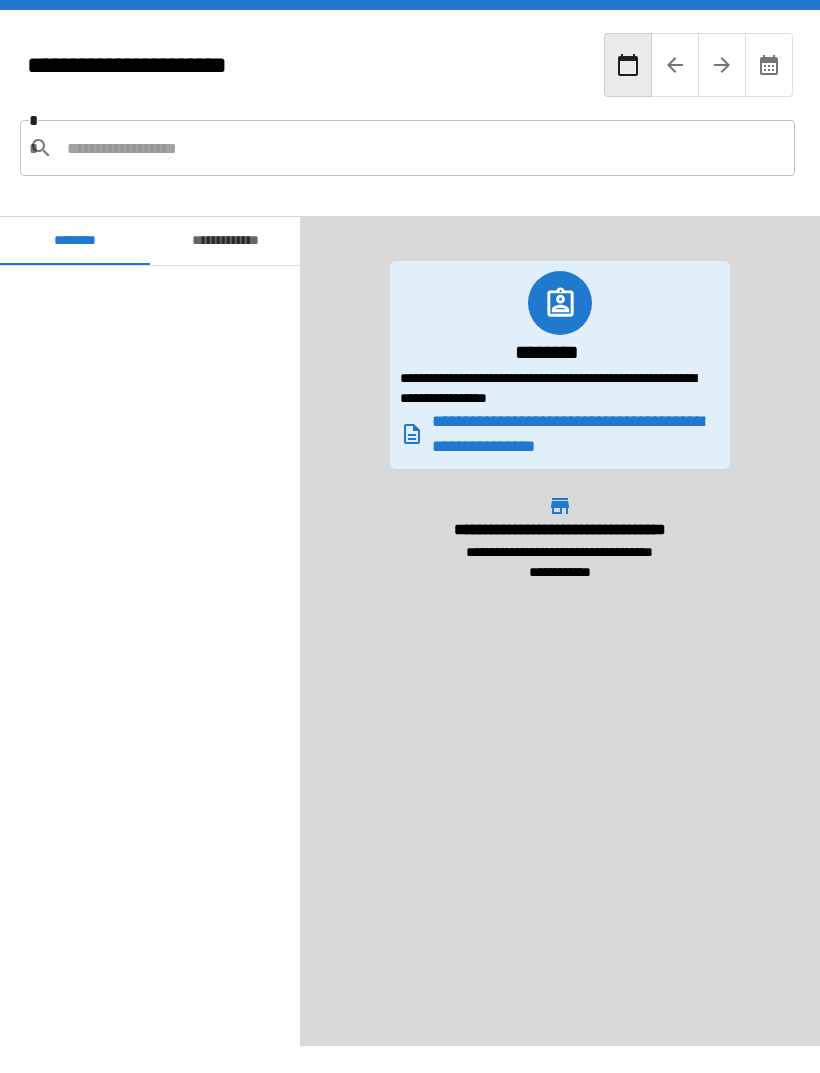 scroll, scrollTop: 0, scrollLeft: -1, axis: horizontal 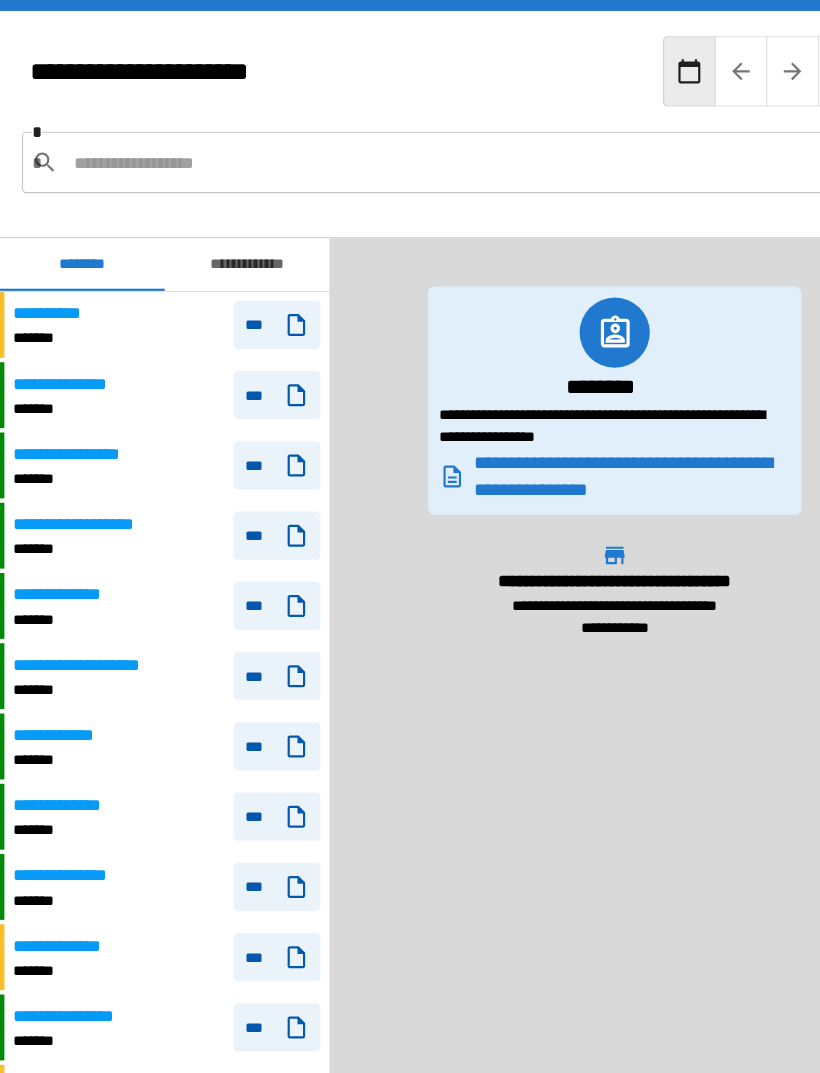 click on "**********" at bounding box center [65, 350] 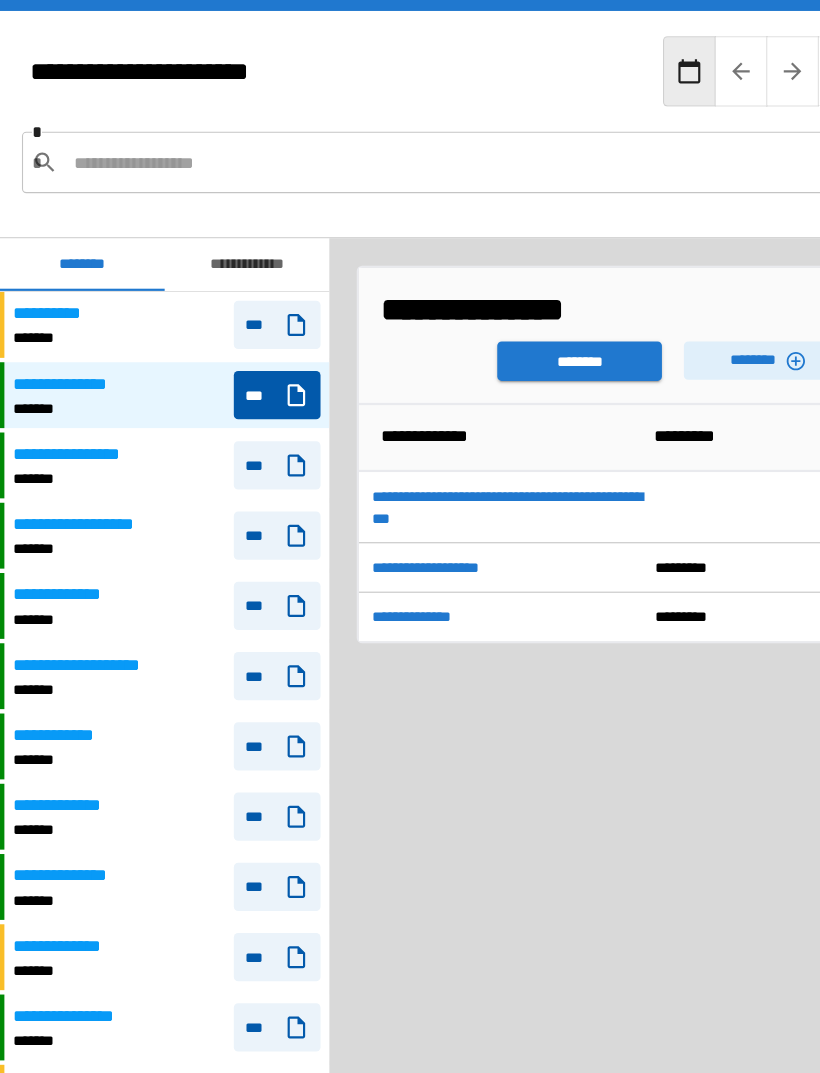 click on "********" at bounding box center [528, 329] 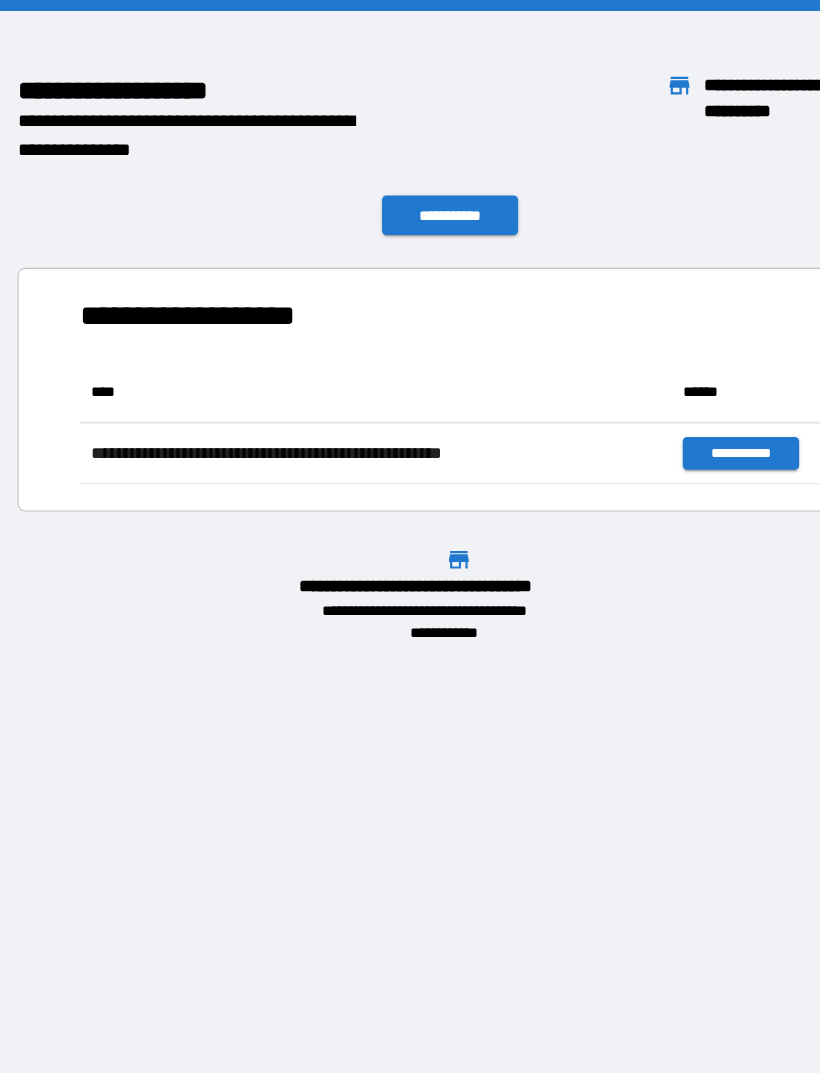 scroll, scrollTop: 1, scrollLeft: 1, axis: both 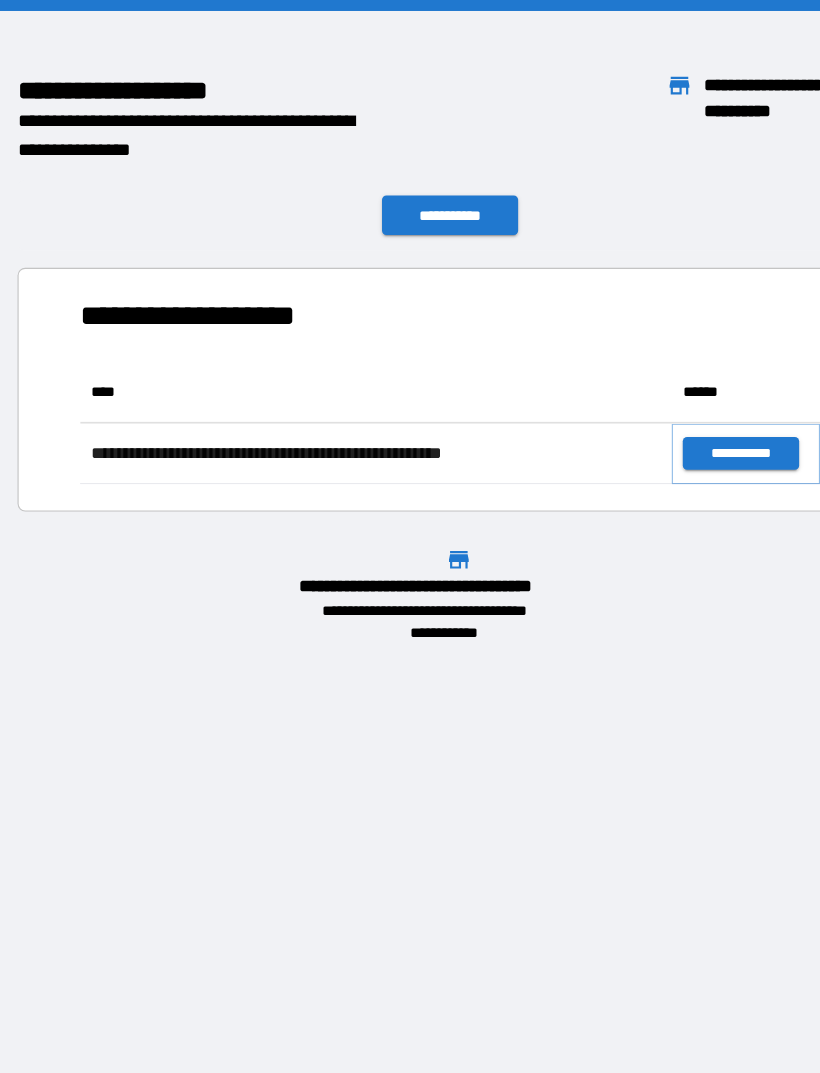 click on "**********" at bounding box center (674, 413) 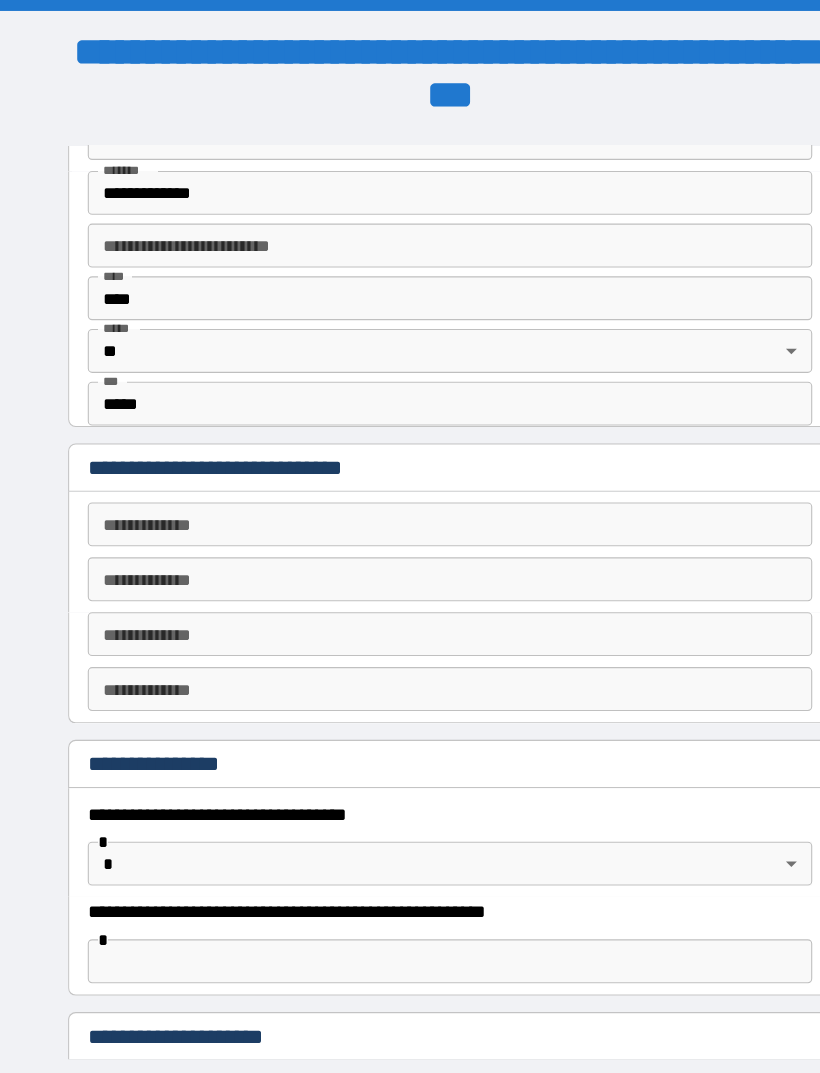 scroll, scrollTop: 678, scrollLeft: 0, axis: vertical 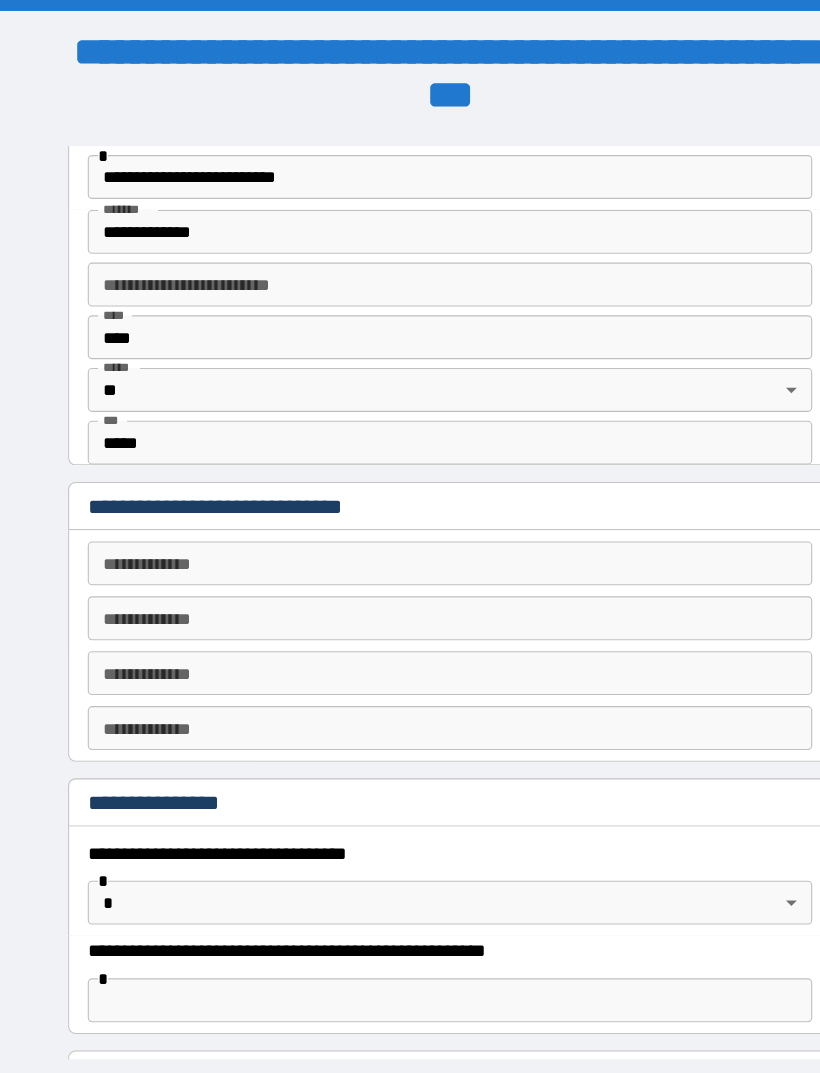 click on "**********" at bounding box center (410, 513) 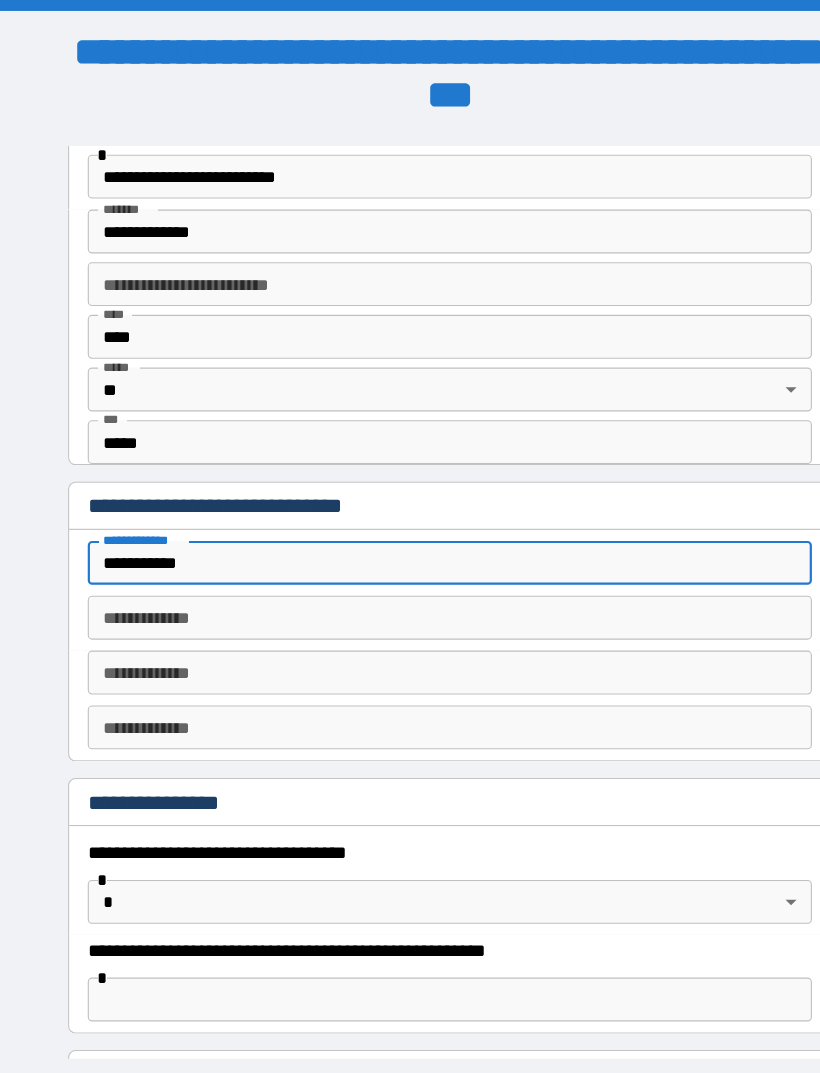 type on "**********" 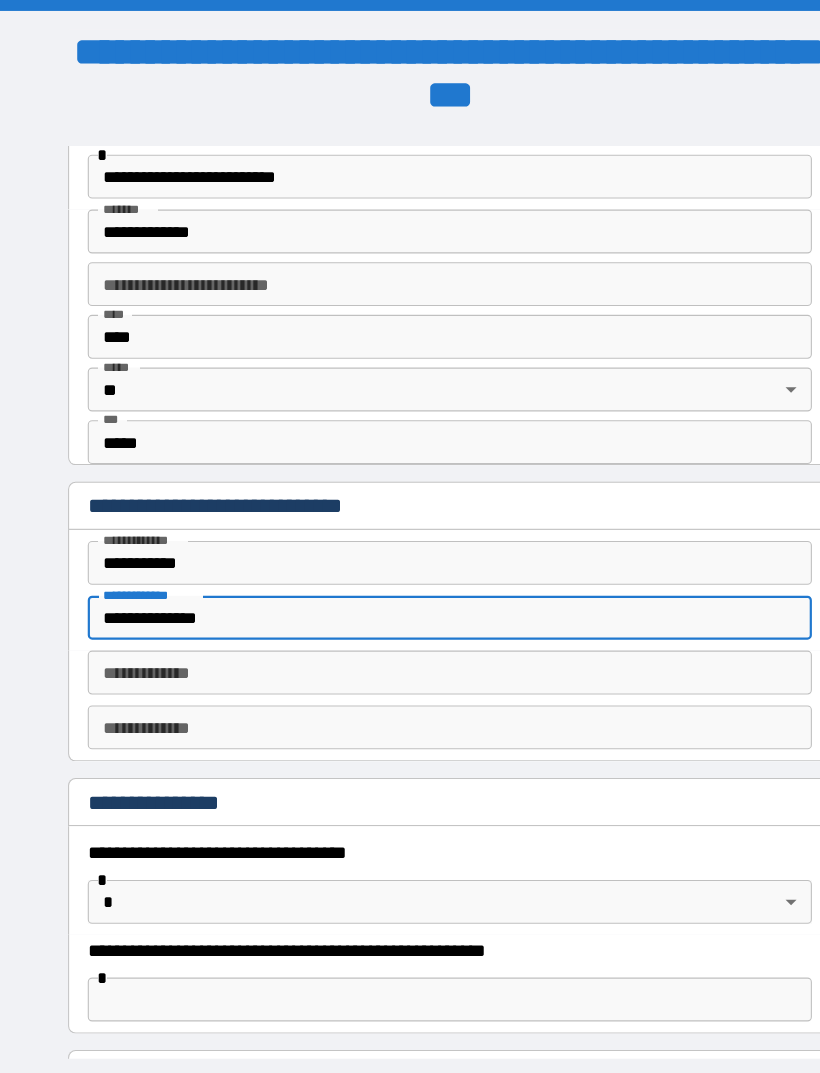 type on "**********" 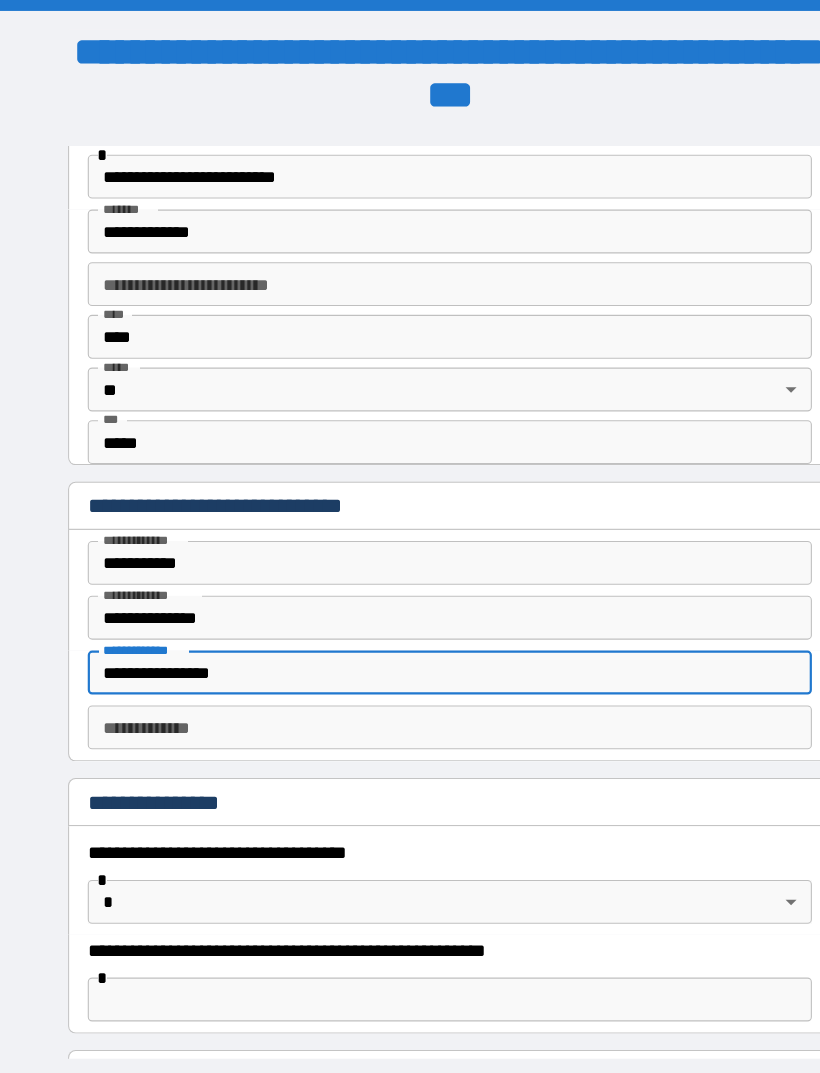 scroll, scrollTop: 773, scrollLeft: 0, axis: vertical 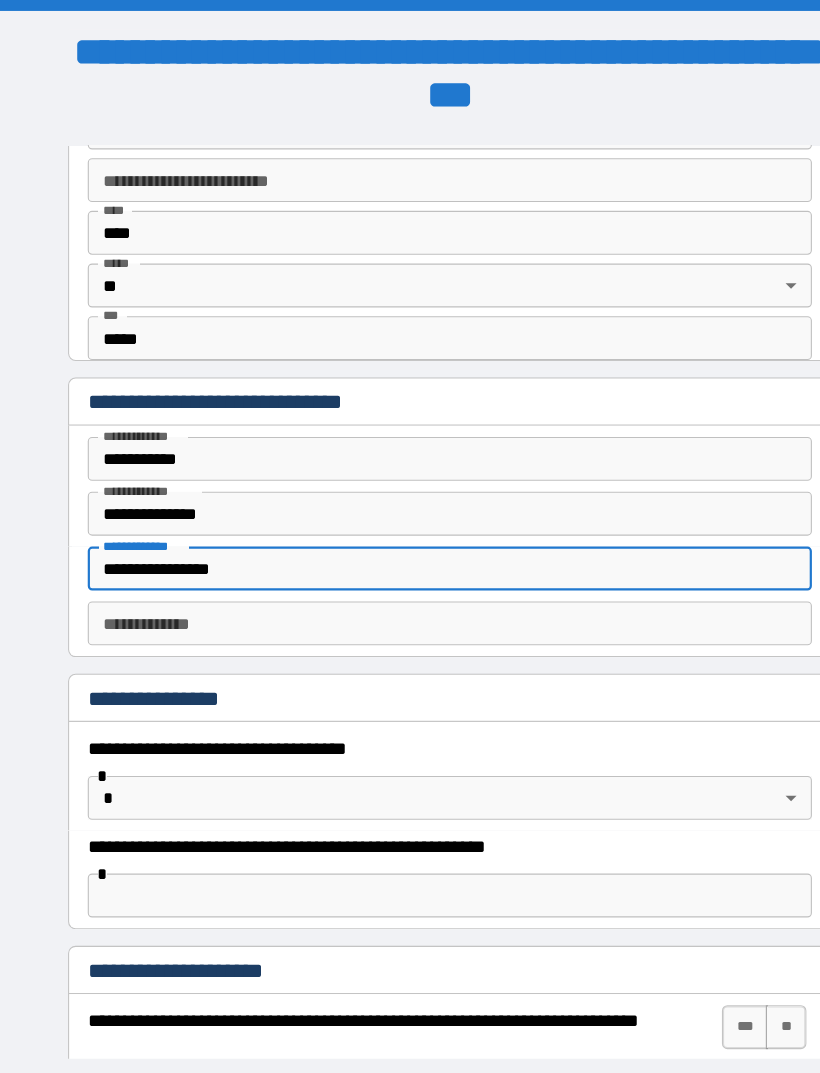 type on "**********" 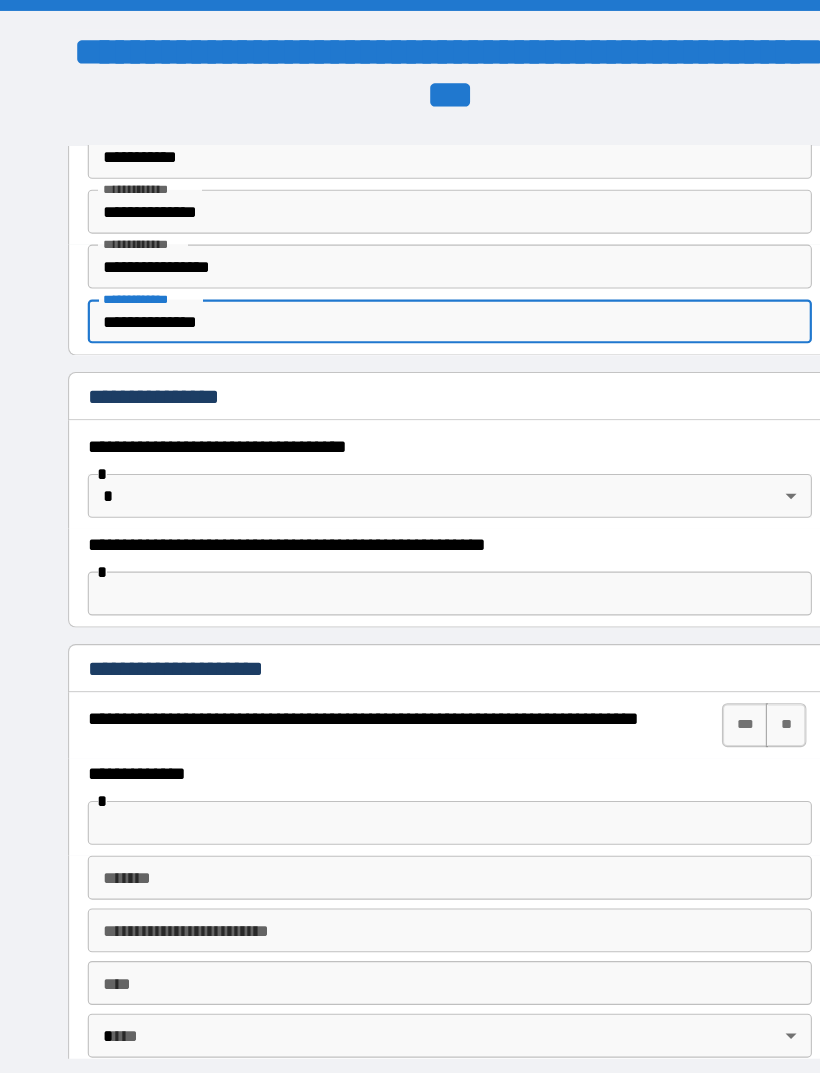 scroll, scrollTop: 1068, scrollLeft: 0, axis: vertical 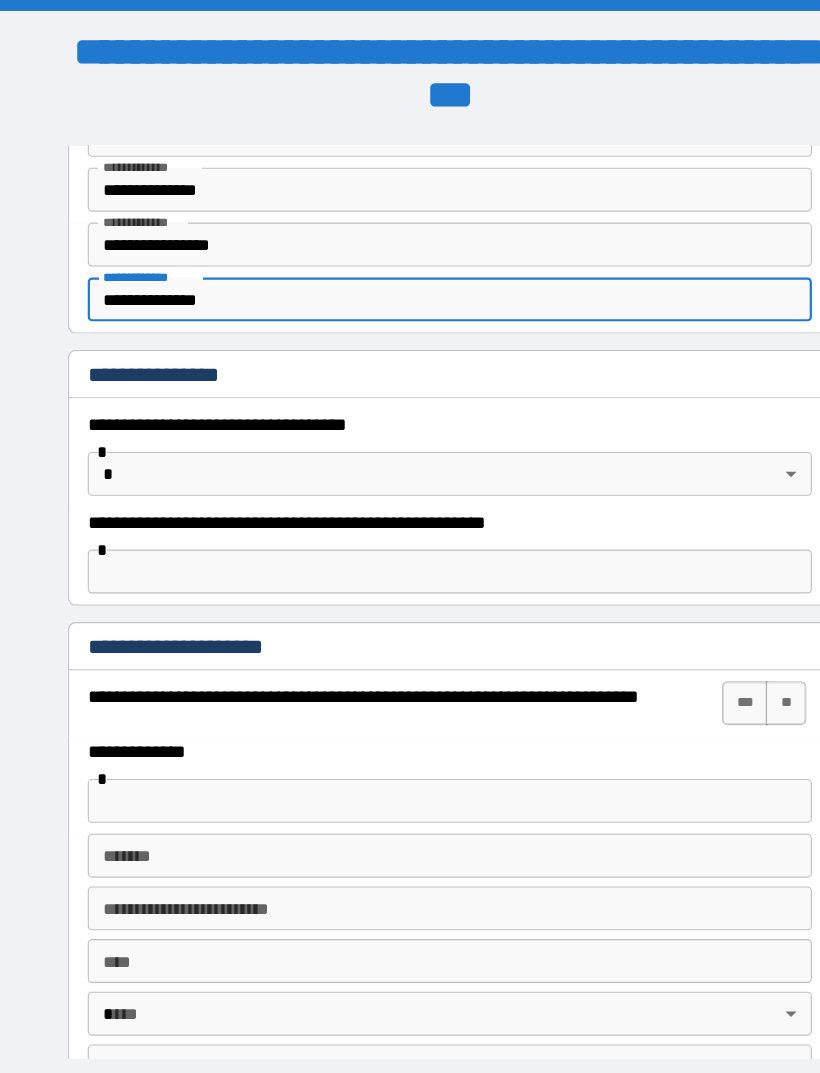 type on "**********" 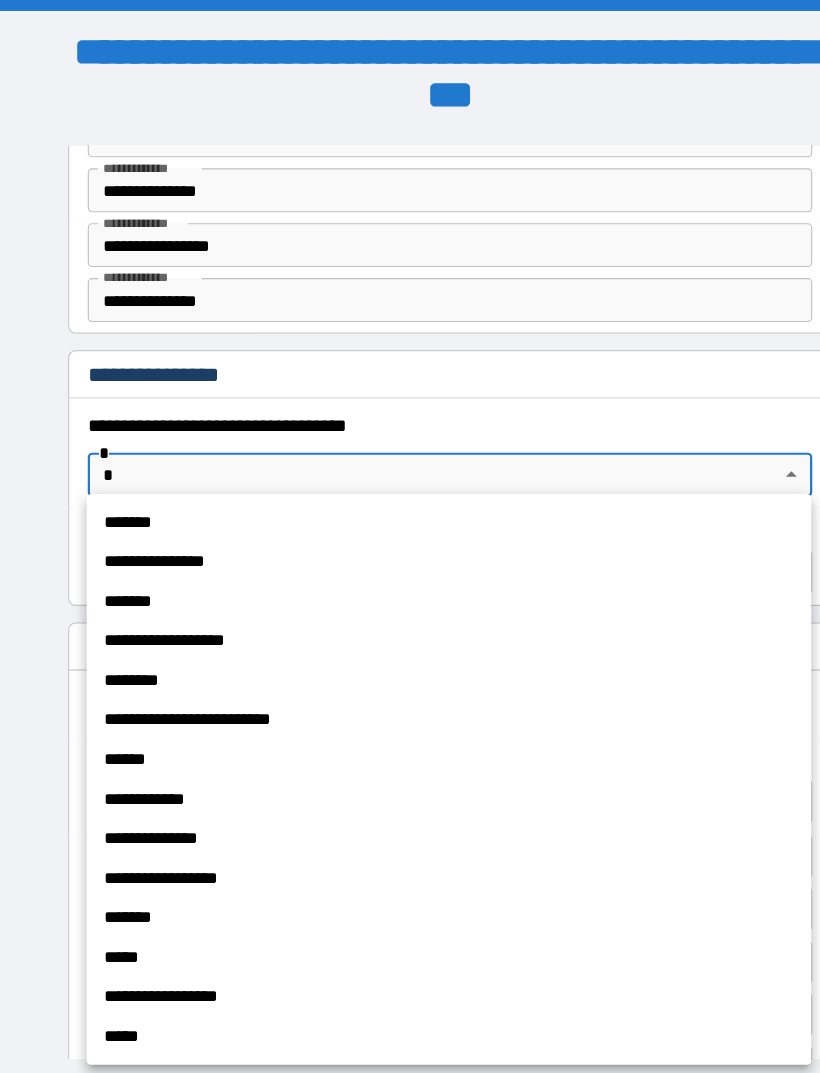 click on "*******" at bounding box center [409, 476] 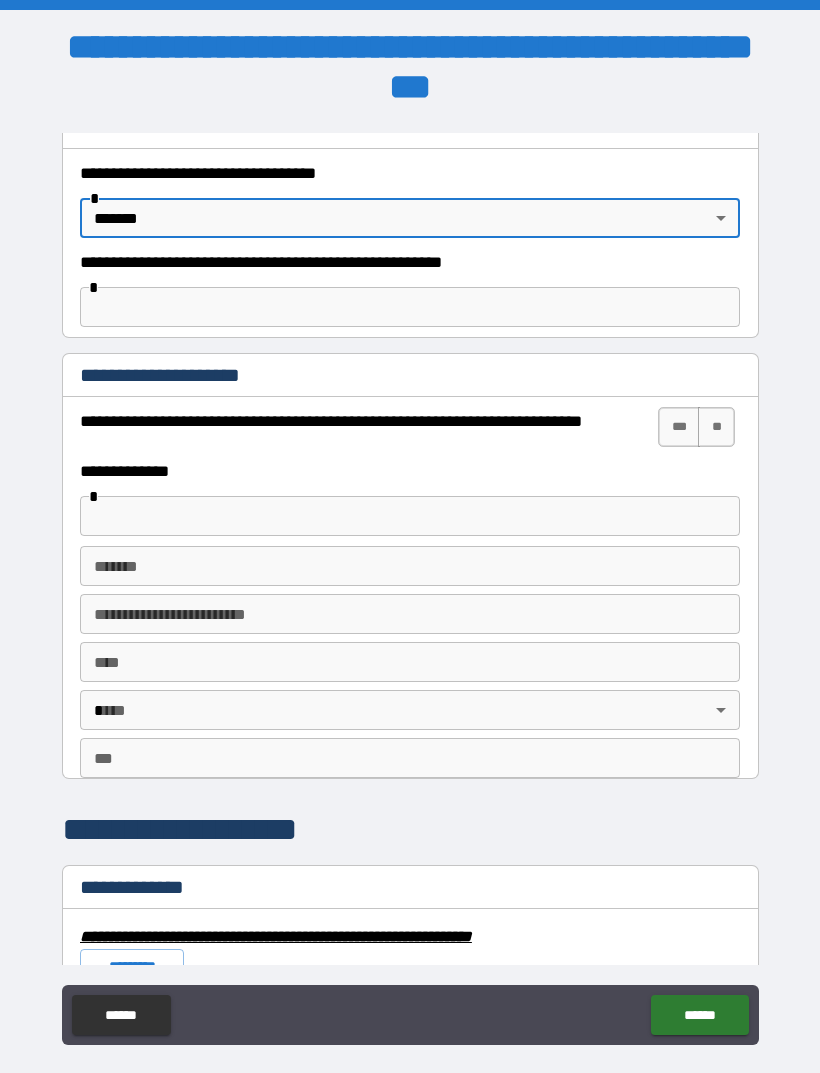 scroll, scrollTop: 1281, scrollLeft: 0, axis: vertical 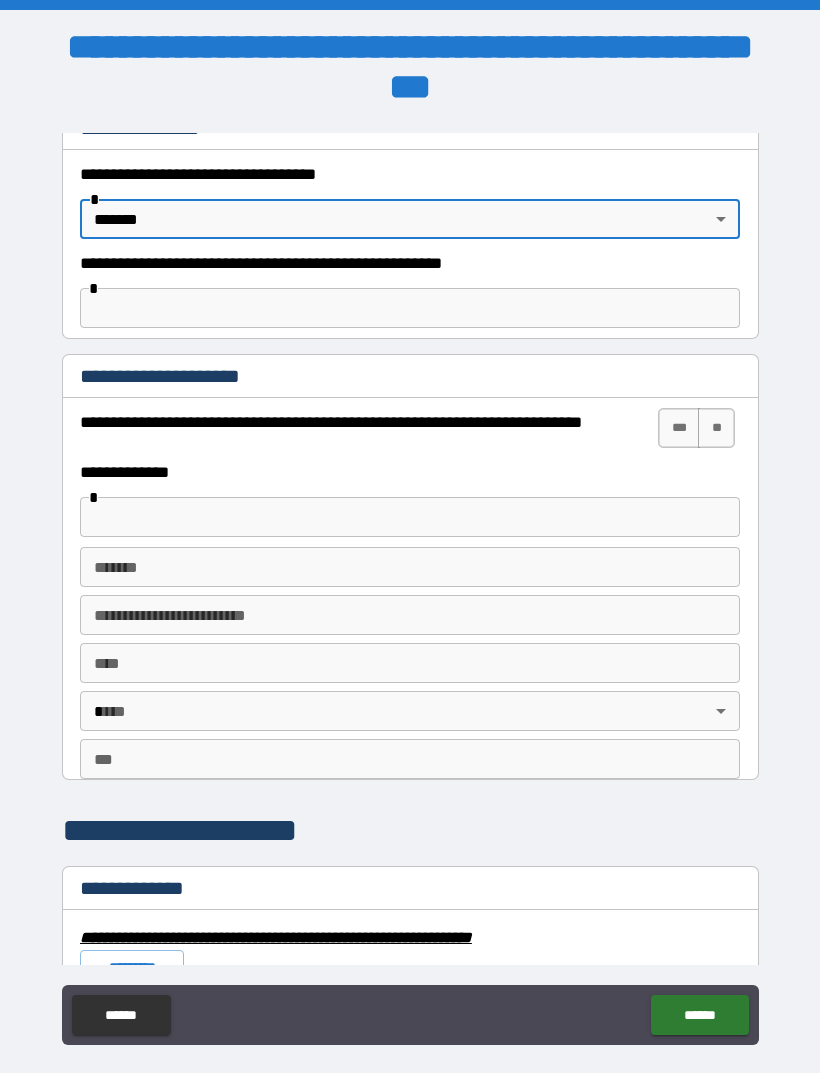 click on "**" at bounding box center (716, 428) 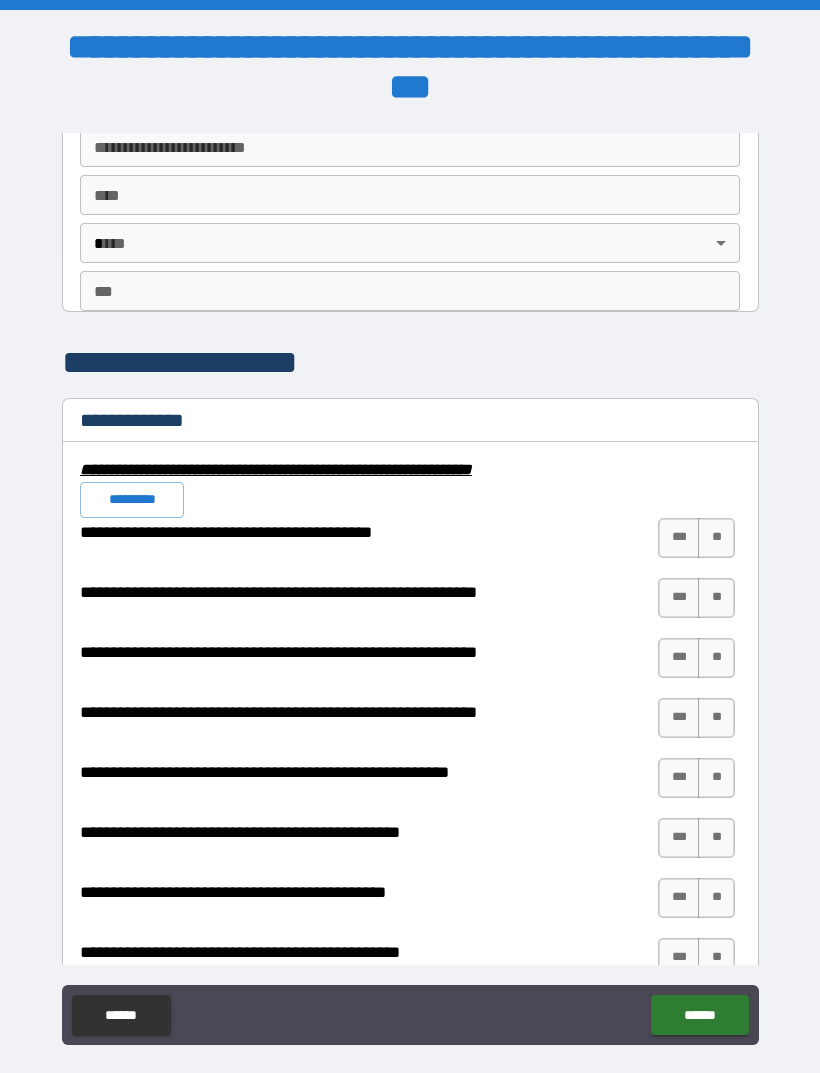 scroll, scrollTop: 1758, scrollLeft: 0, axis: vertical 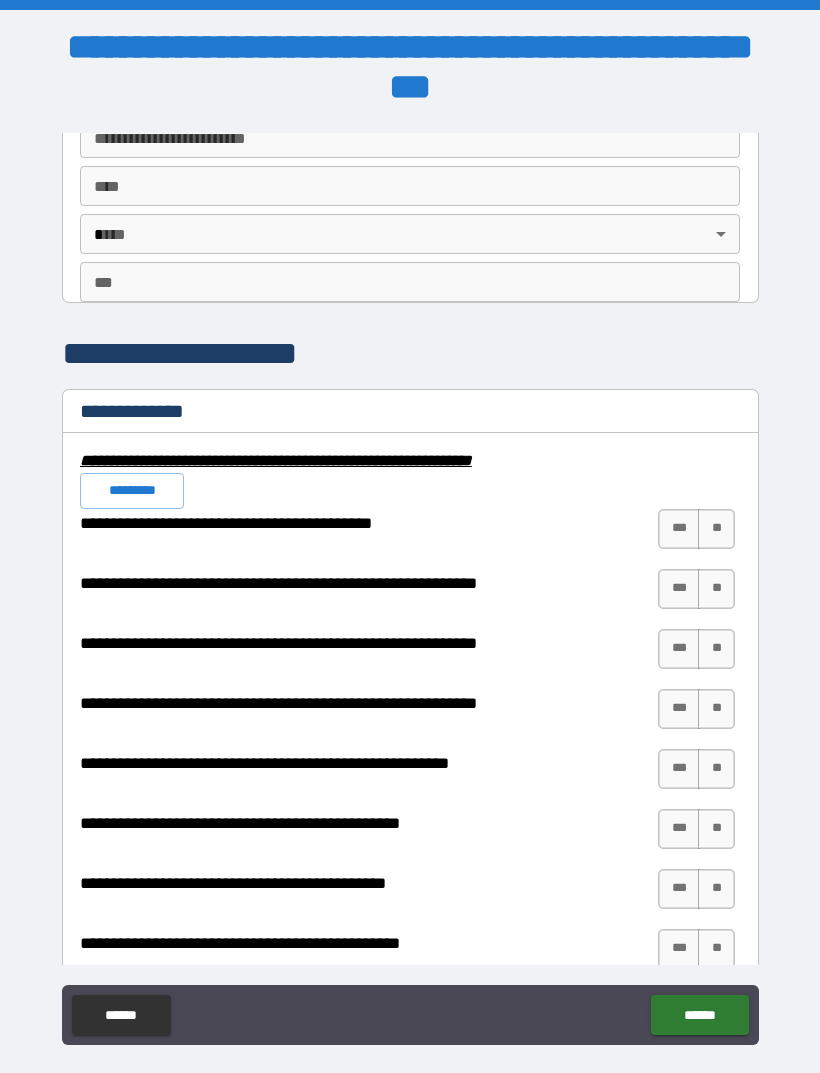click on "**" at bounding box center (716, 529) 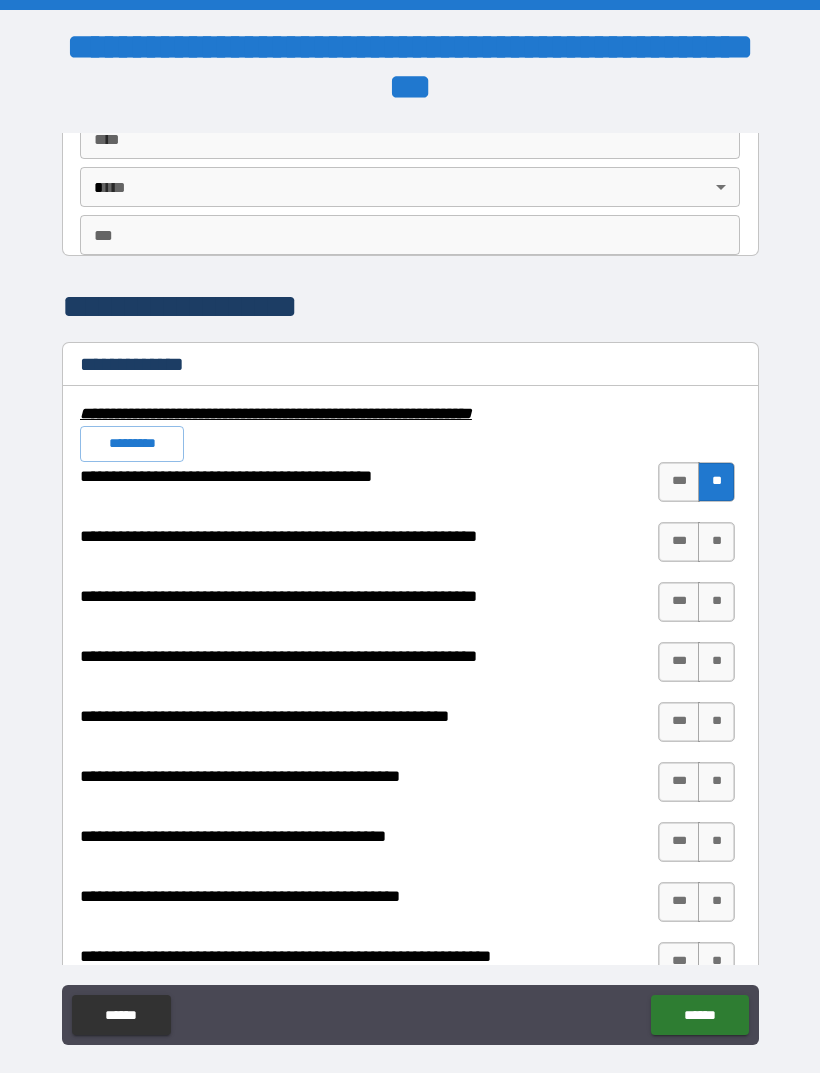 scroll, scrollTop: 1807, scrollLeft: 0, axis: vertical 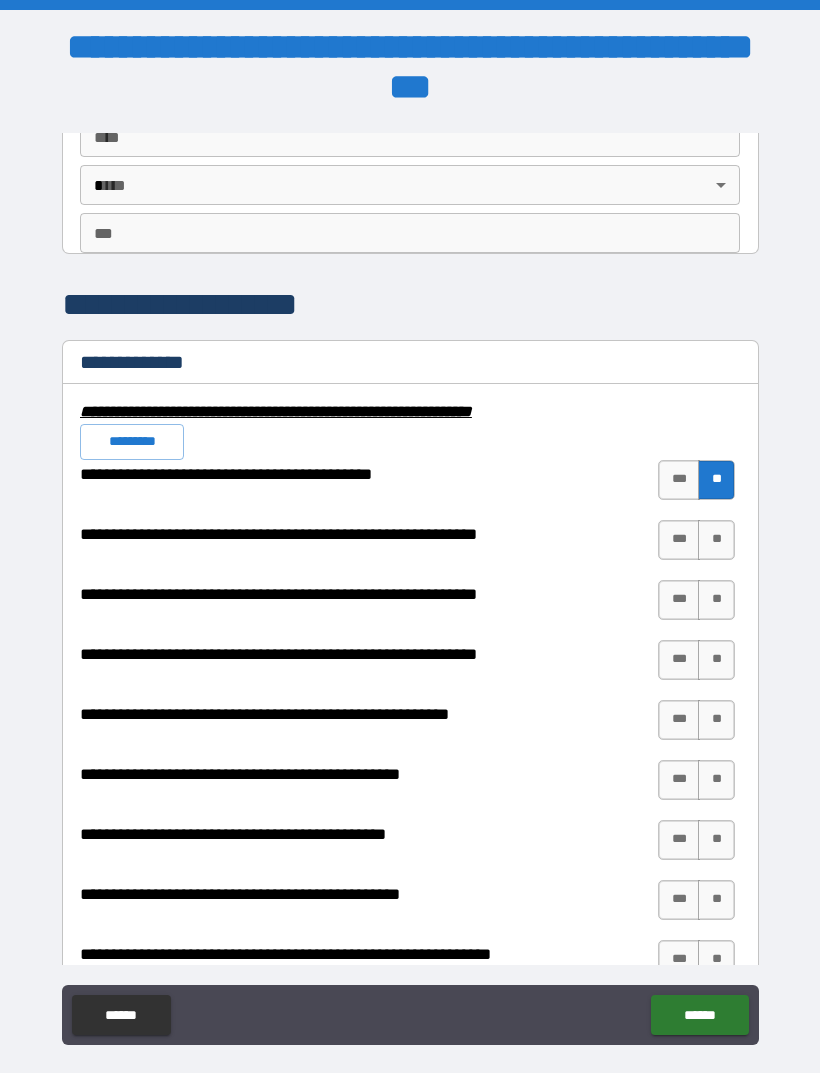 click on "**" at bounding box center (716, 540) 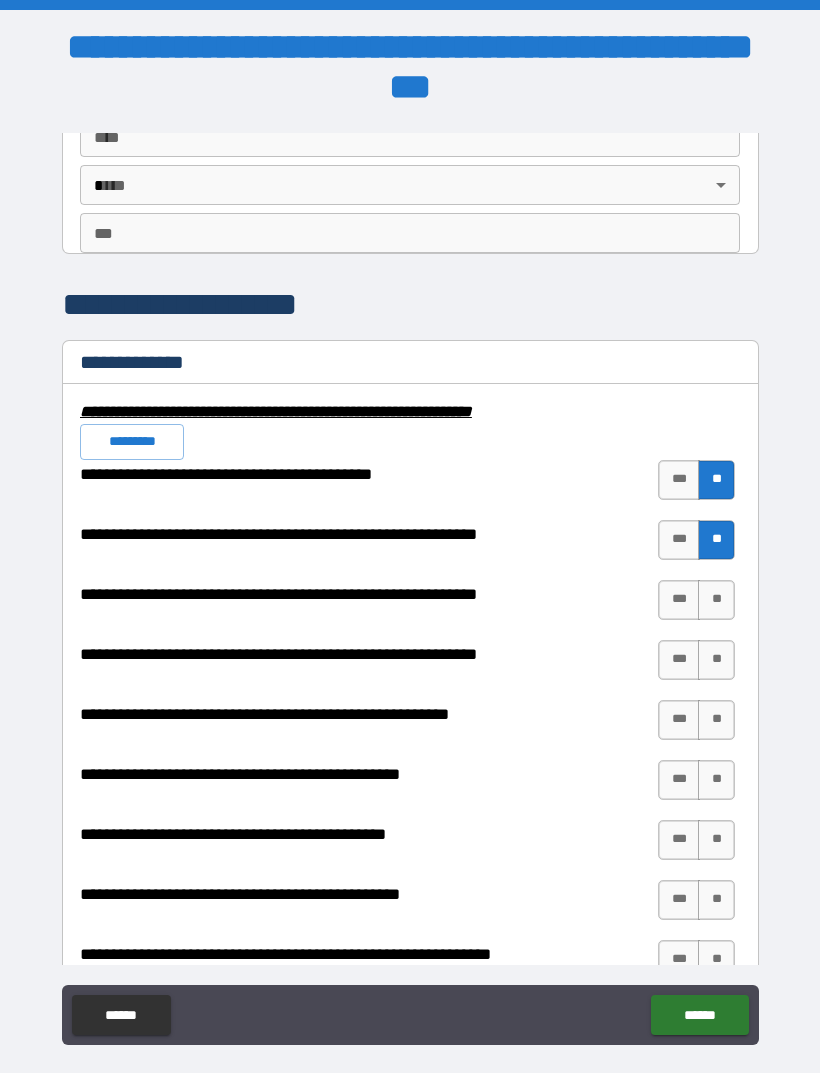 click on "**" at bounding box center [716, 600] 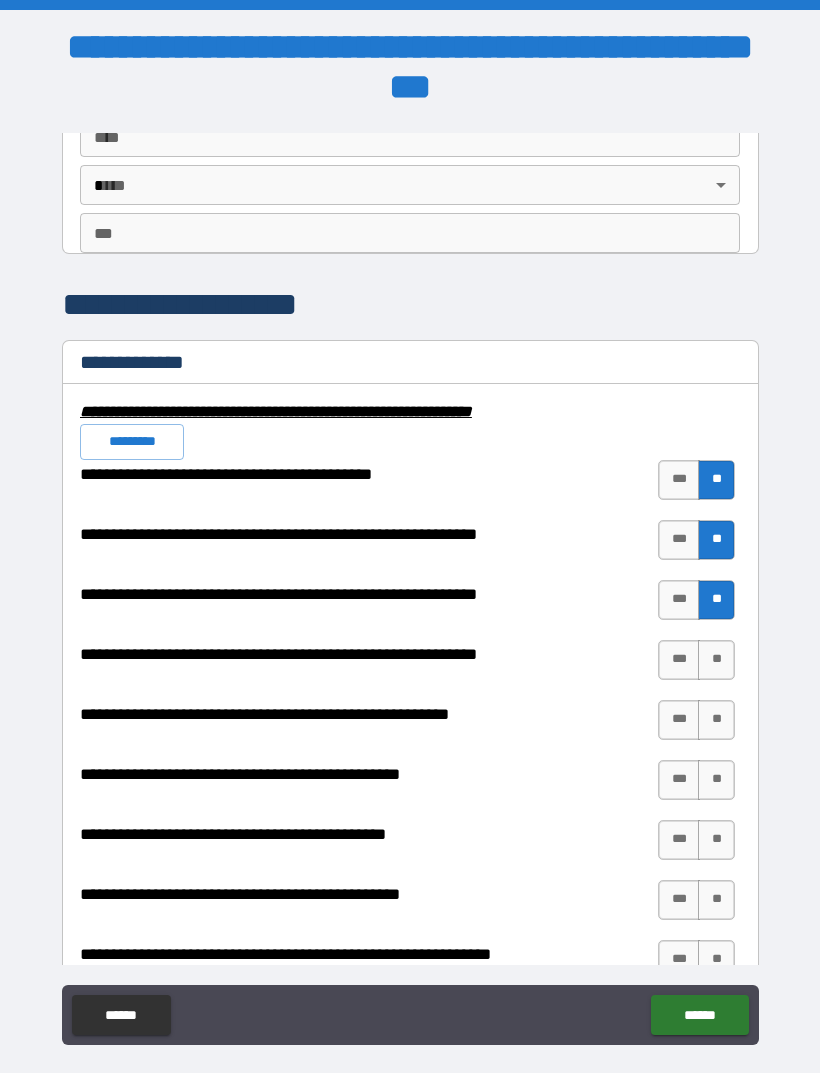 click on "**" at bounding box center [716, 660] 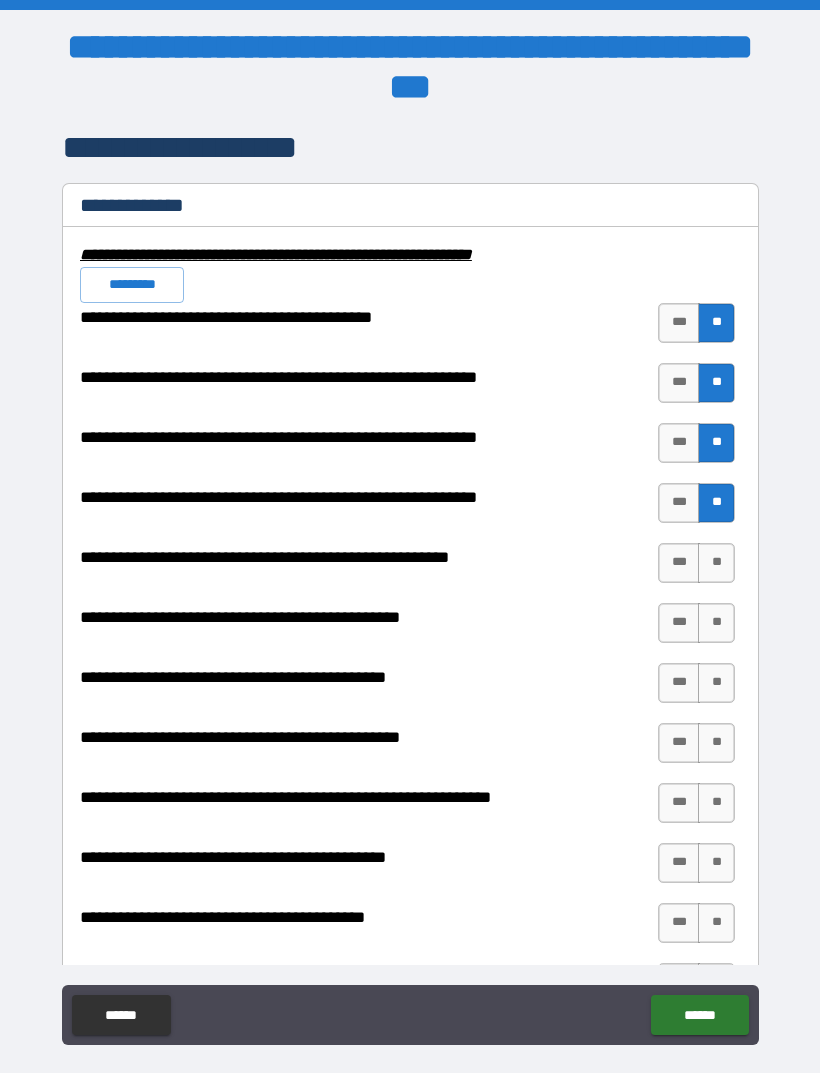 scroll, scrollTop: 1965, scrollLeft: 0, axis: vertical 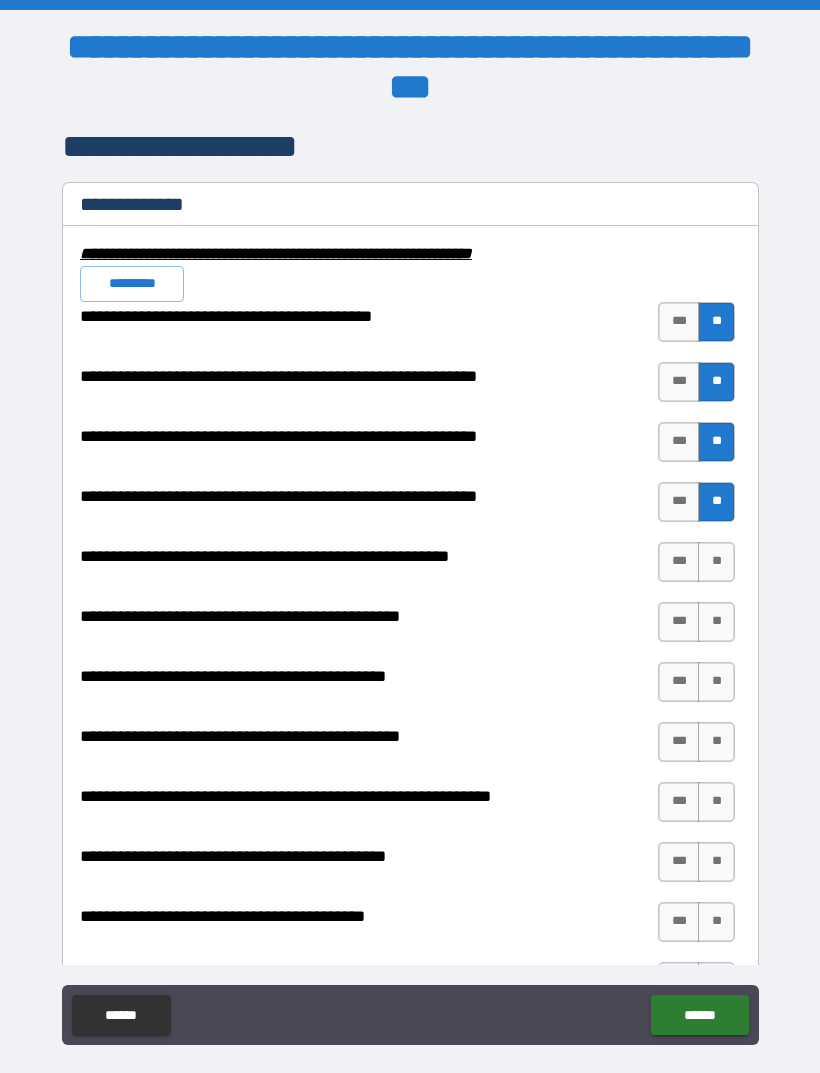 click on "**" at bounding box center (716, 562) 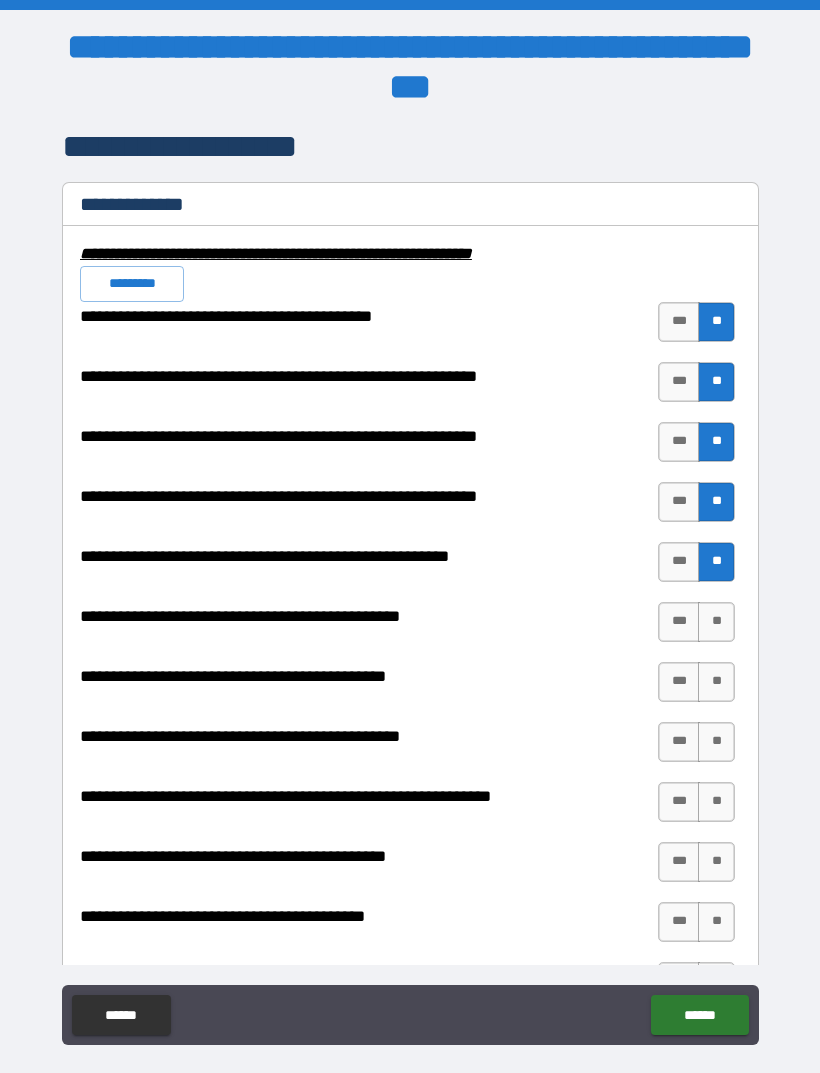 click on "**" at bounding box center [716, 622] 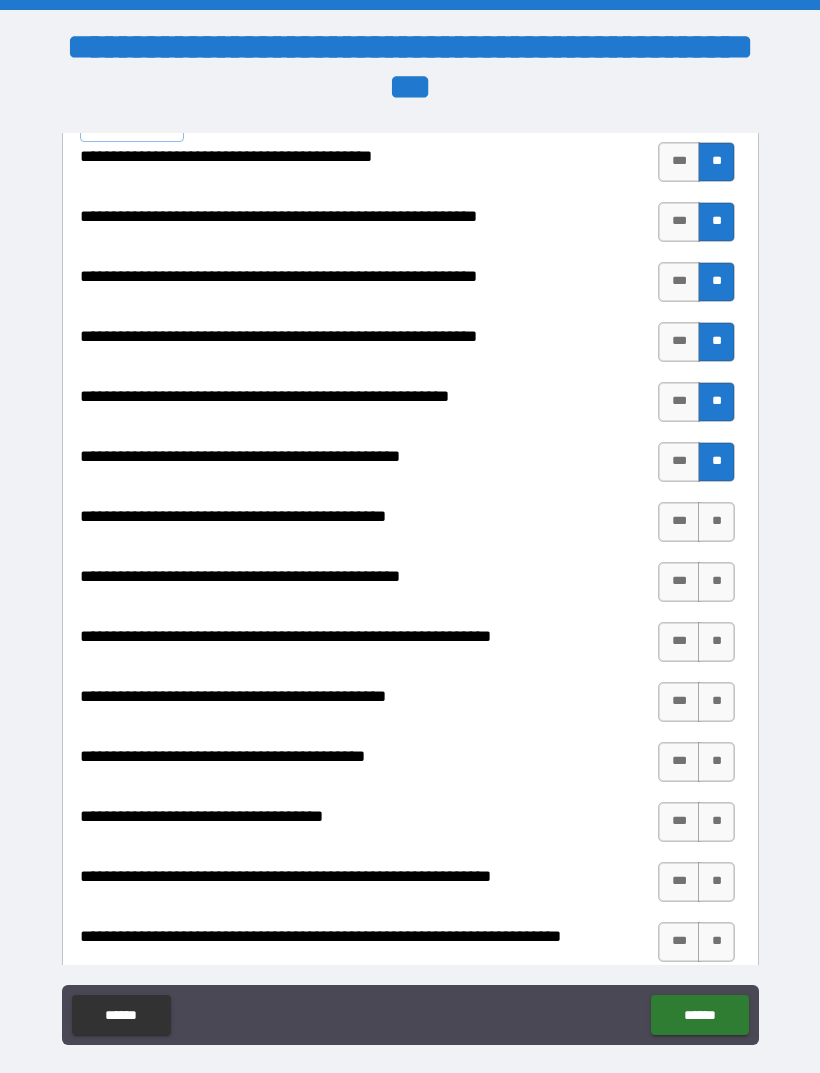 scroll, scrollTop: 2127, scrollLeft: 0, axis: vertical 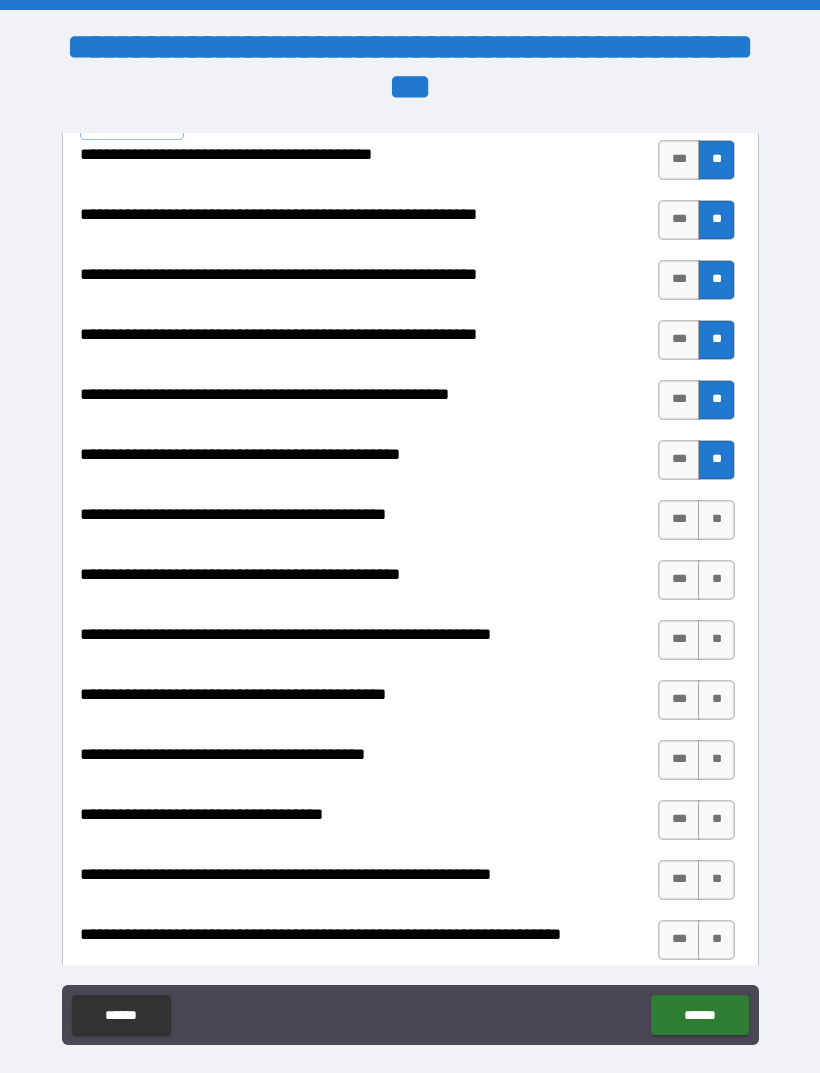 click on "**" at bounding box center [716, 520] 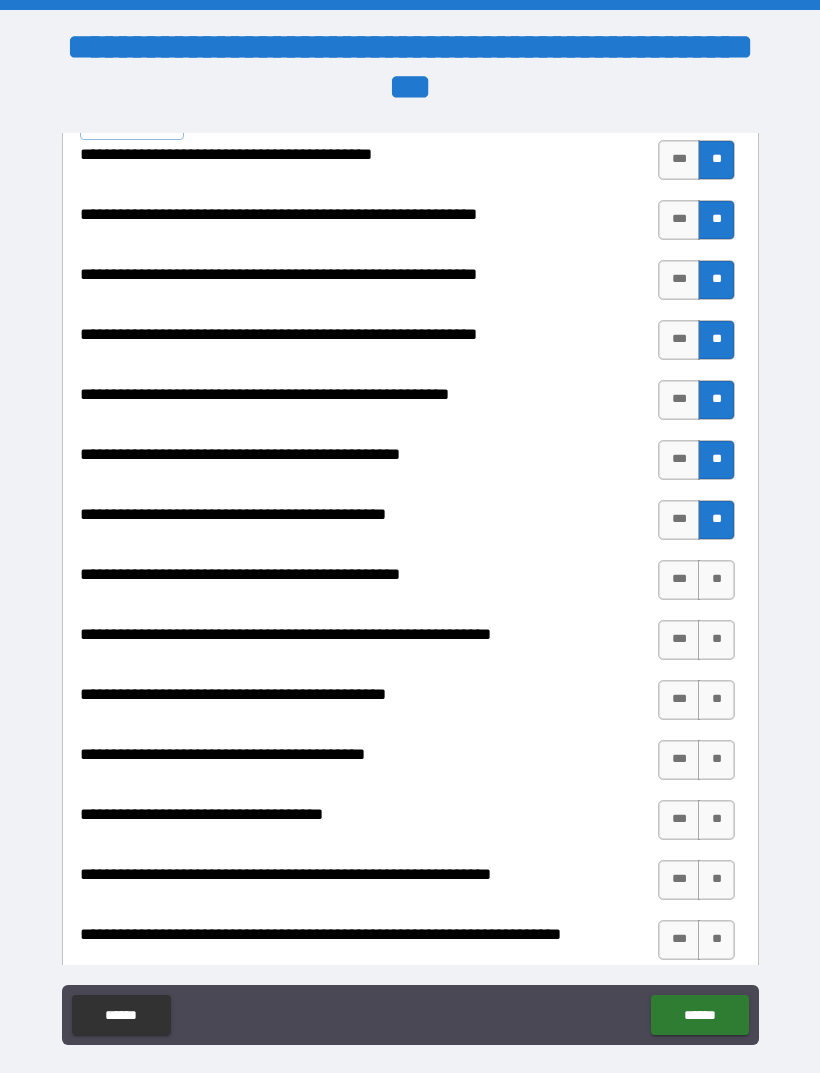 click on "**" at bounding box center [716, 580] 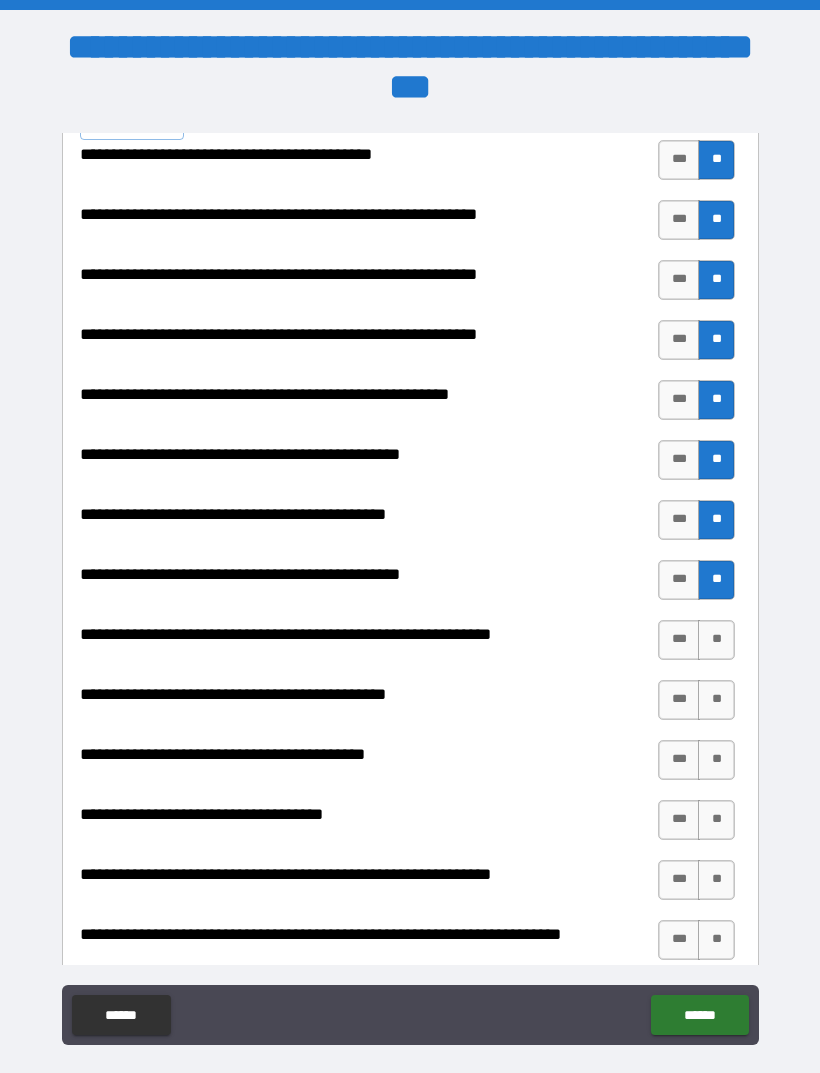 click on "**" at bounding box center [716, 640] 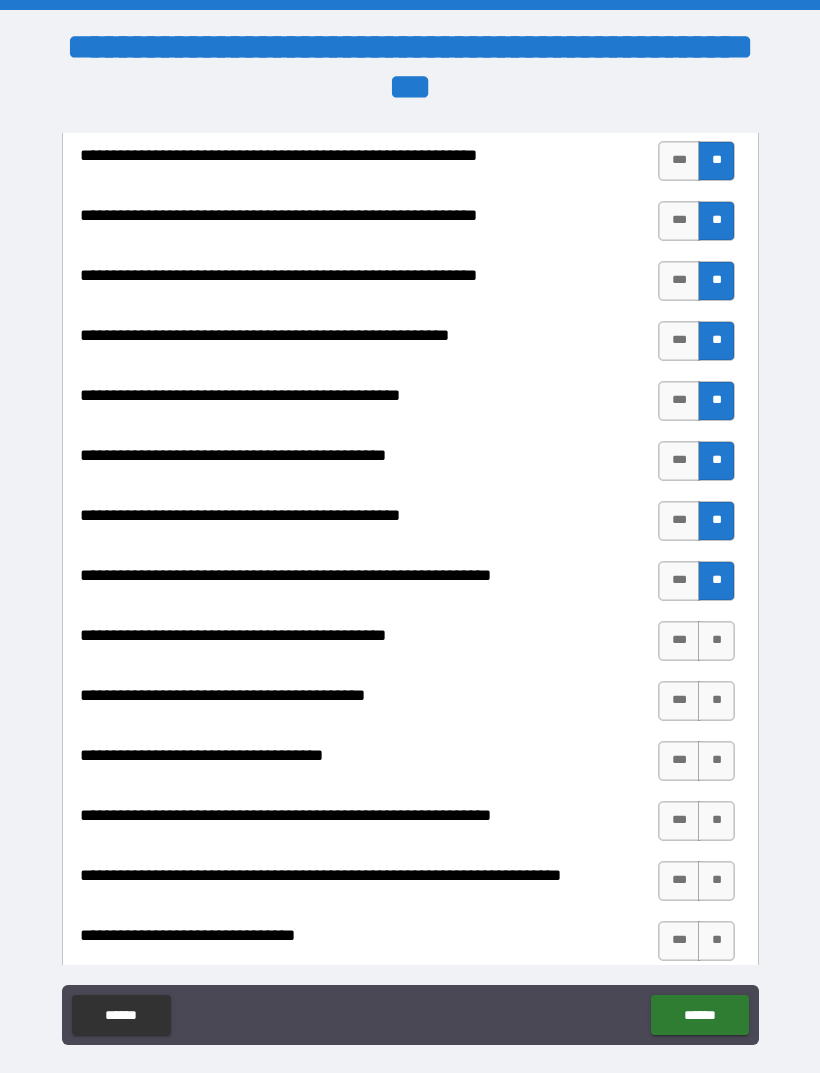 scroll, scrollTop: 2246, scrollLeft: 0, axis: vertical 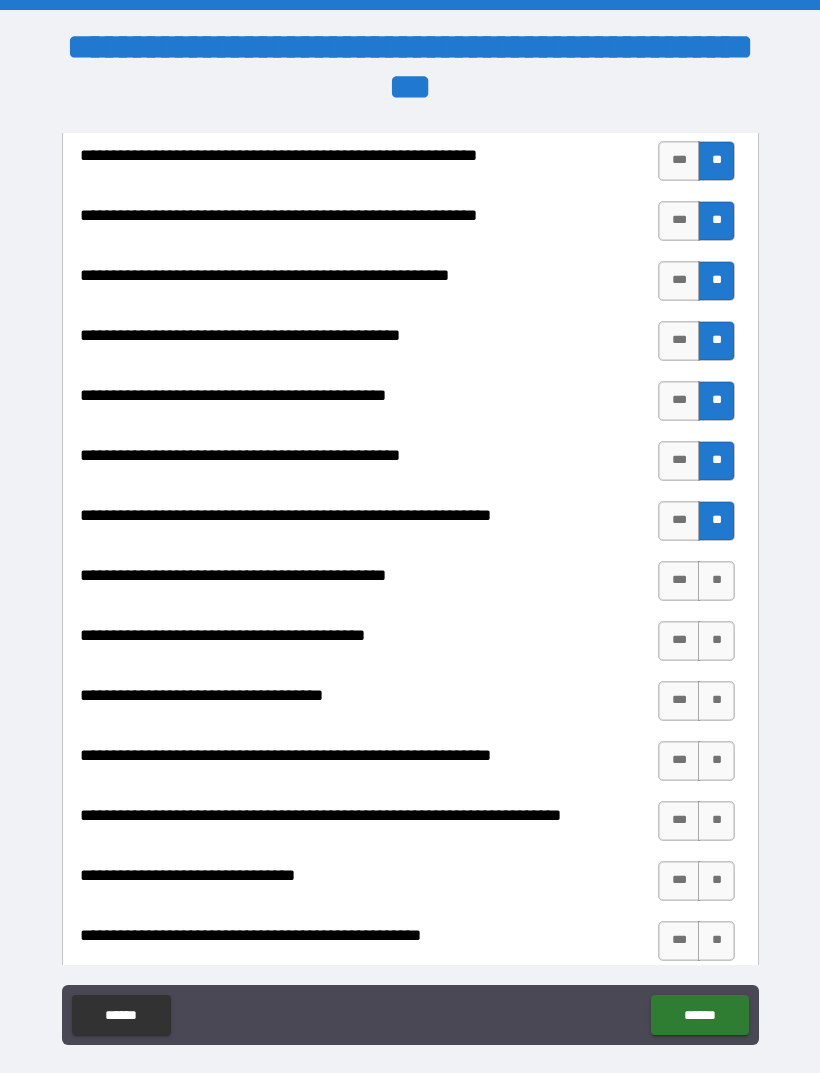click on "**" at bounding box center (716, 581) 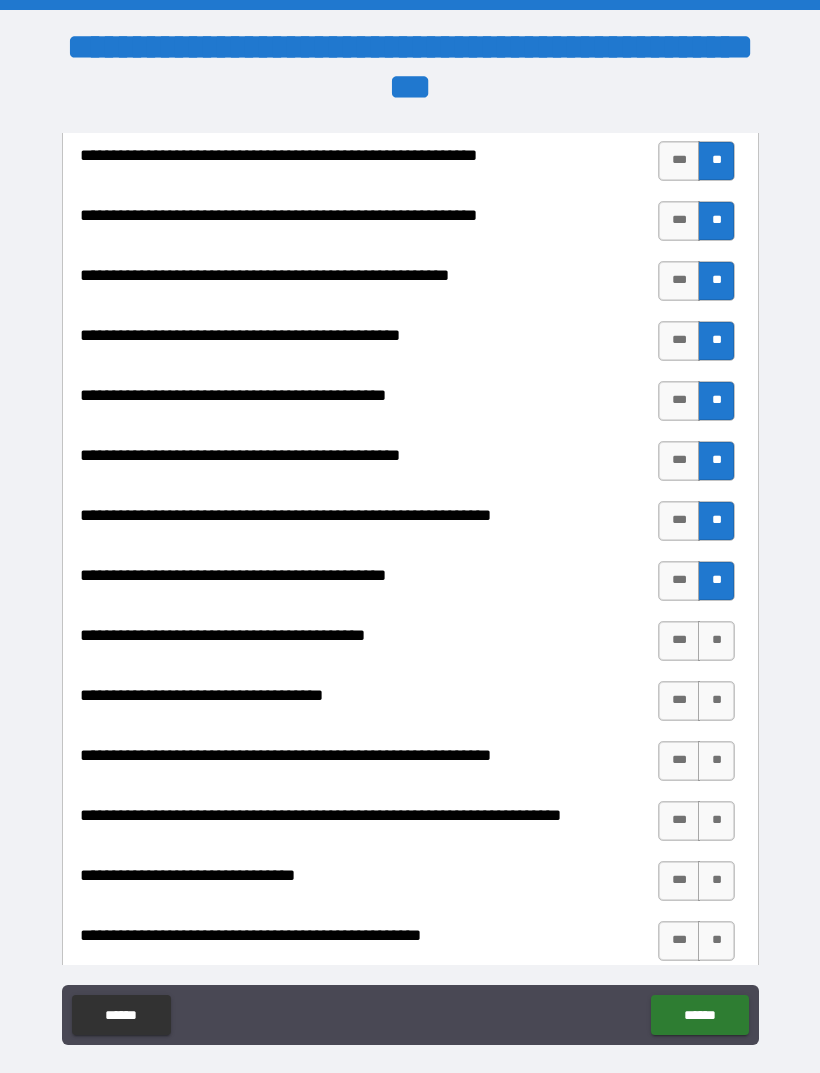 click on "**" at bounding box center (716, 641) 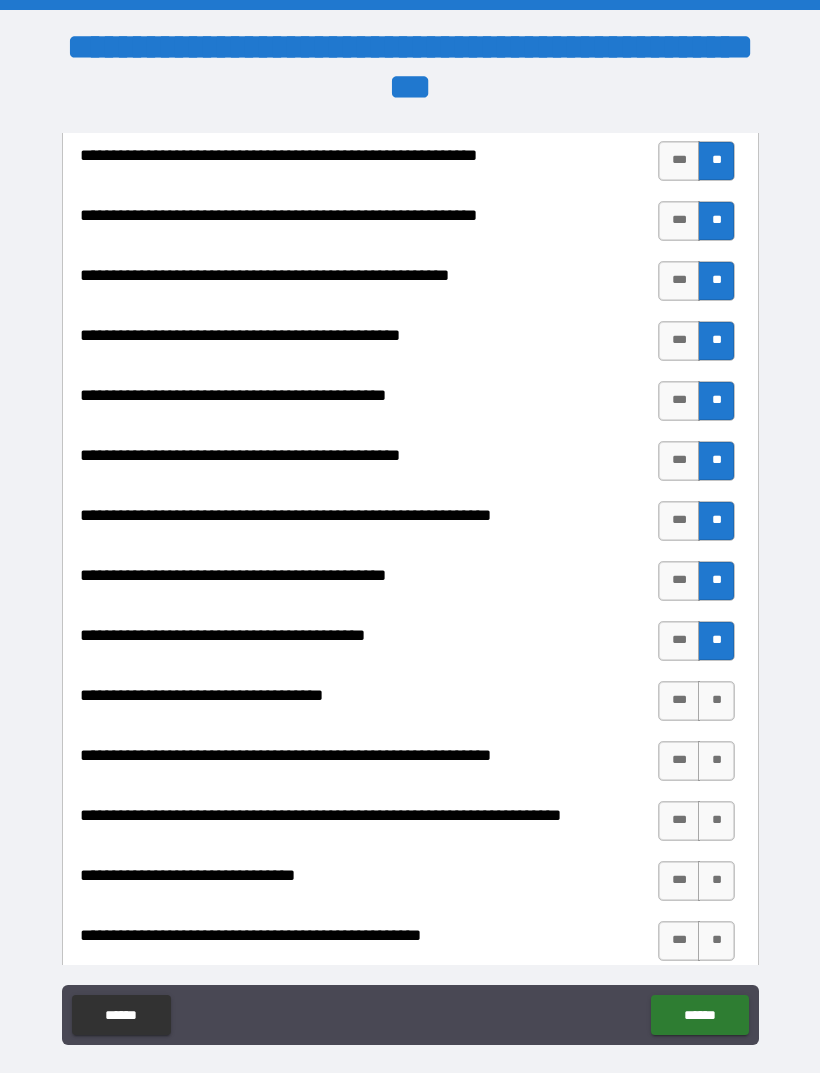 click on "**" at bounding box center [716, 701] 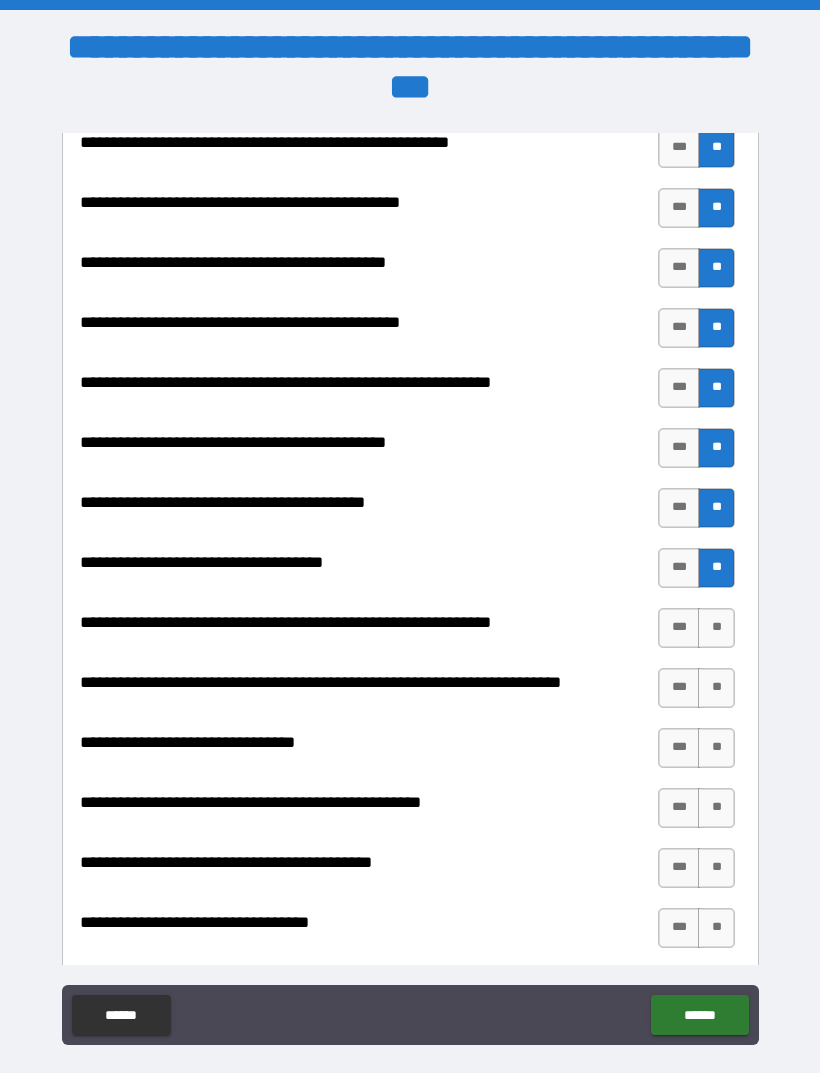 scroll, scrollTop: 2380, scrollLeft: 0, axis: vertical 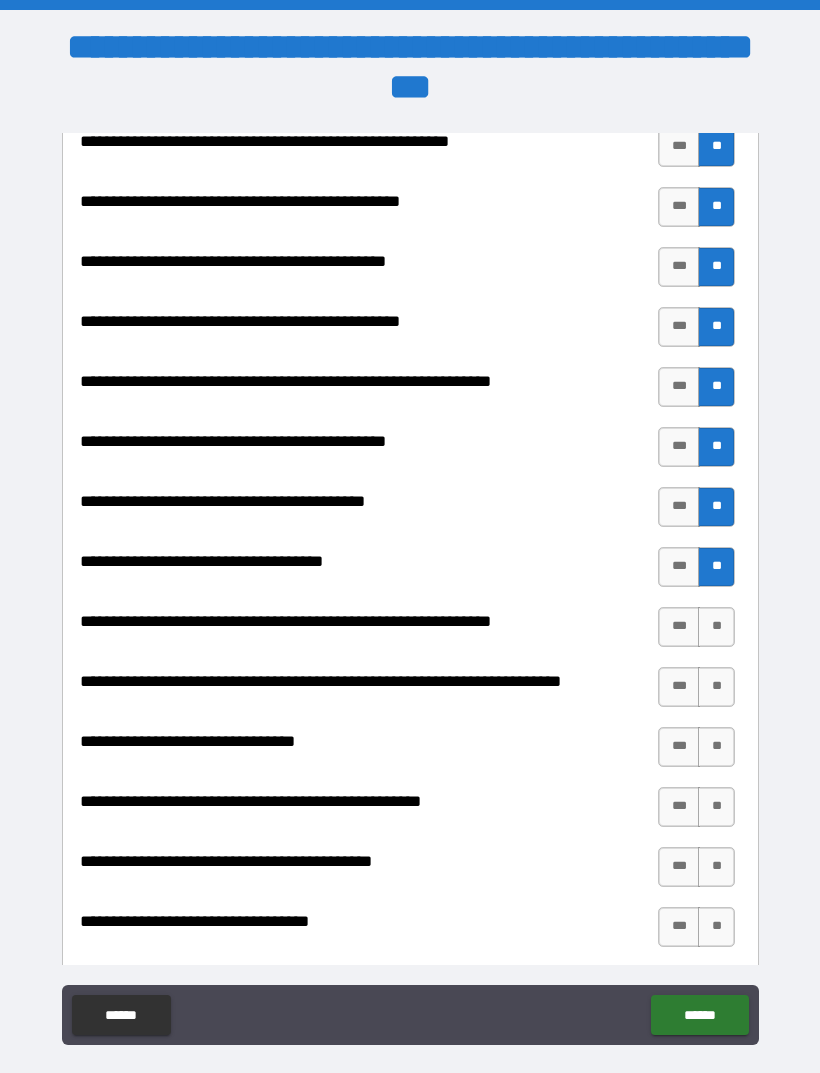 click on "**" at bounding box center (716, 627) 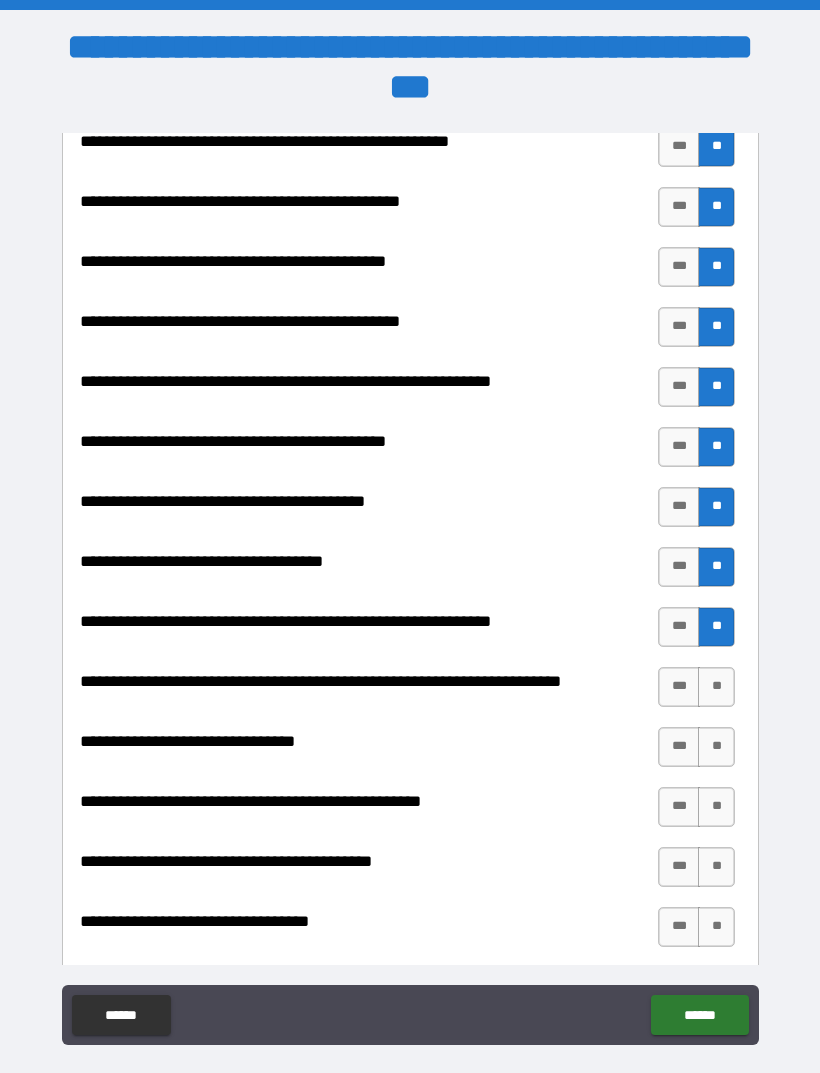 click on "***" at bounding box center [679, 327] 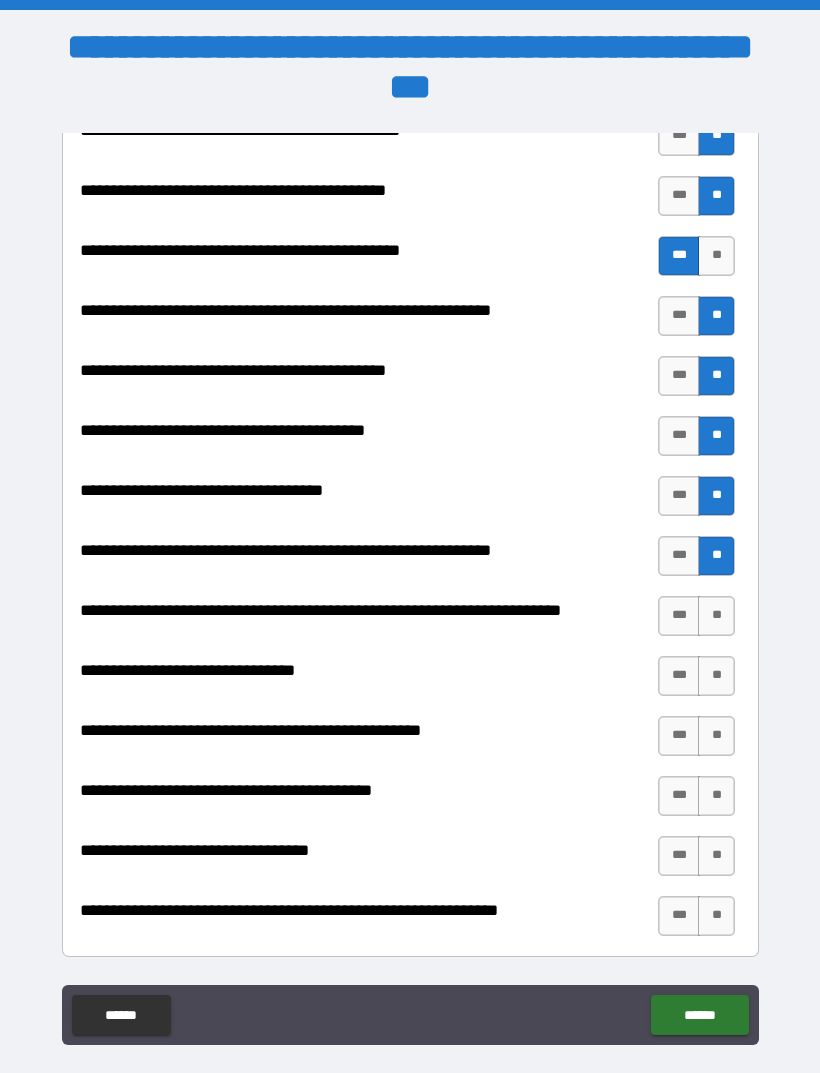 scroll, scrollTop: 2488, scrollLeft: 0, axis: vertical 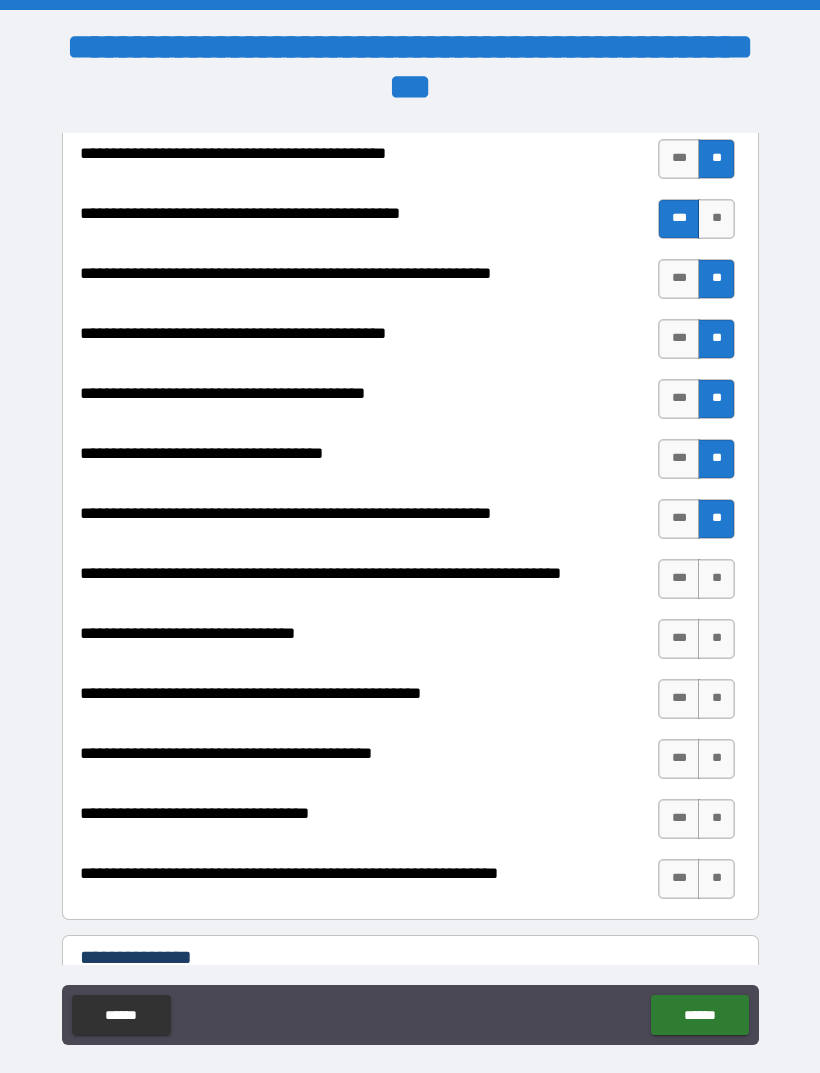 click on "**" at bounding box center [716, 579] 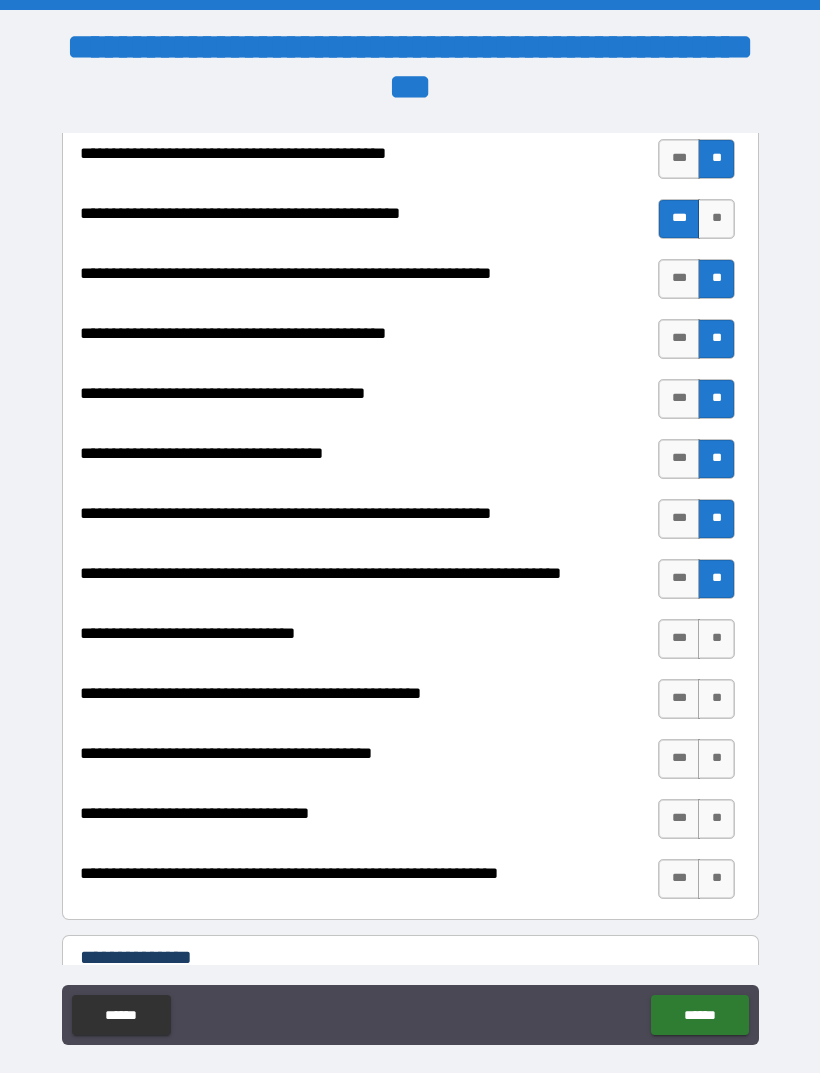 click on "**" at bounding box center [716, 639] 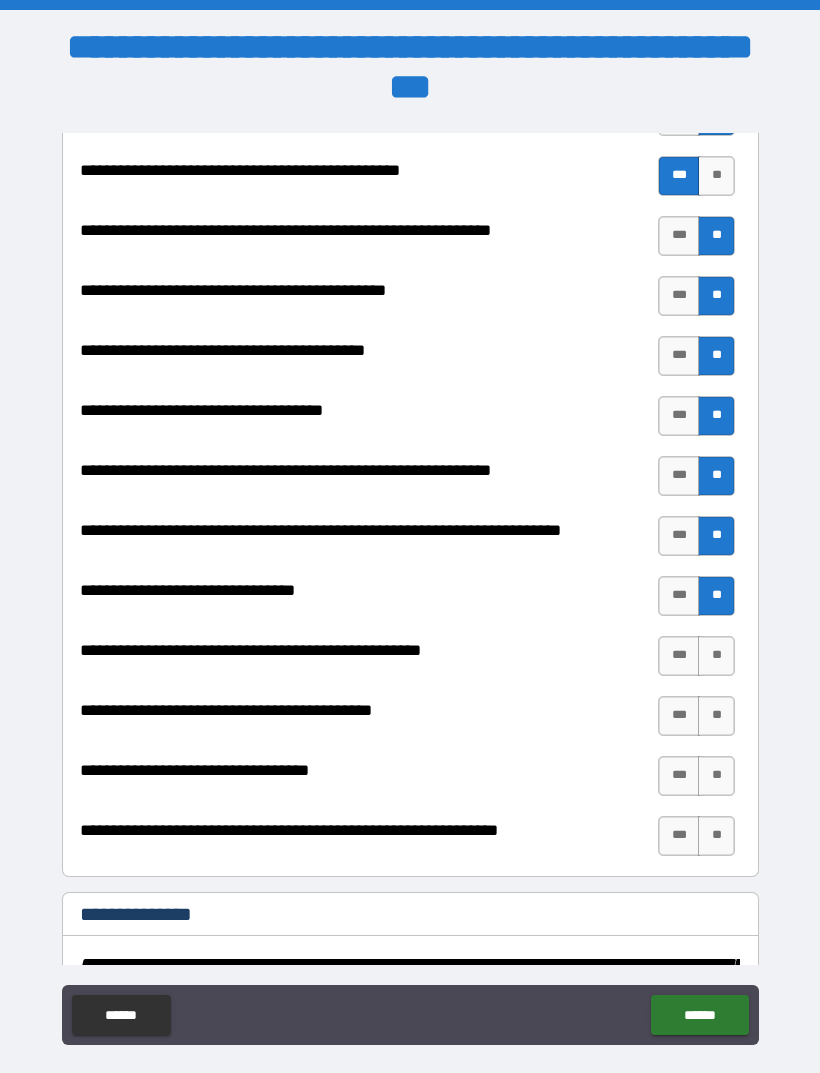 scroll, scrollTop: 2604, scrollLeft: 0, axis: vertical 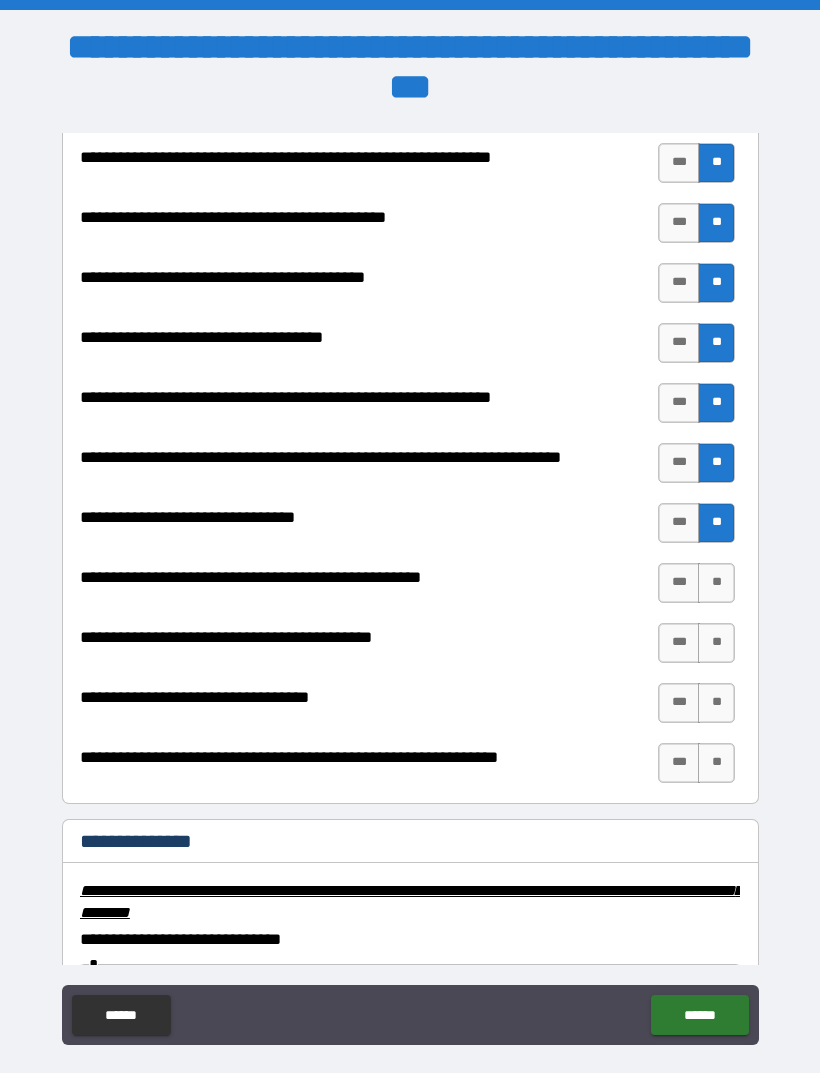 click on "***" at bounding box center (679, 583) 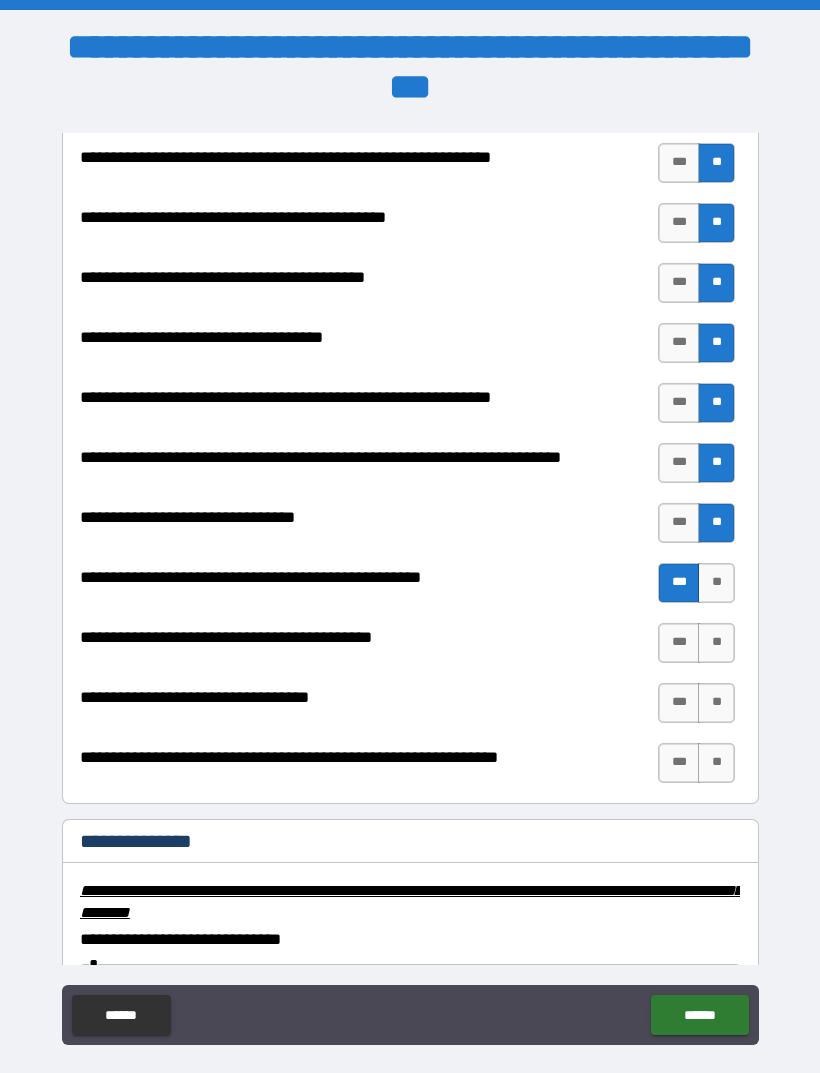 click on "**" at bounding box center (716, 643) 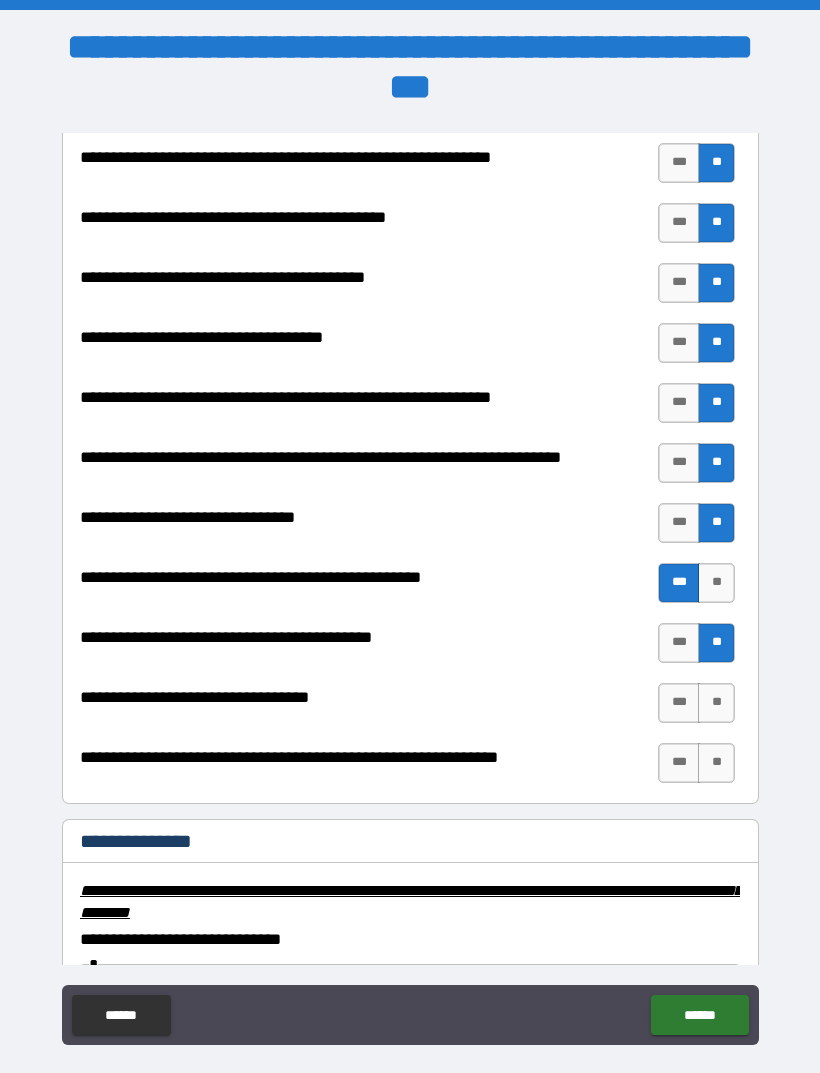 click on "**" at bounding box center (716, 703) 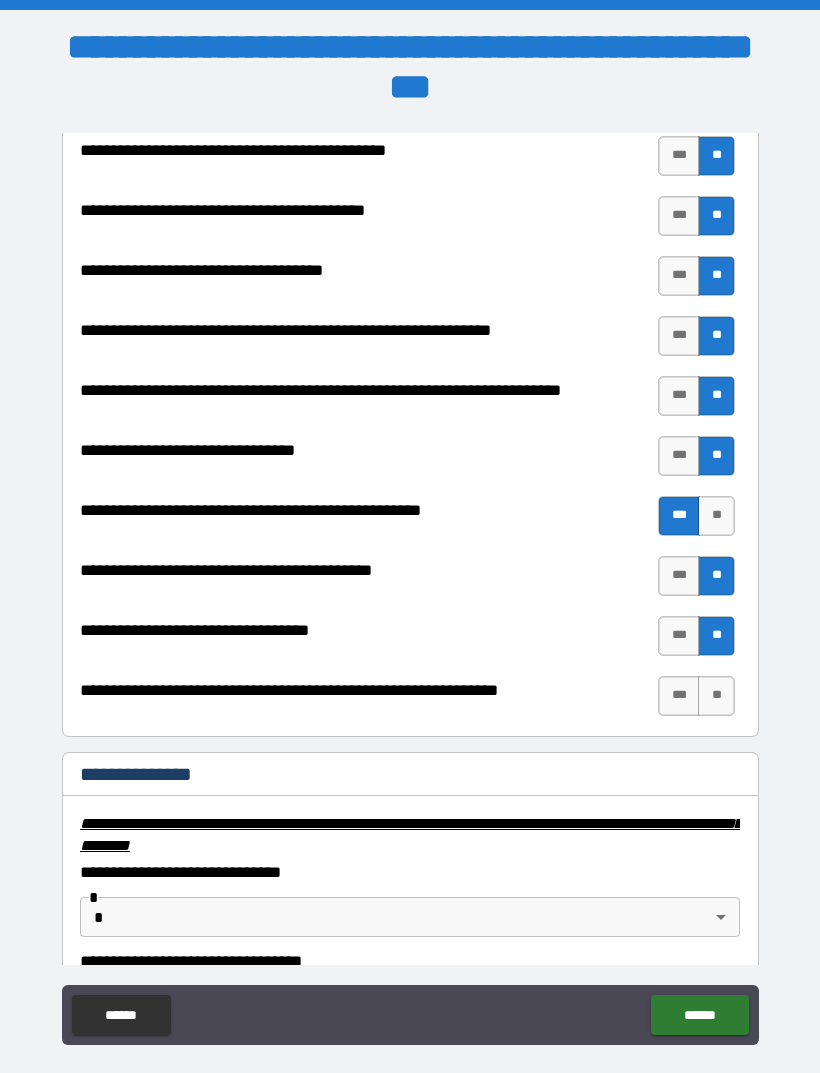 scroll, scrollTop: 2698, scrollLeft: 0, axis: vertical 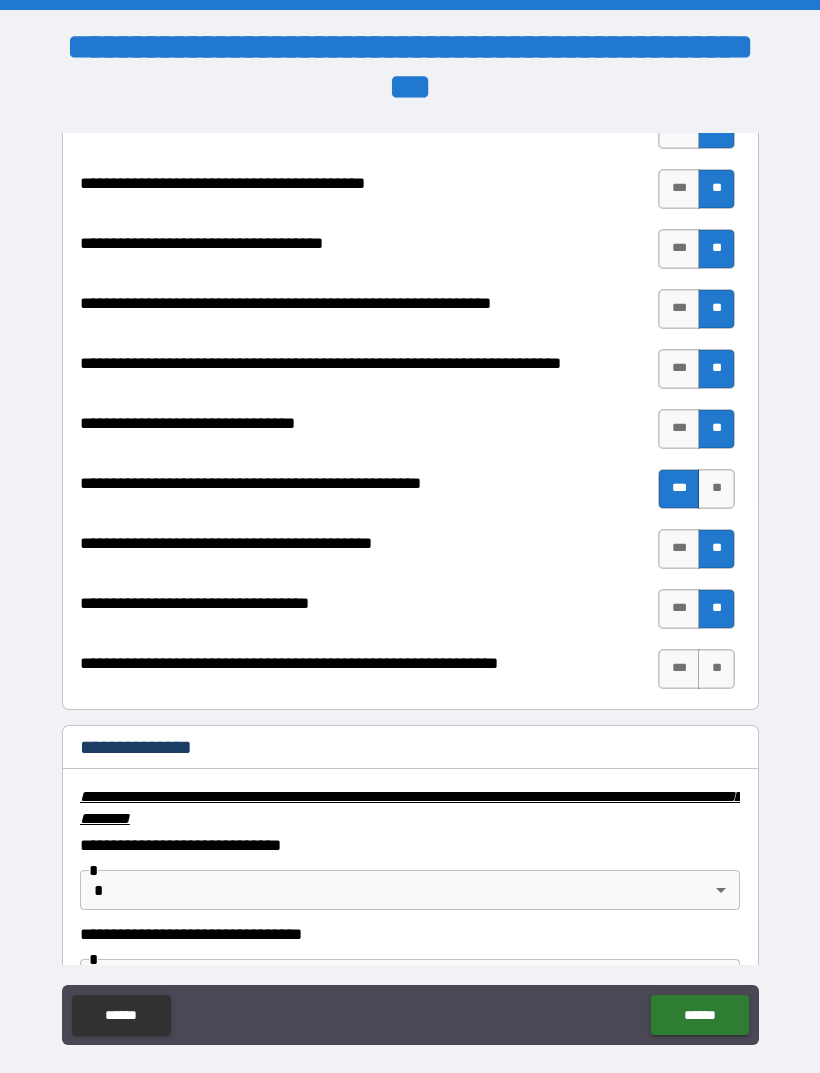 click on "**" at bounding box center (716, 669) 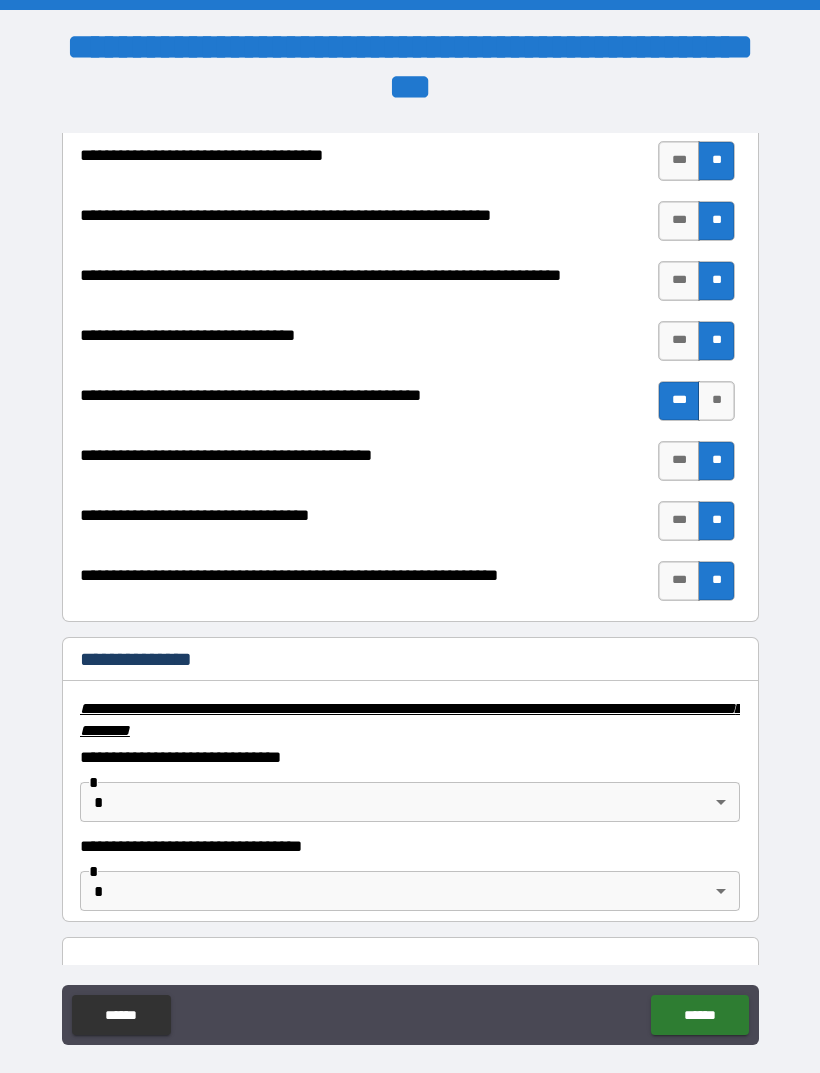 scroll, scrollTop: 2897, scrollLeft: 0, axis: vertical 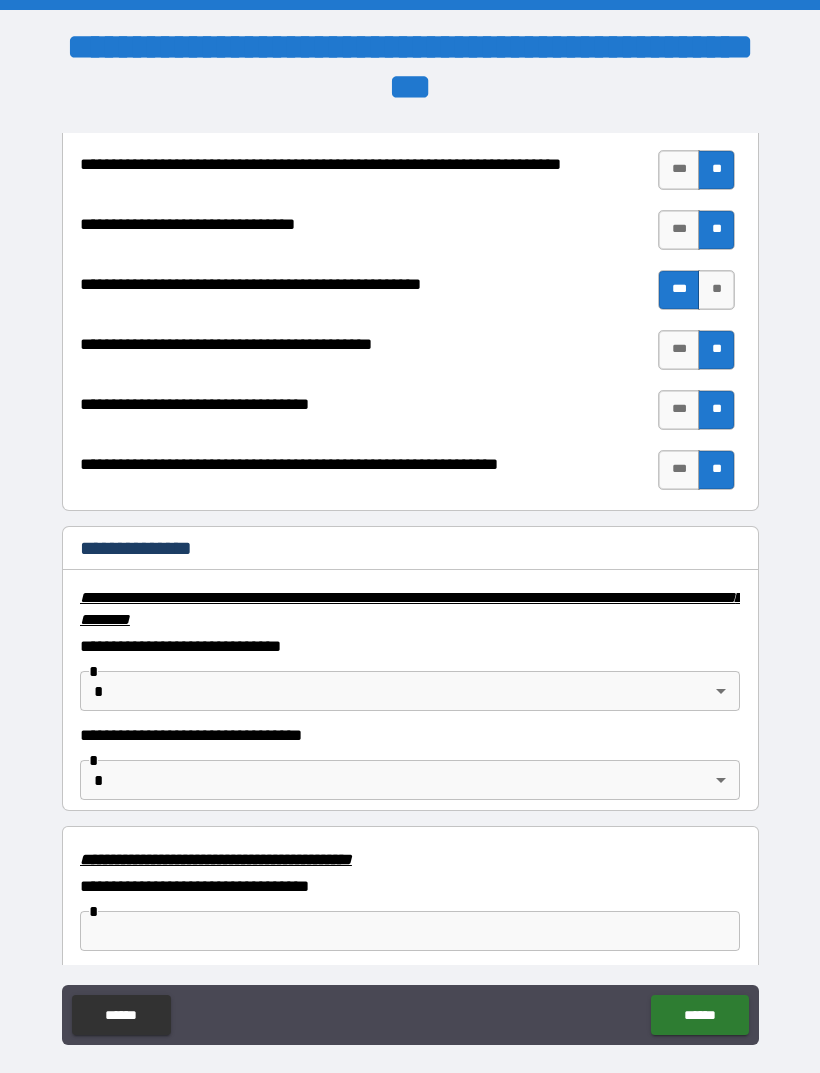 click on "**********" at bounding box center (410, 568) 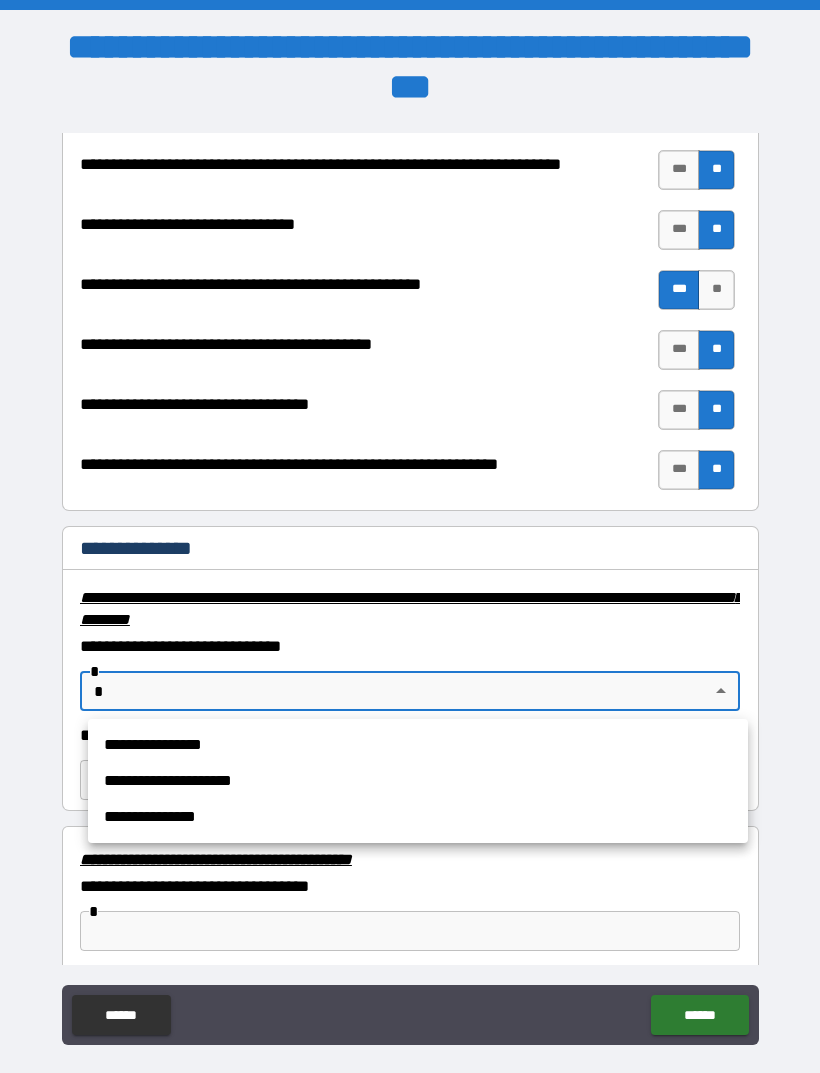click on "**********" at bounding box center [418, 745] 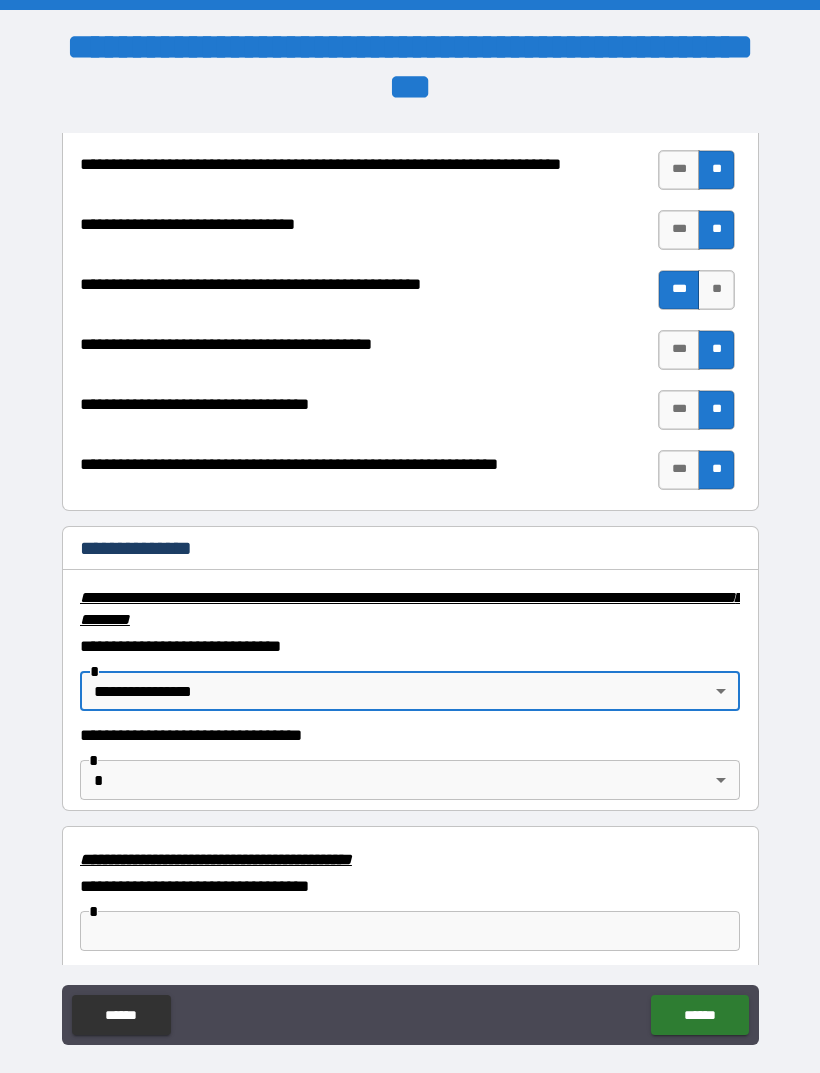 click on "**********" at bounding box center [410, 568] 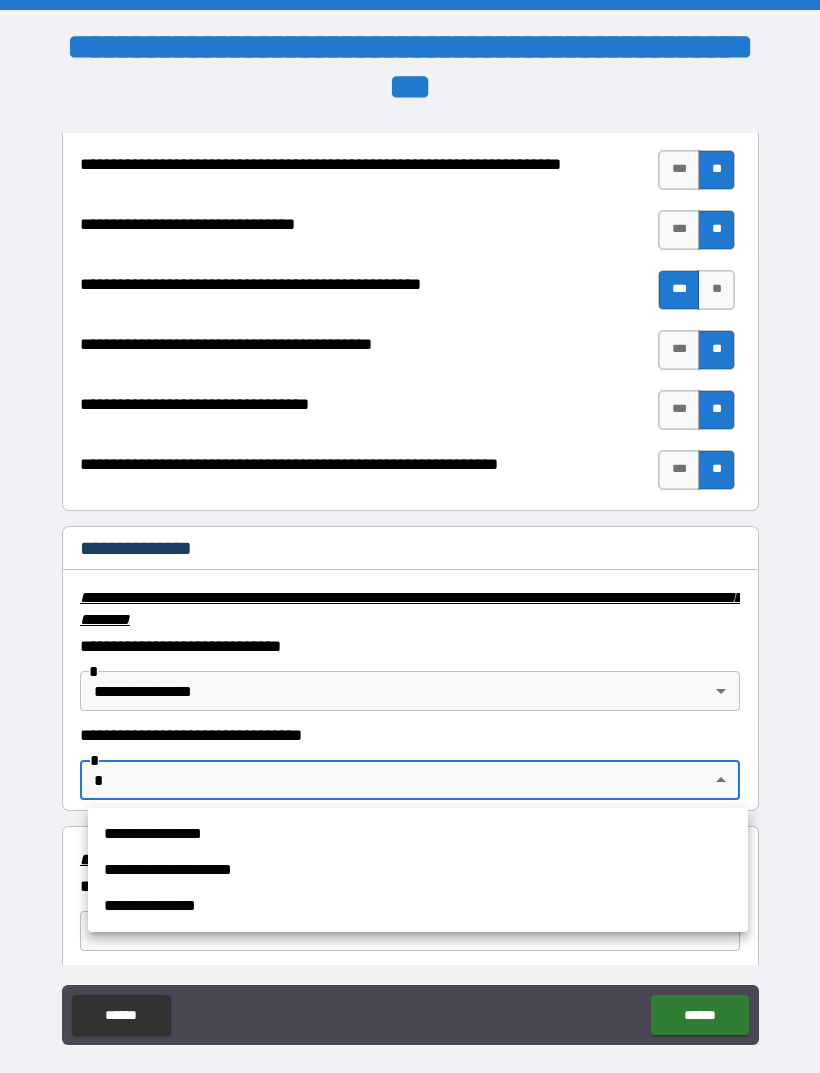 click at bounding box center (410, 536) 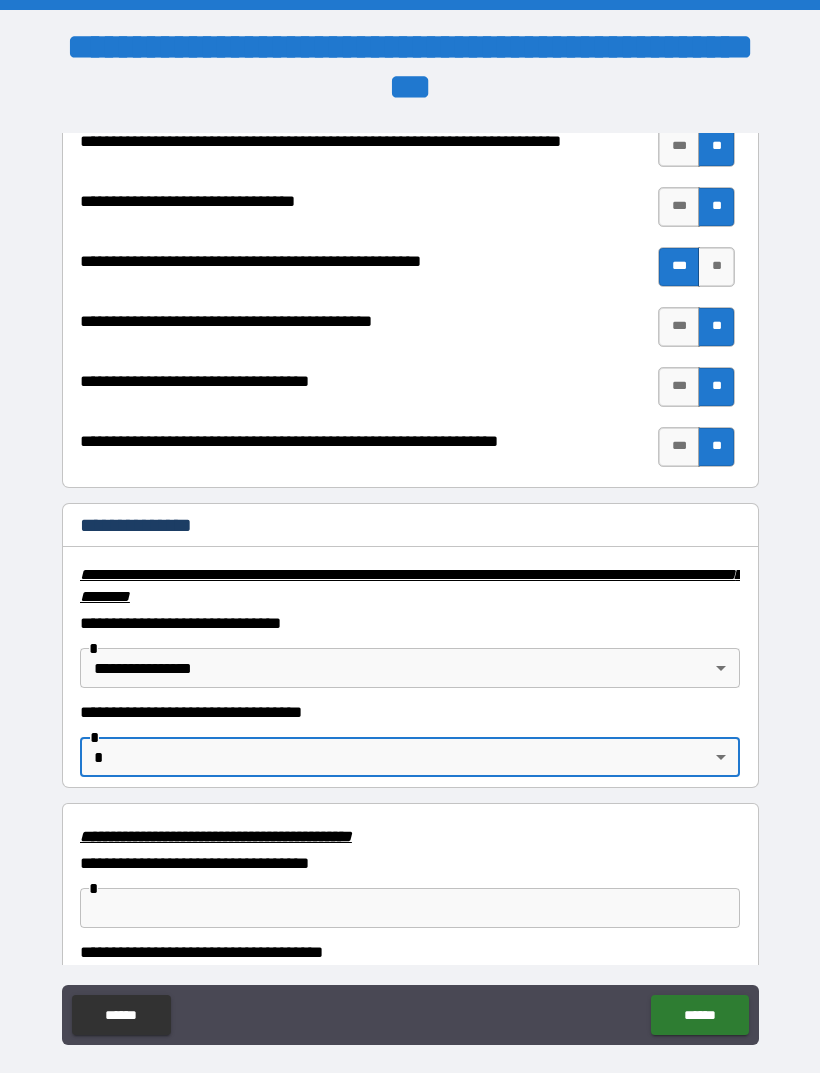 scroll, scrollTop: 2922, scrollLeft: 0, axis: vertical 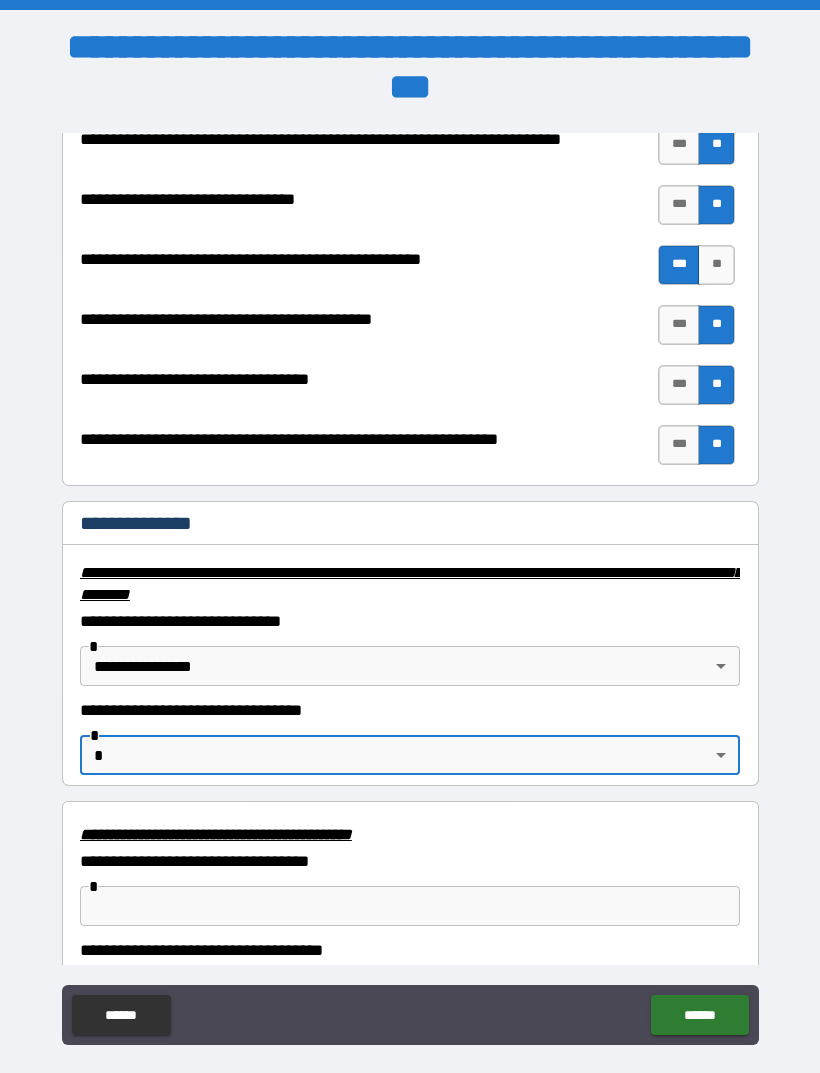 click on "**********" at bounding box center (410, 568) 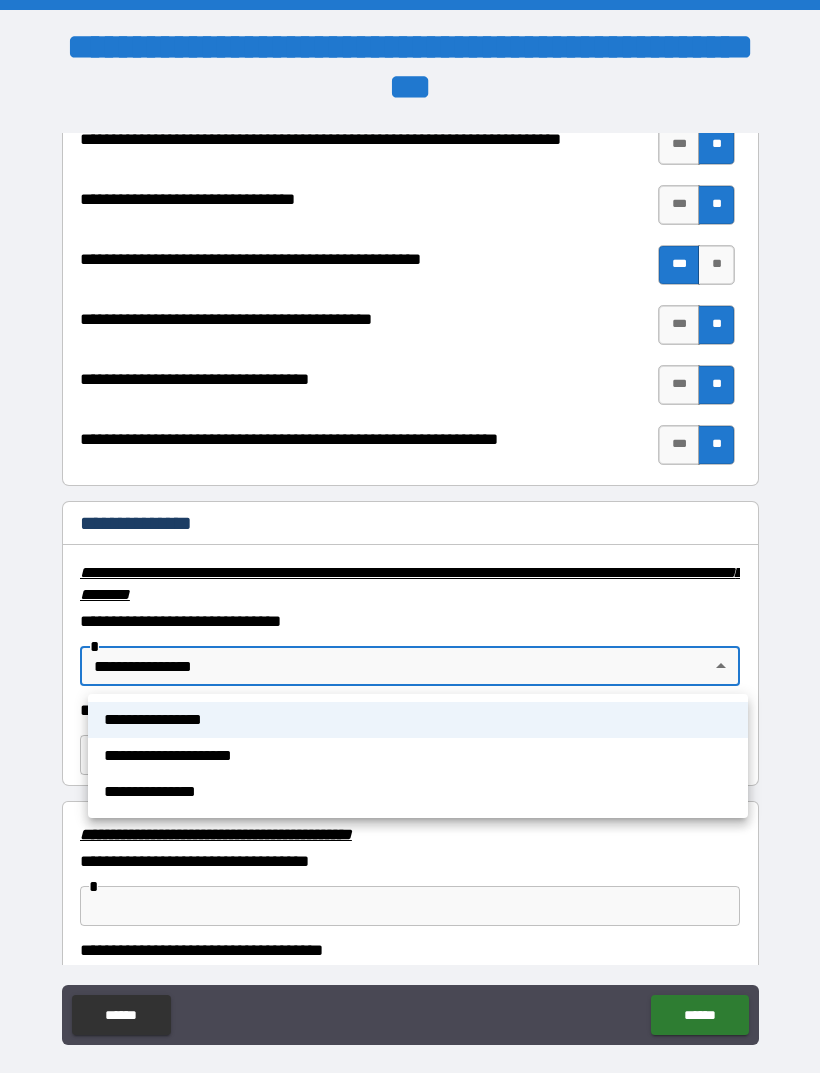 click on "**********" at bounding box center (418, 720) 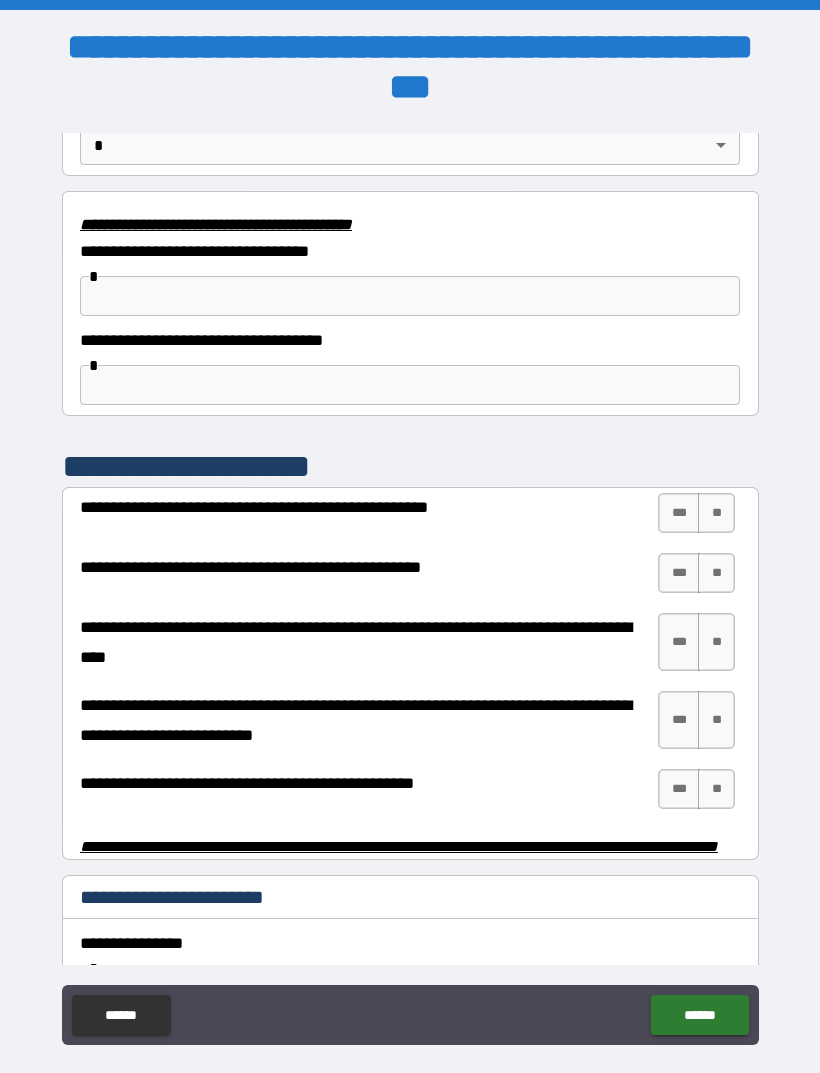 scroll, scrollTop: 3538, scrollLeft: 0, axis: vertical 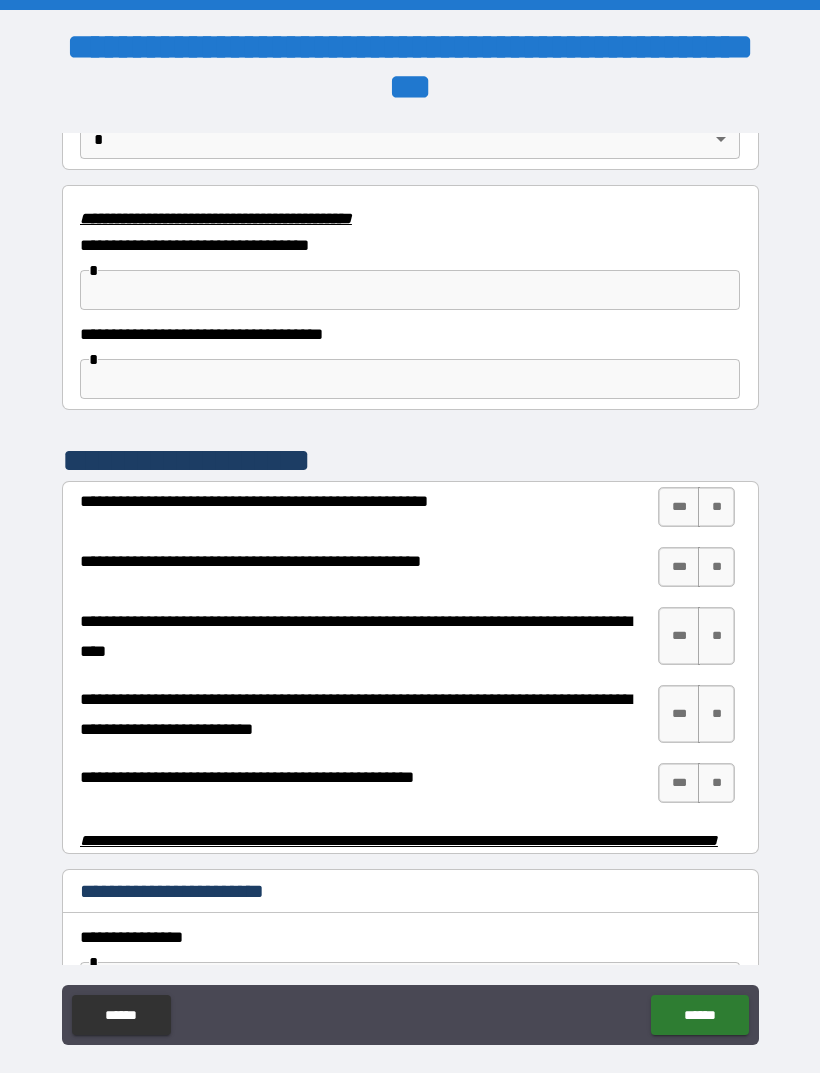 click on "**" at bounding box center (716, 507) 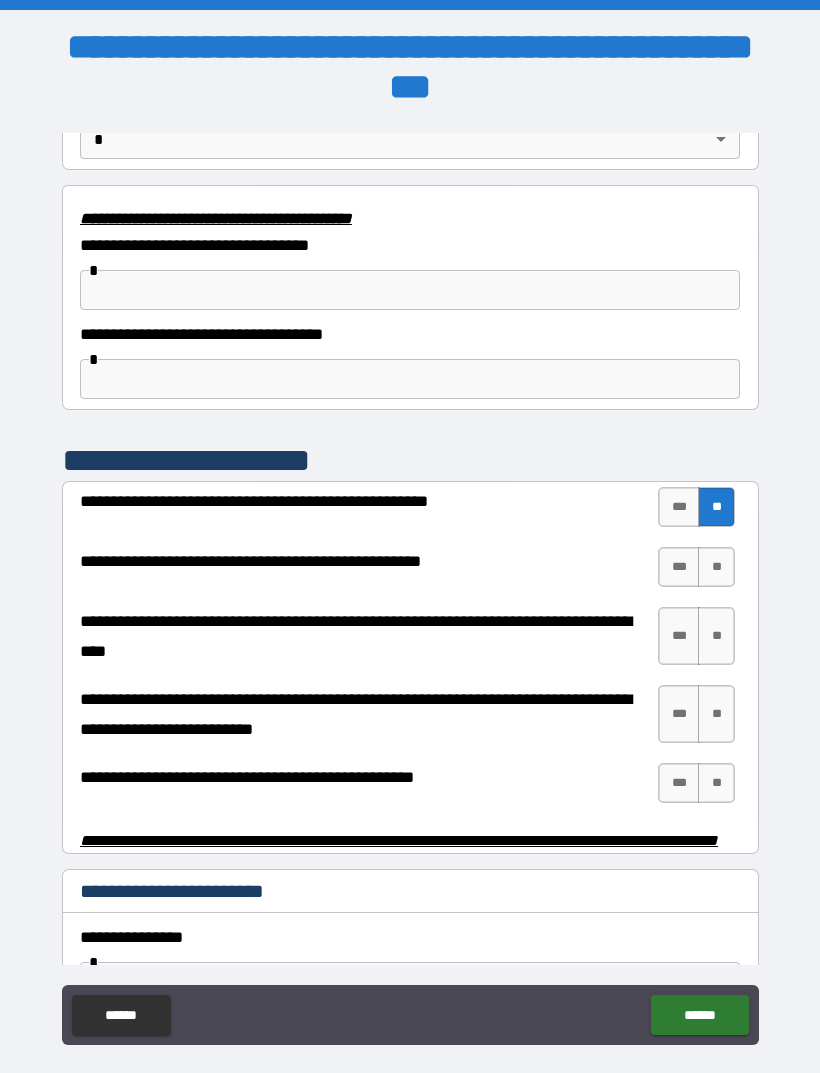 click on "**" at bounding box center [716, 567] 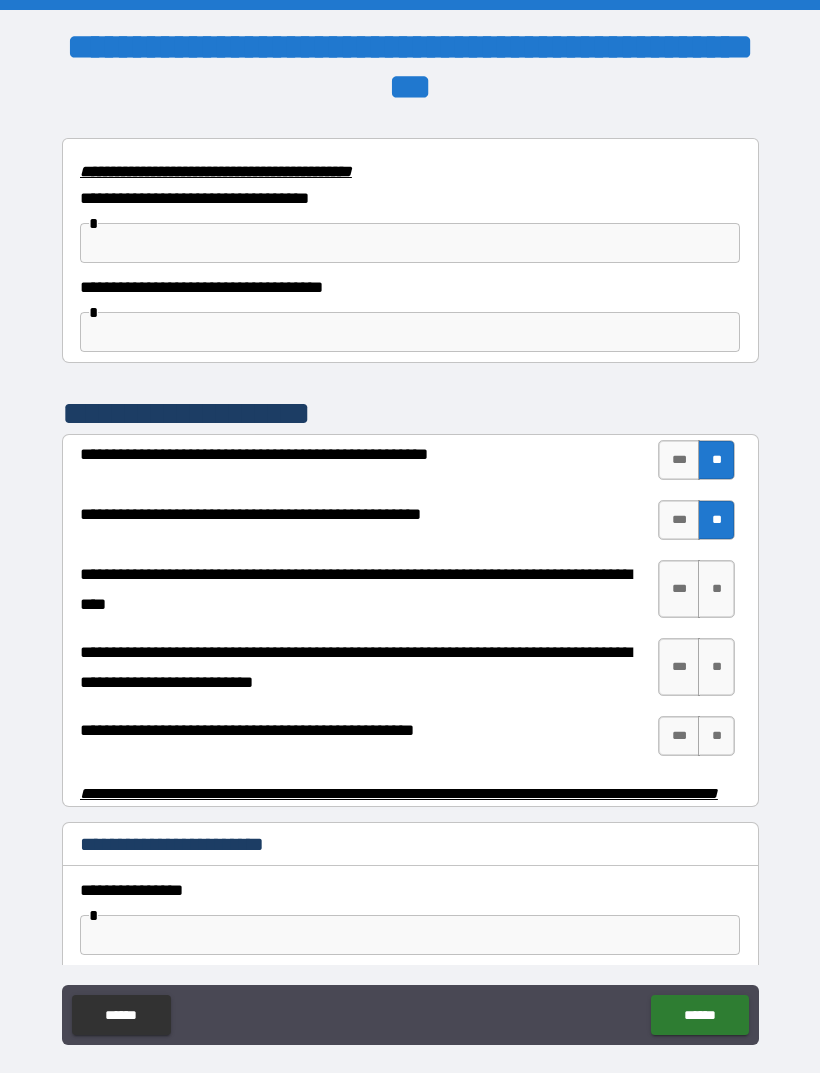 scroll, scrollTop: 3595, scrollLeft: 0, axis: vertical 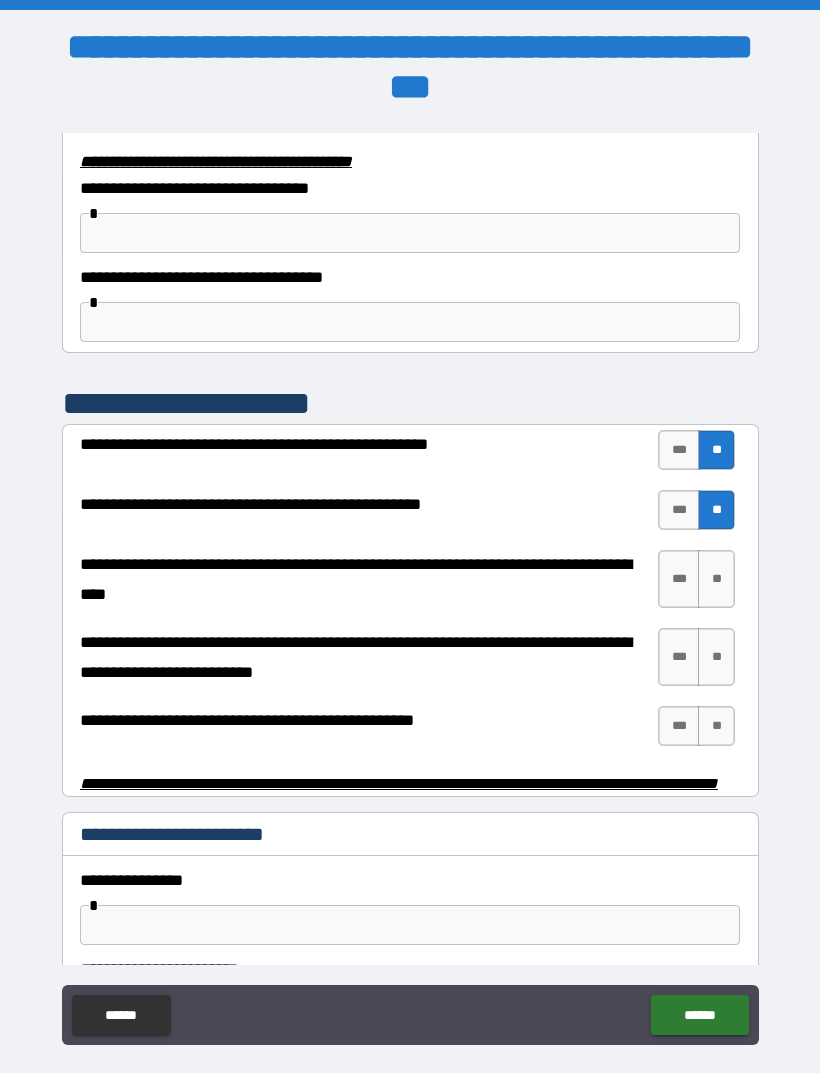 click on "**" at bounding box center [716, 579] 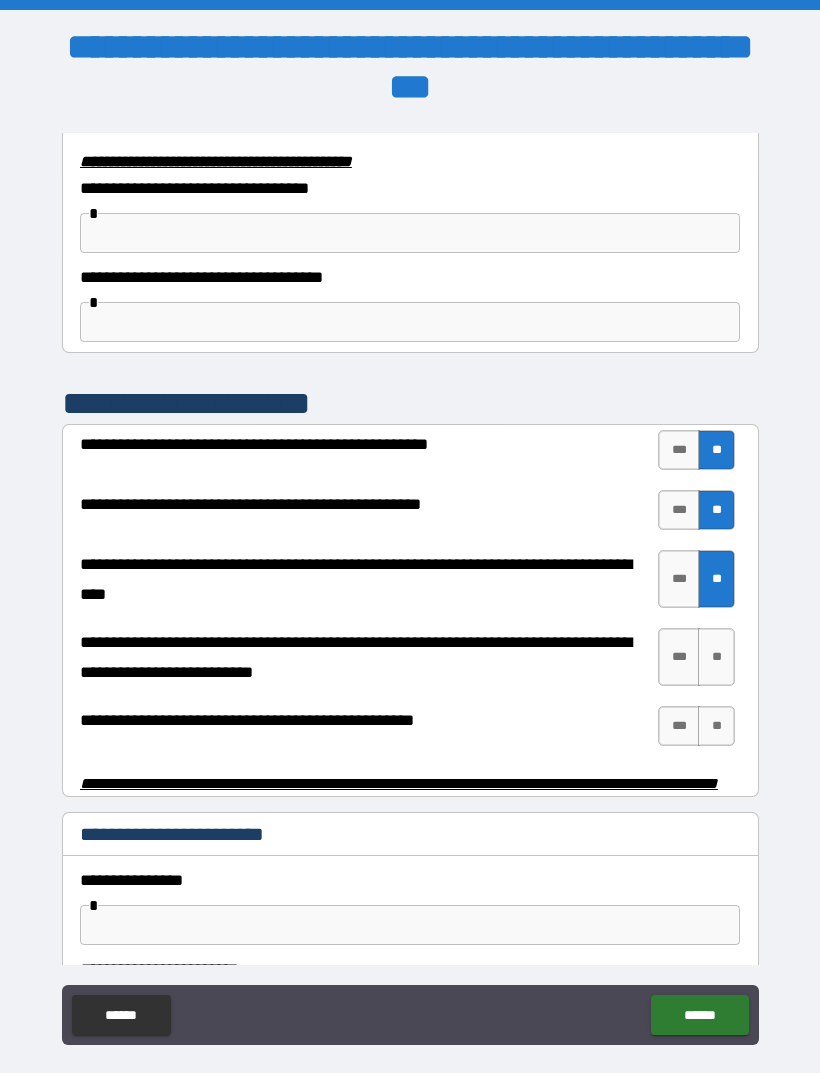 click on "**" at bounding box center [716, 657] 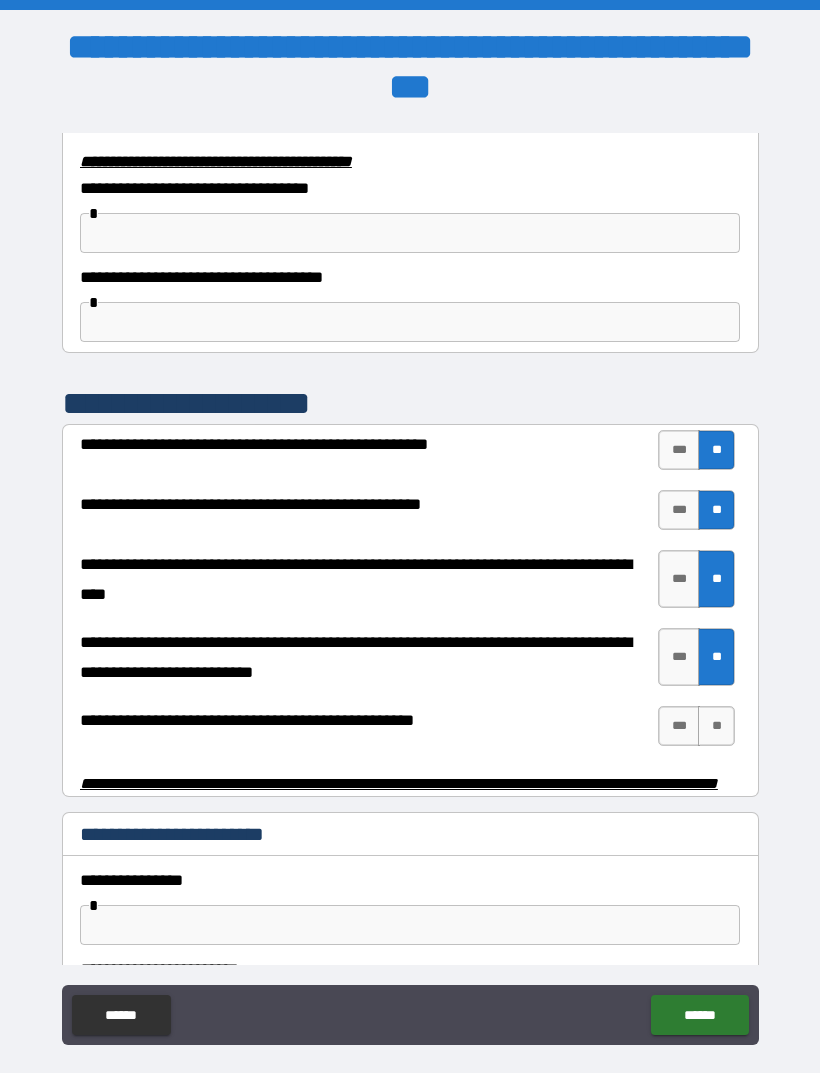 click on "**" at bounding box center [716, 726] 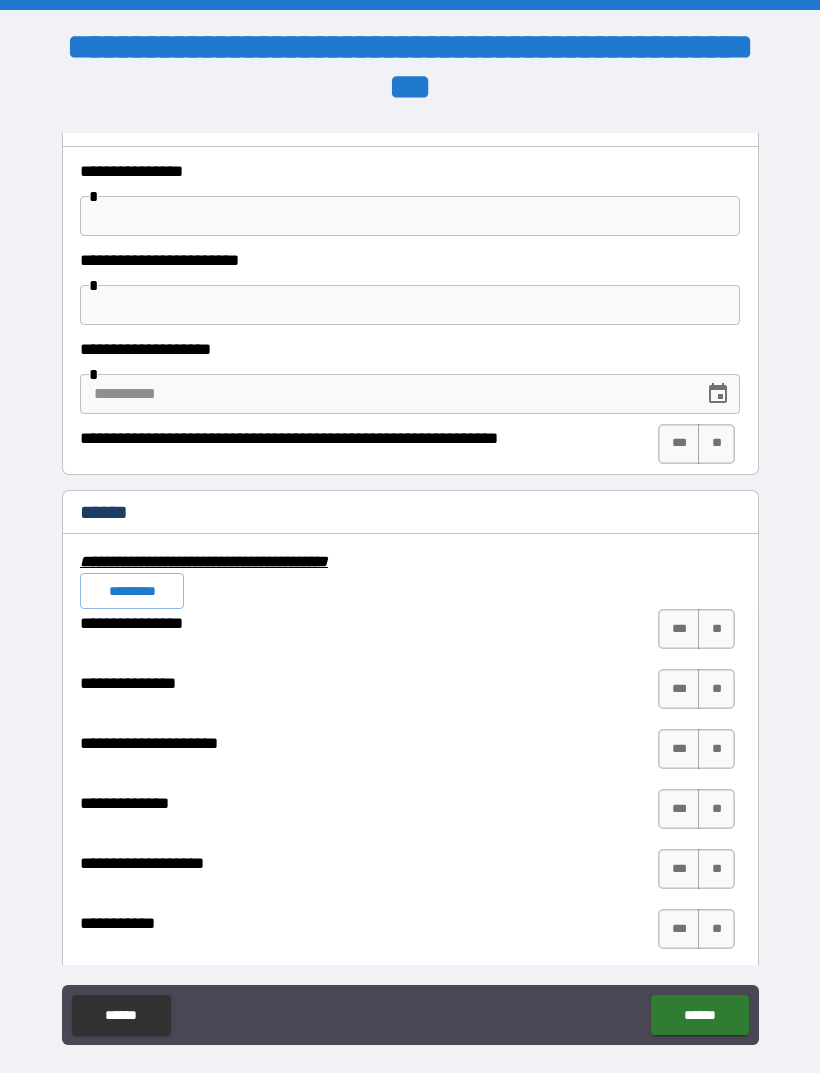 scroll, scrollTop: 4306, scrollLeft: 0, axis: vertical 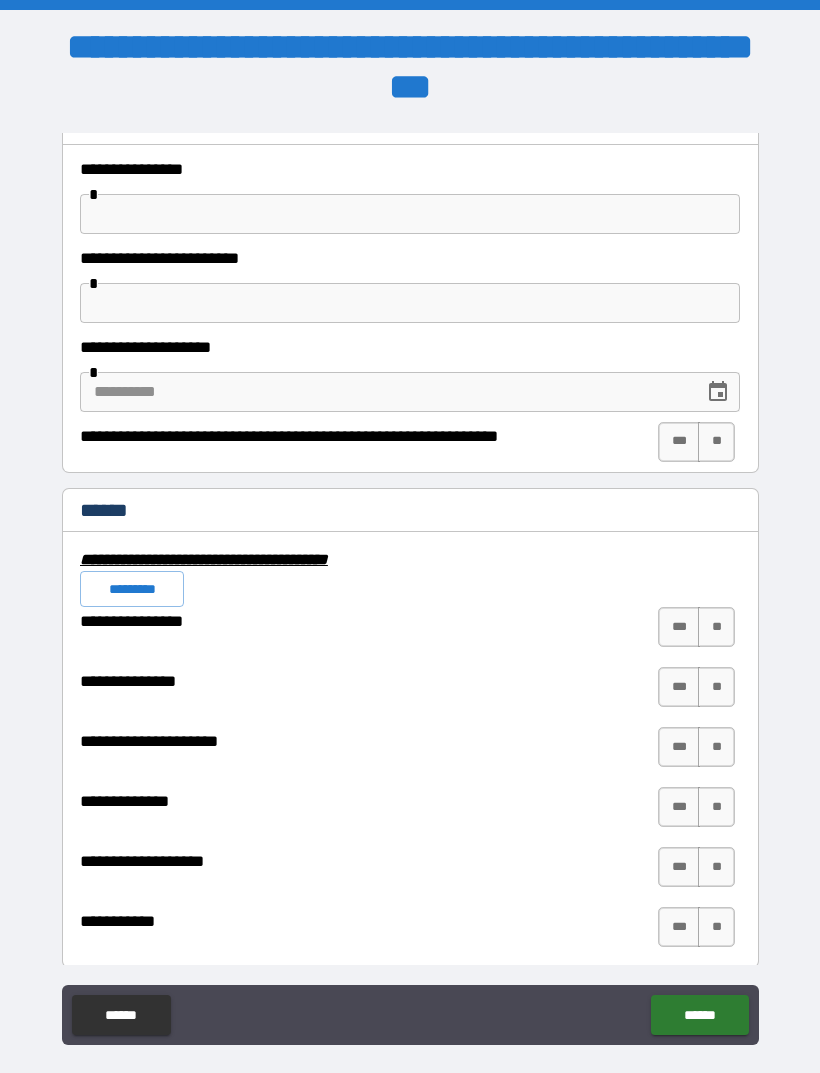 click on "**" at bounding box center (716, 627) 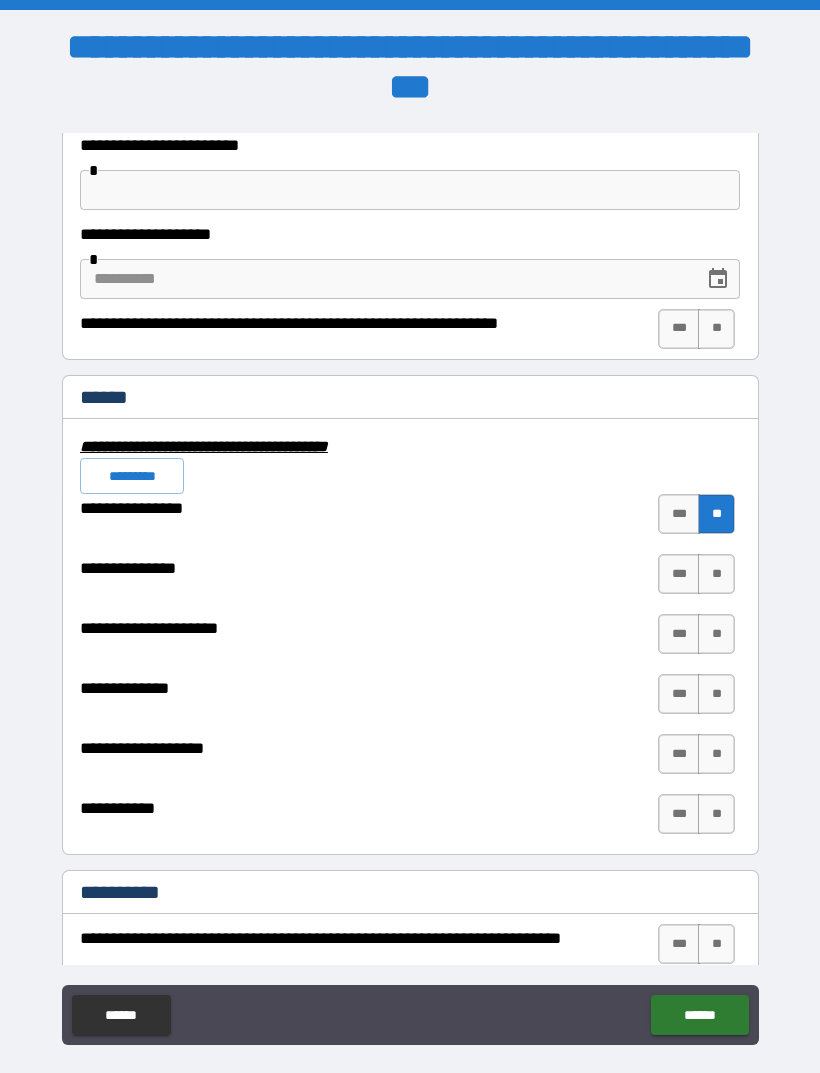 scroll, scrollTop: 4420, scrollLeft: 0, axis: vertical 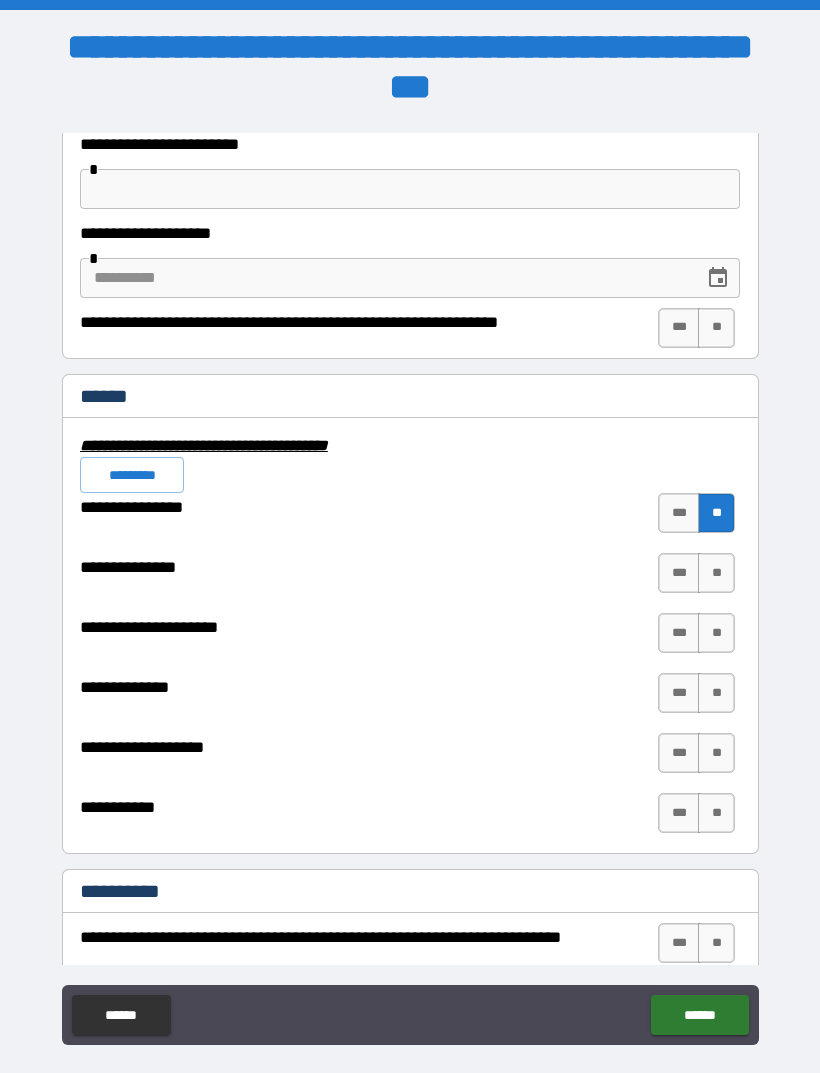 click on "**" at bounding box center [716, 573] 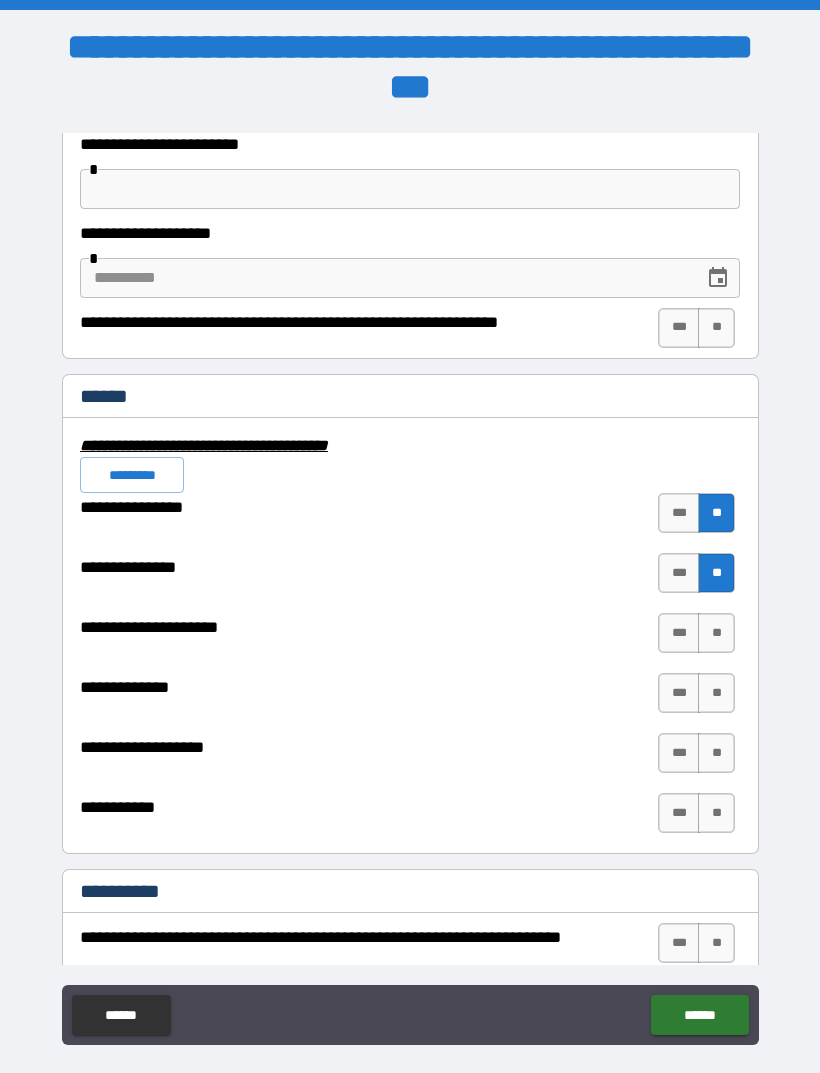 click on "**" at bounding box center (716, 633) 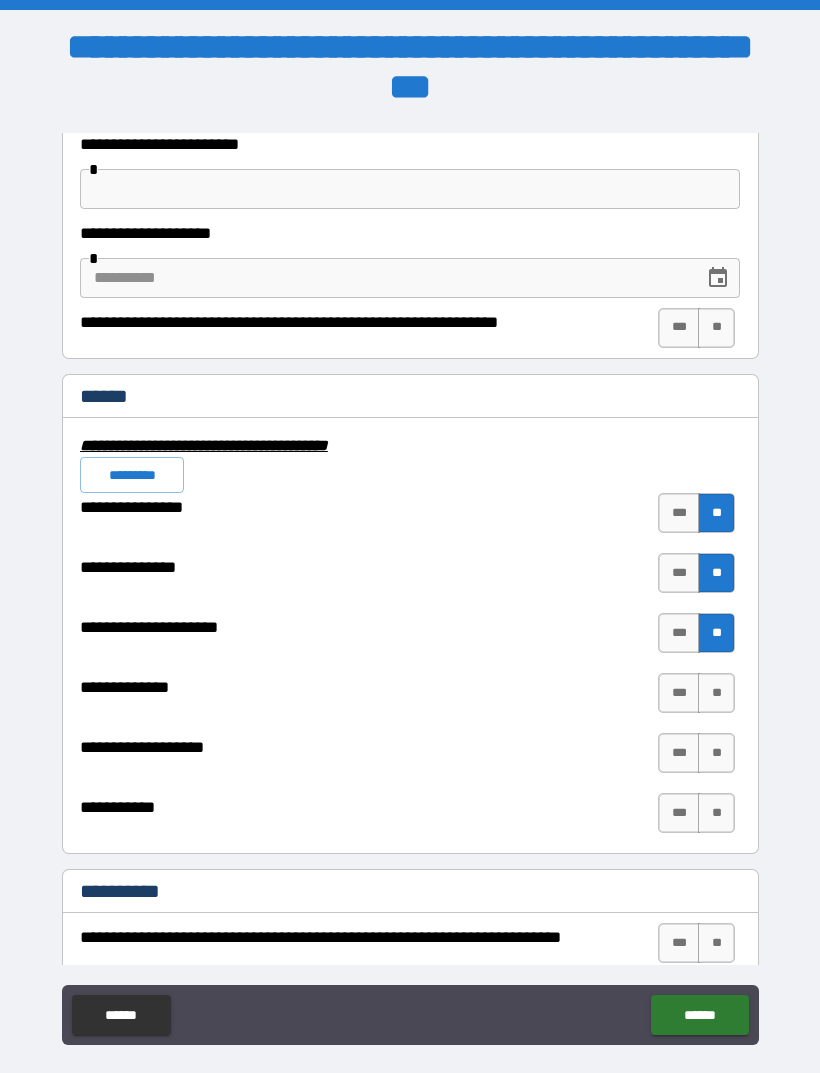 click on "**" at bounding box center [716, 693] 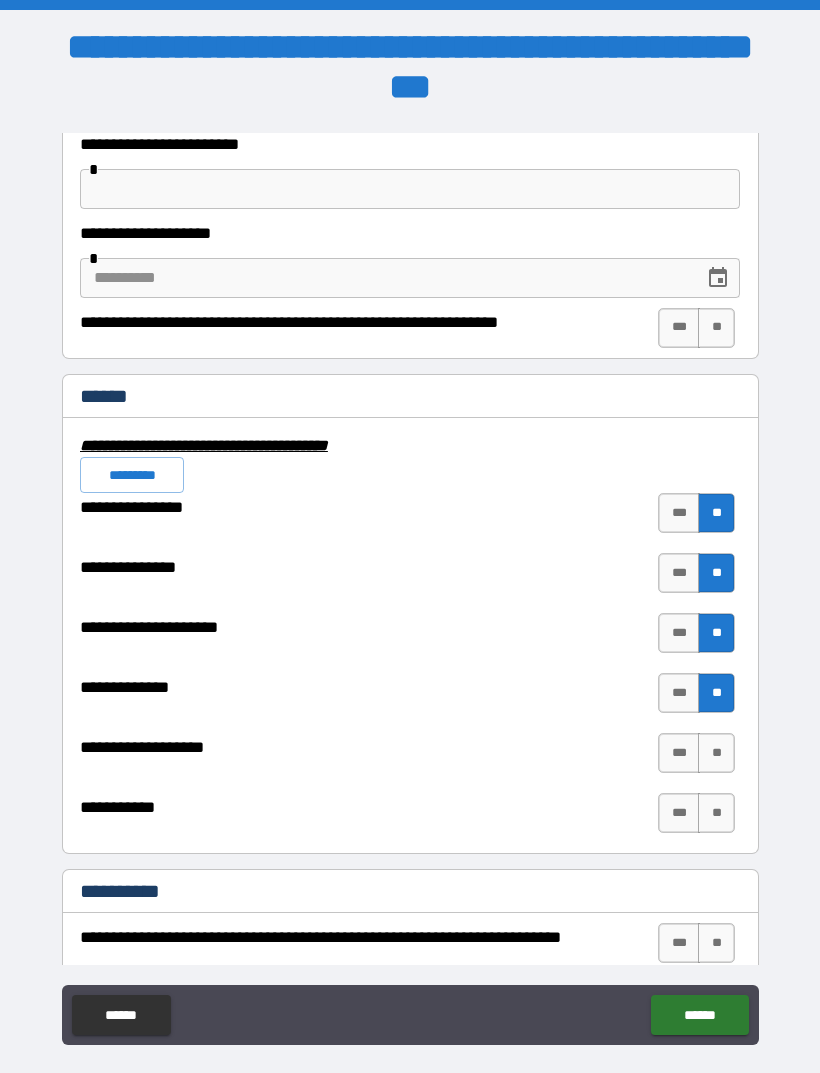 click on "***" at bounding box center (679, 753) 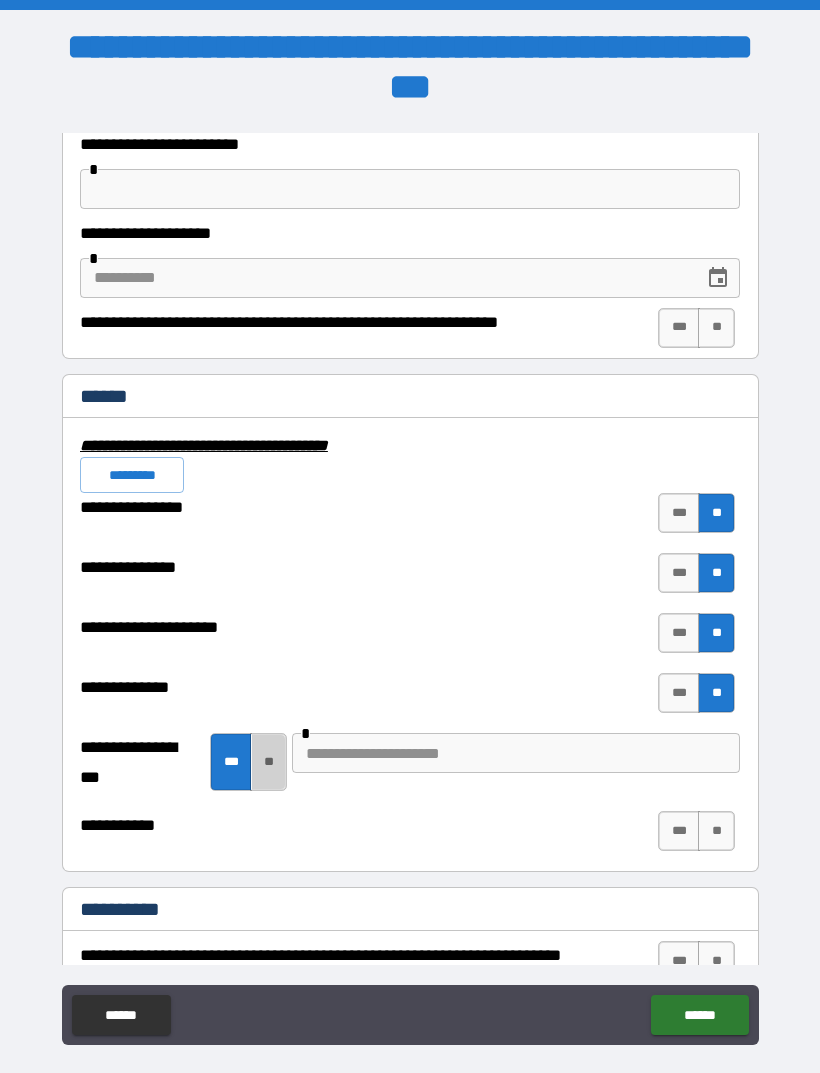 click on "**" at bounding box center (268, 762) 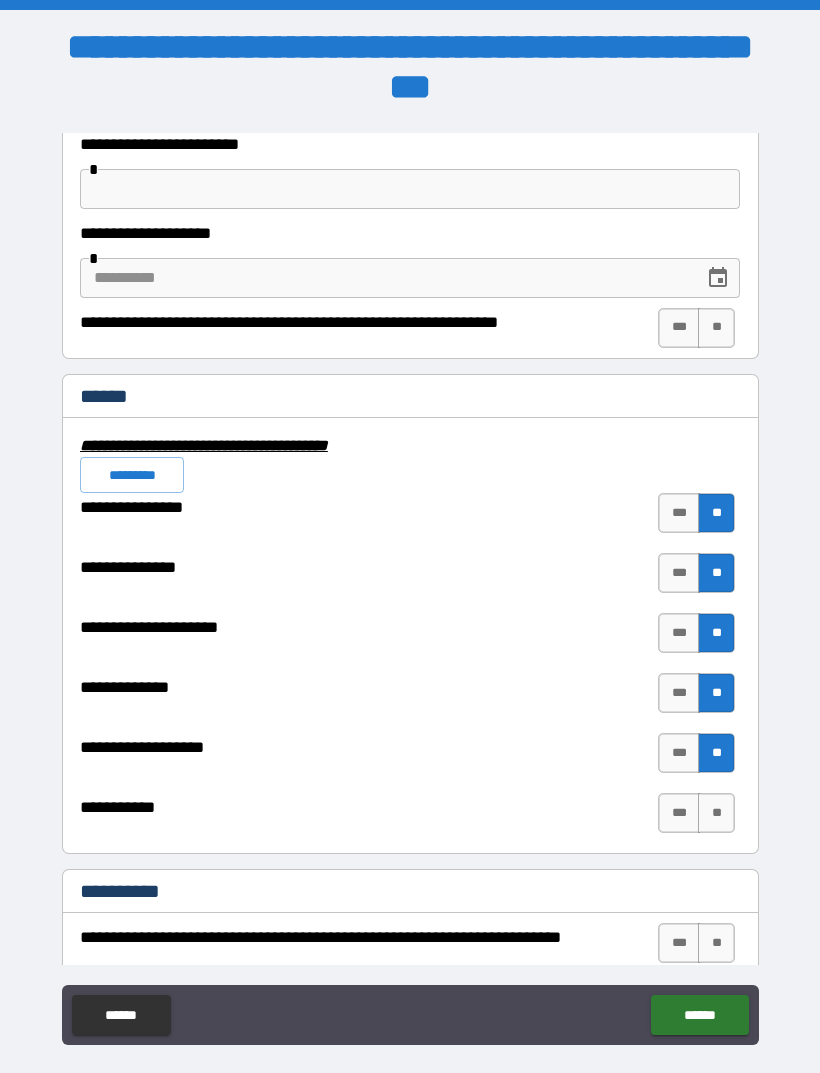 click on "**" at bounding box center [716, 813] 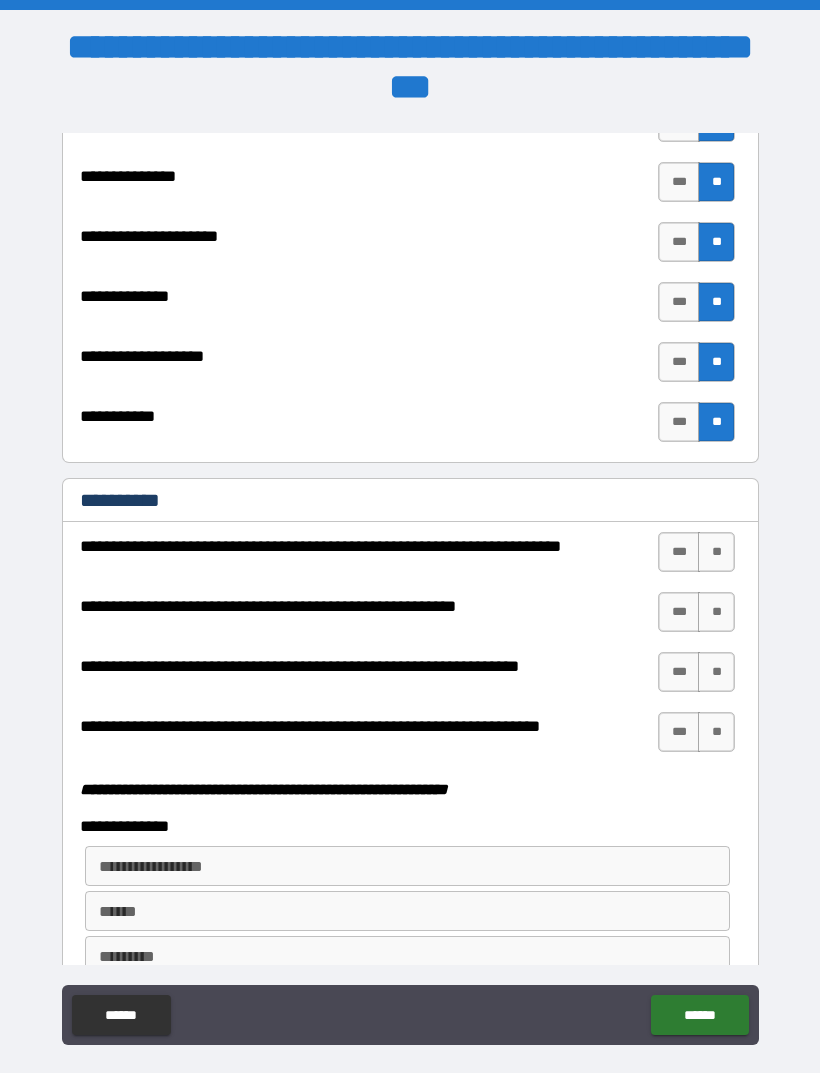 scroll, scrollTop: 4820, scrollLeft: 0, axis: vertical 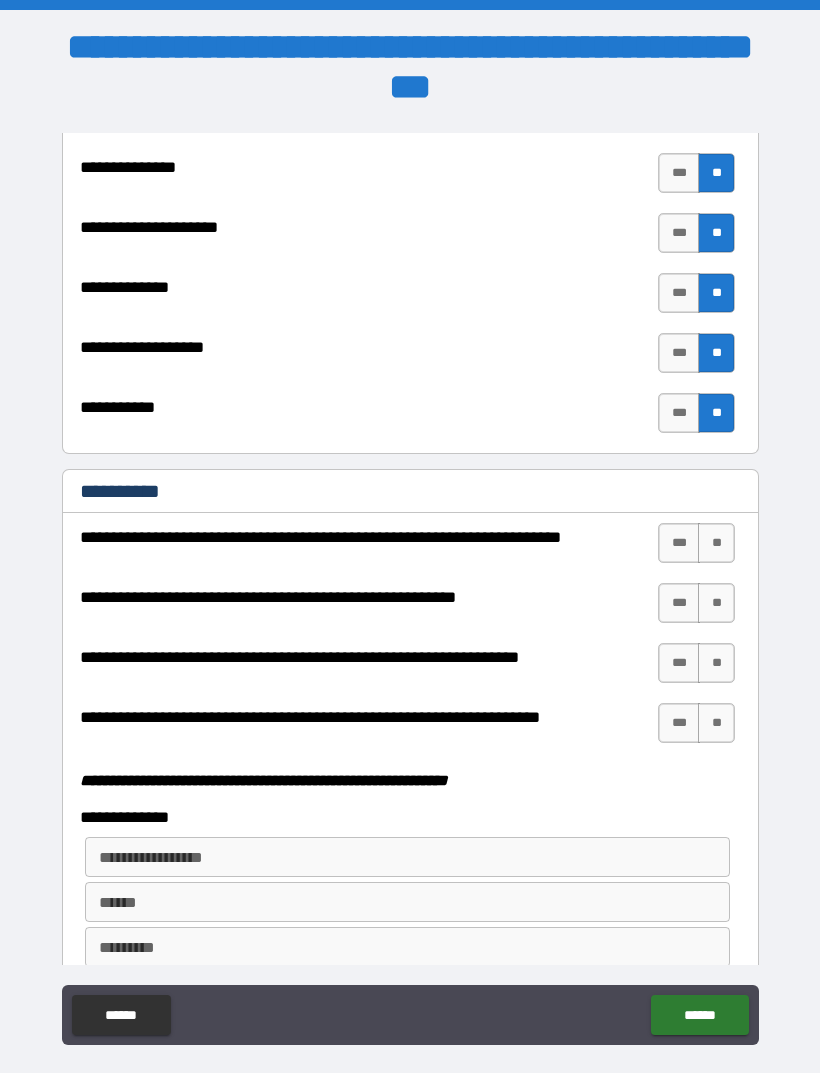 click on "**" at bounding box center (716, 543) 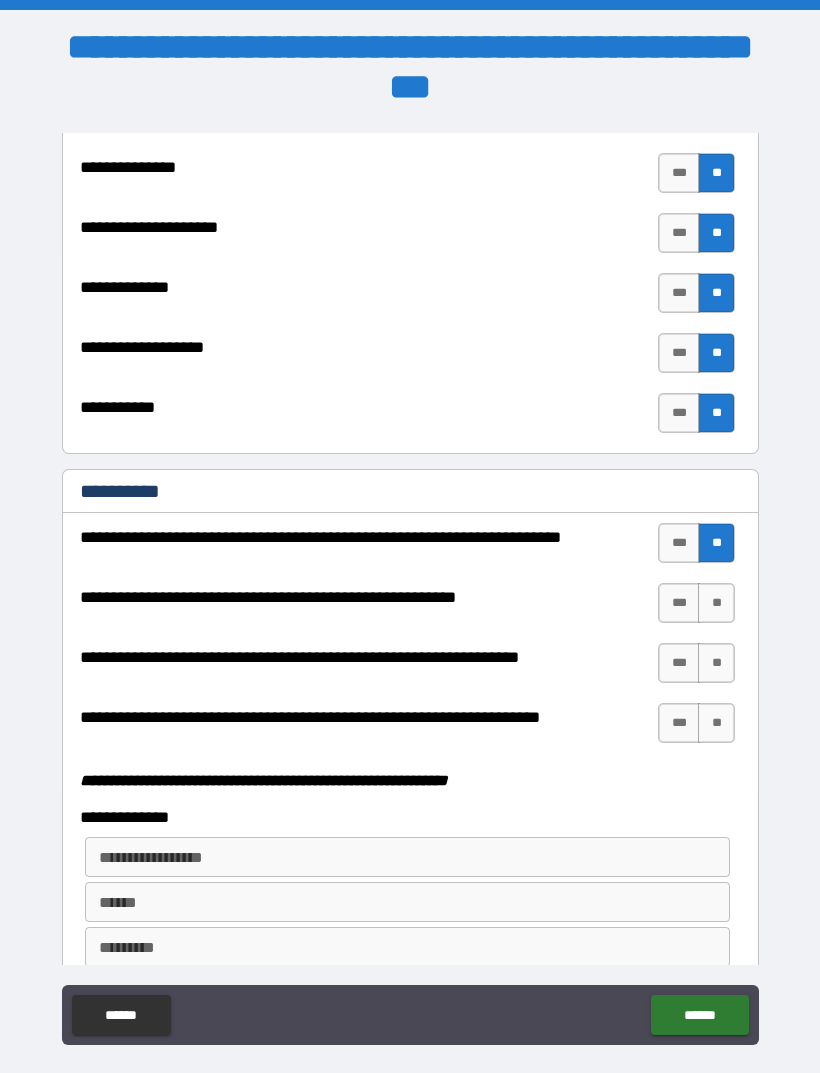 click on "**" at bounding box center (716, 603) 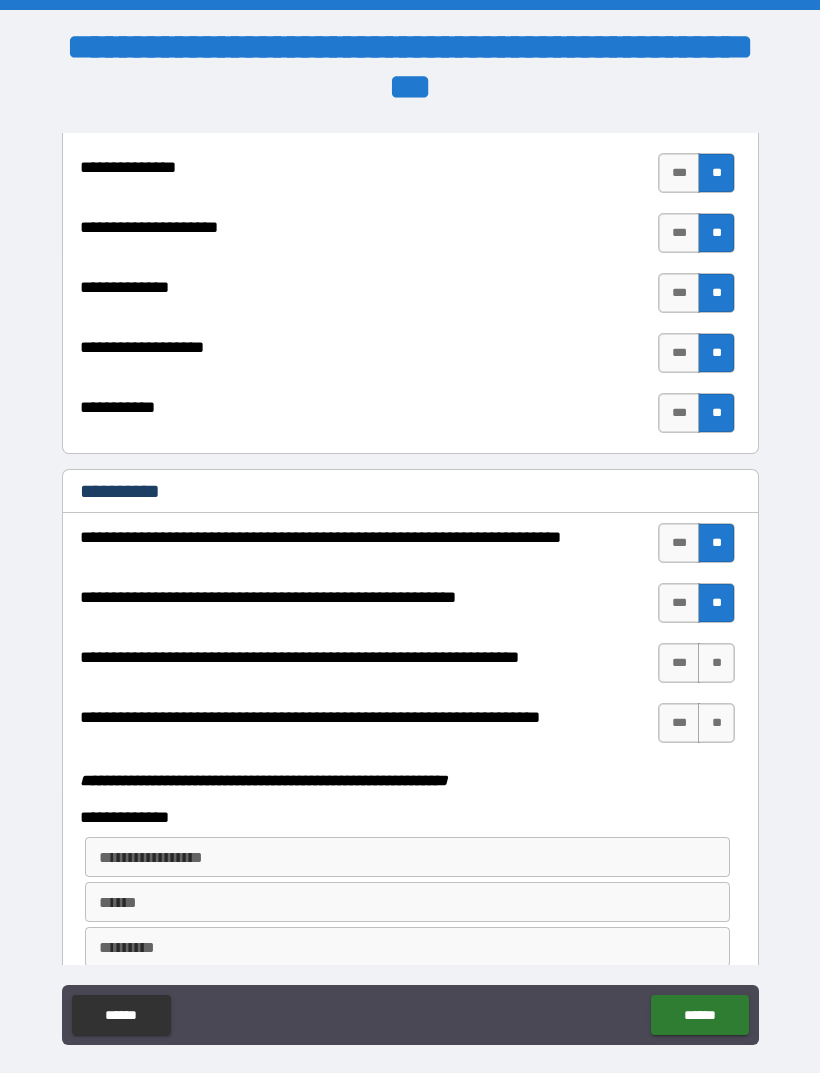 click on "**" at bounding box center (716, 663) 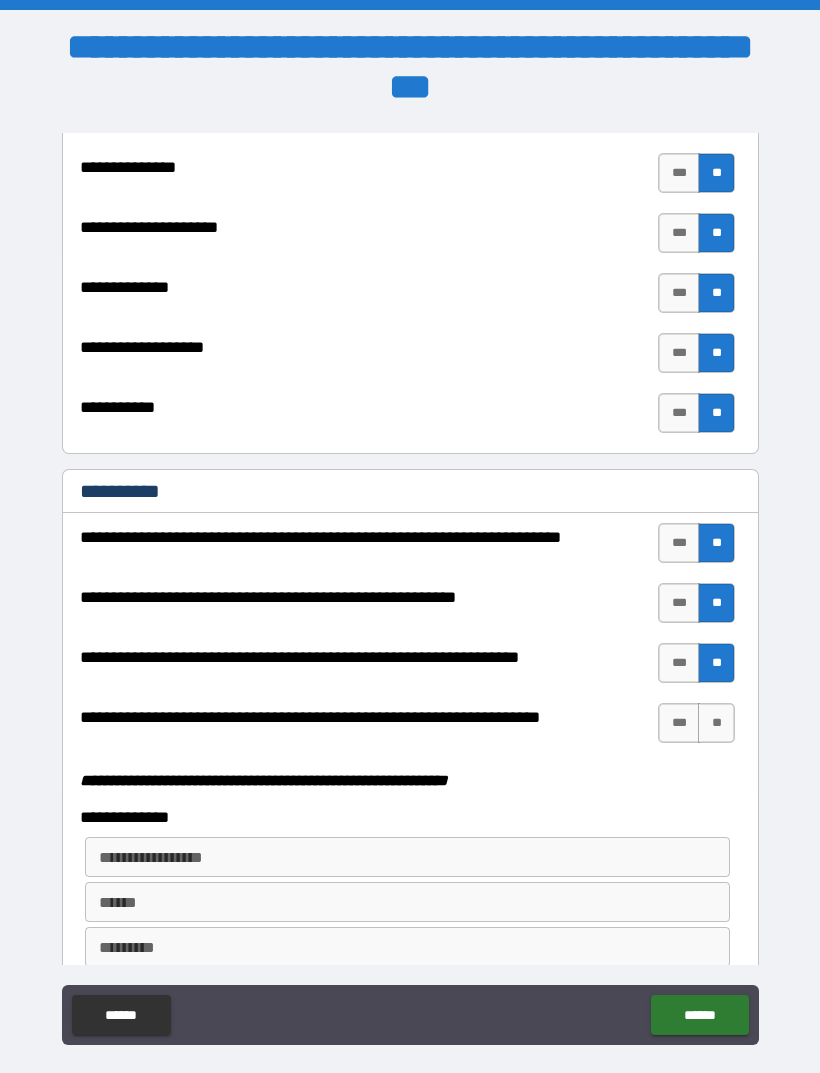 click on "**" at bounding box center [716, 723] 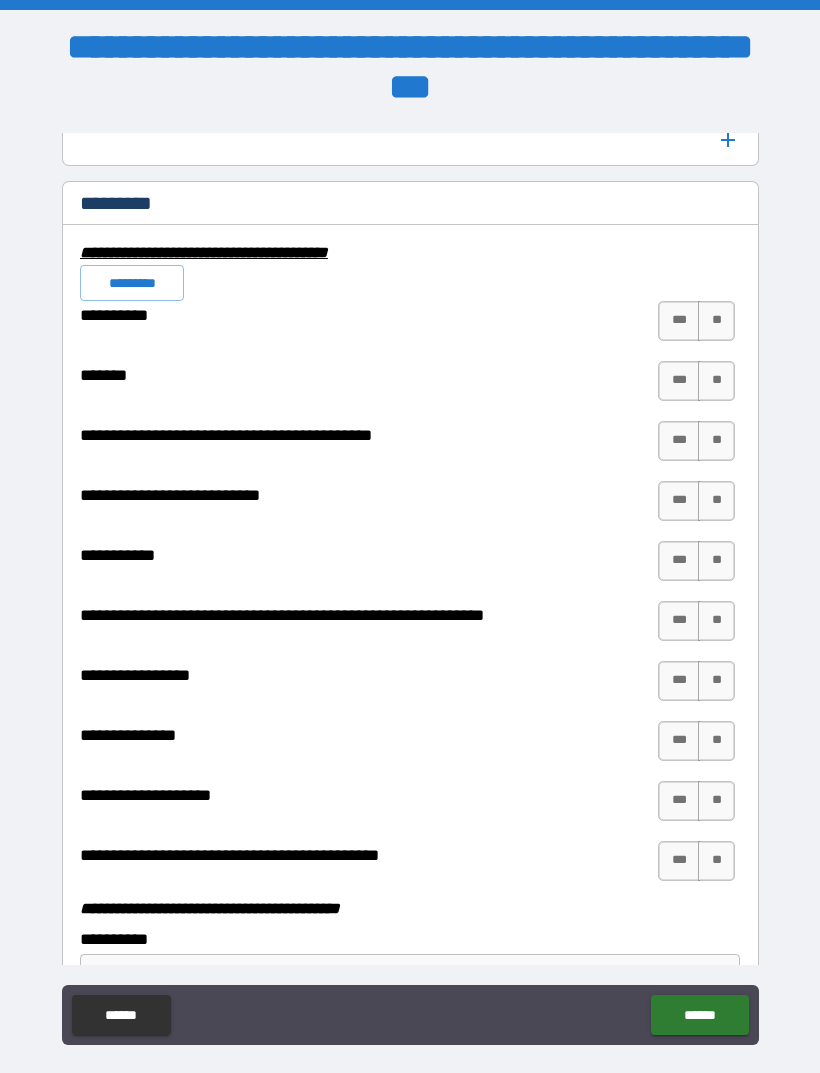 scroll, scrollTop: 5671, scrollLeft: 0, axis: vertical 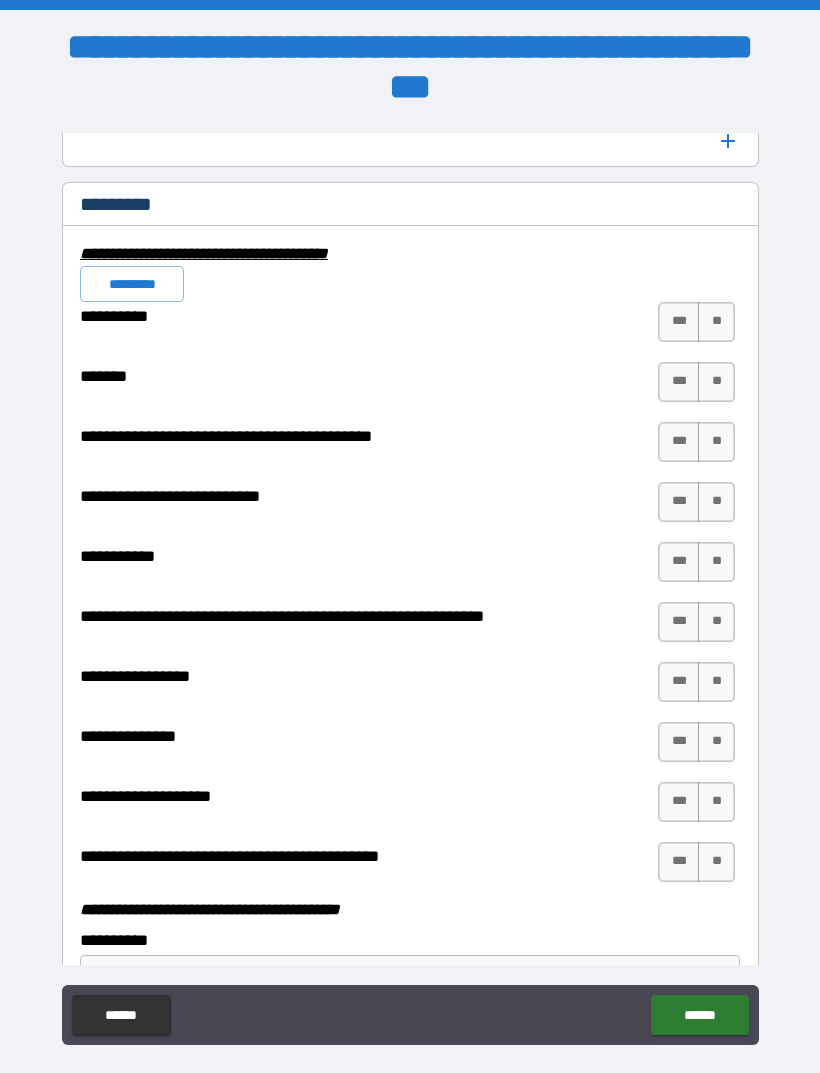 click on "**" at bounding box center [716, 322] 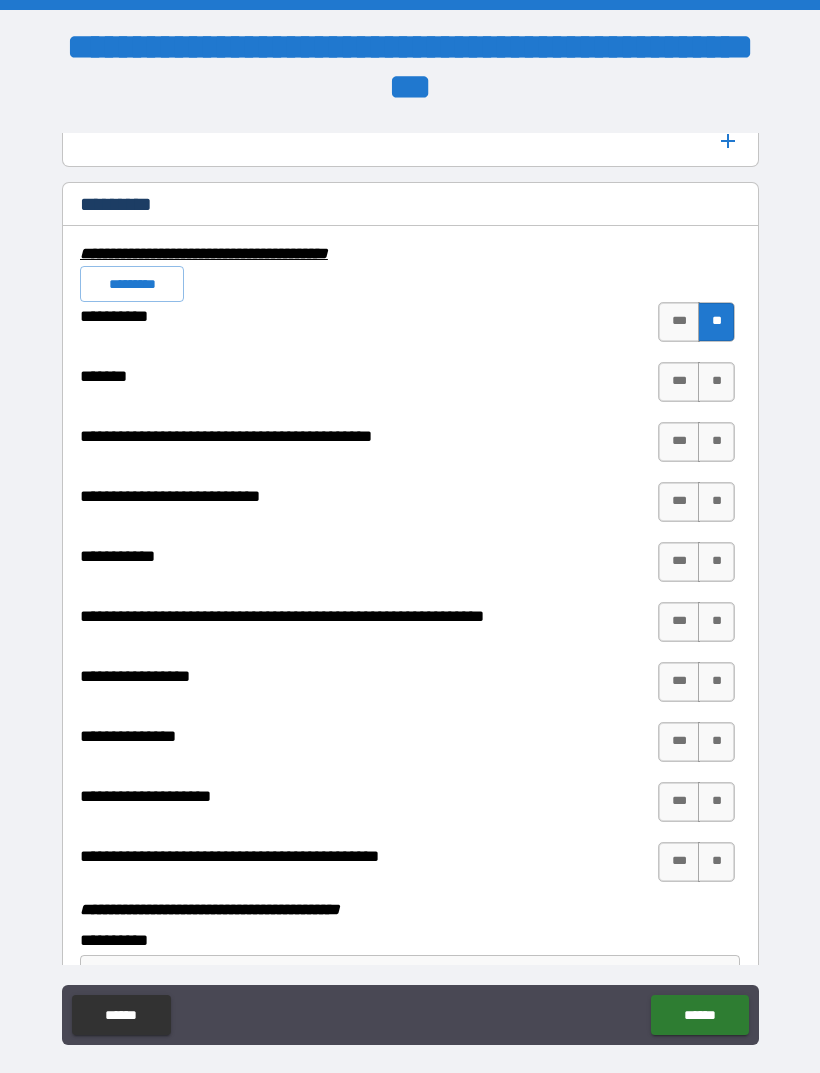 click on "**" at bounding box center (716, 382) 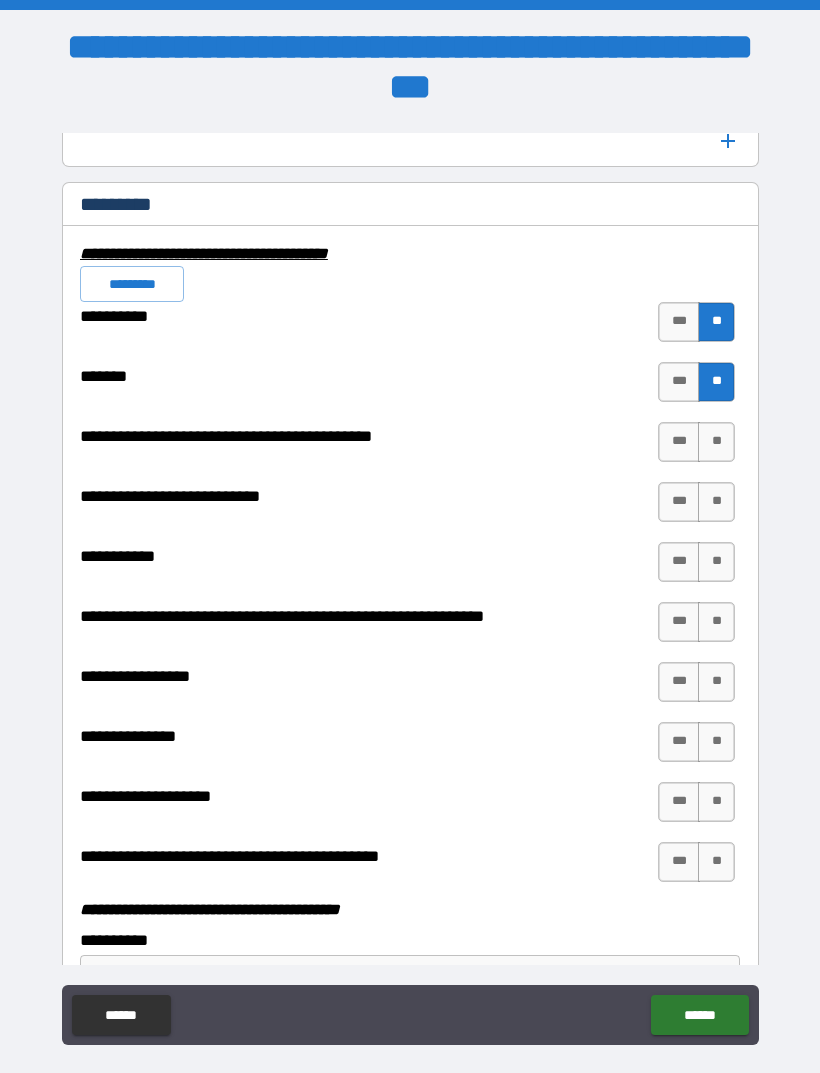 click on "**" at bounding box center [716, 442] 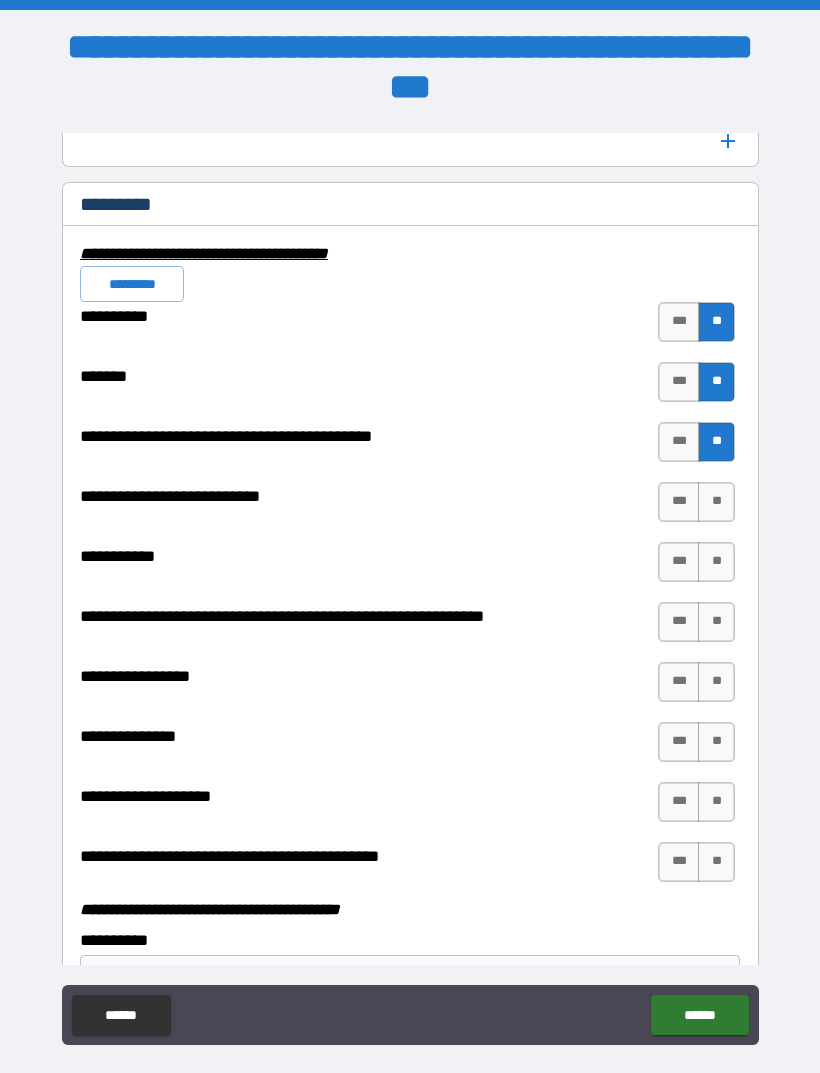 click on "**" at bounding box center (716, 502) 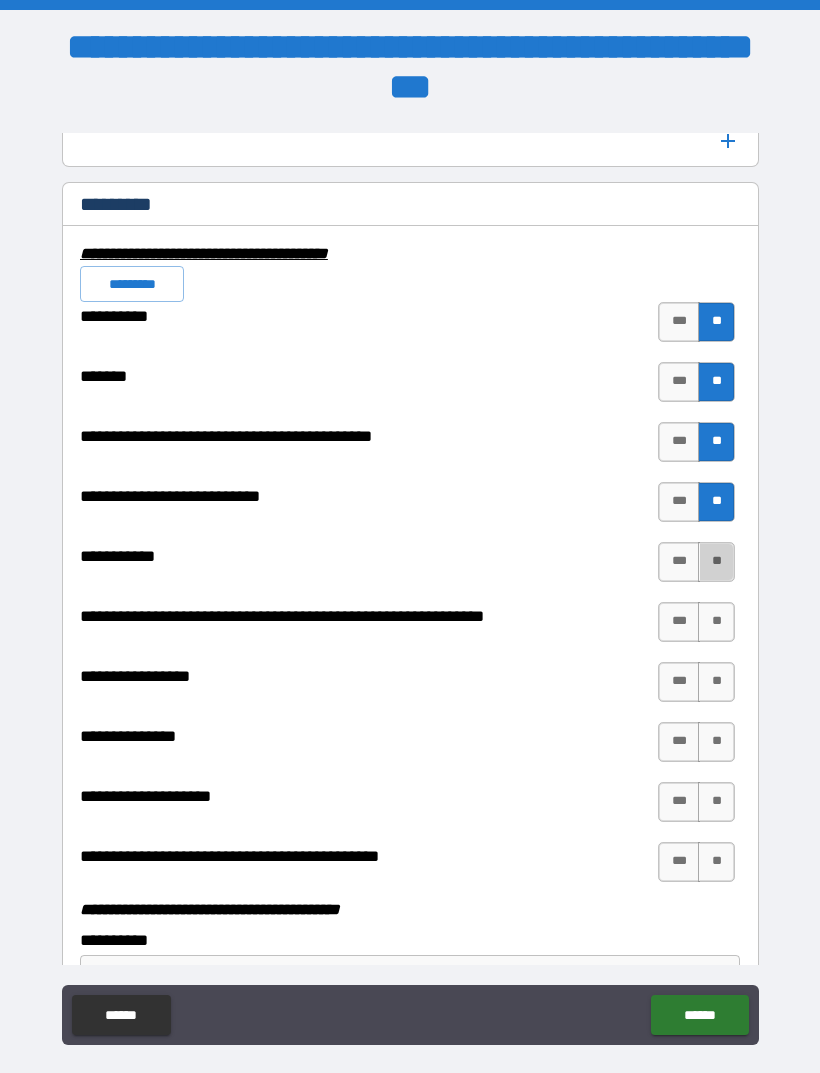 click on "**" at bounding box center [716, 562] 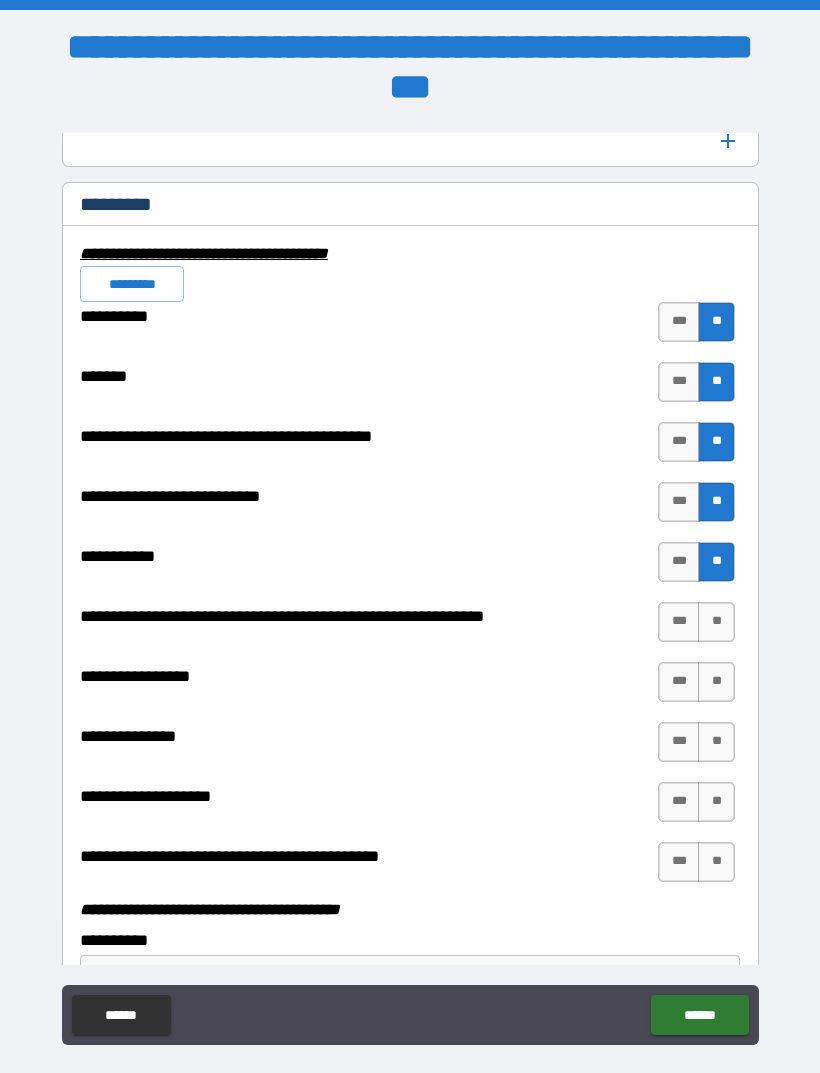 click on "**" at bounding box center [716, 622] 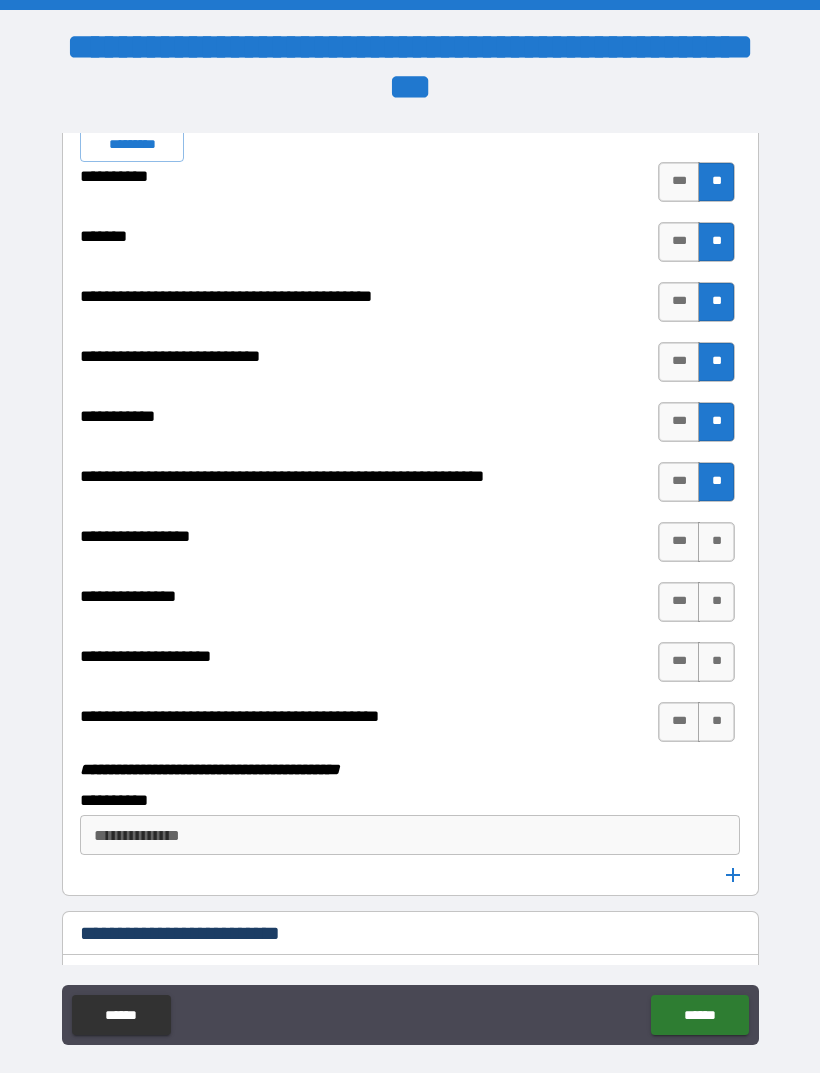 scroll, scrollTop: 5812, scrollLeft: 0, axis: vertical 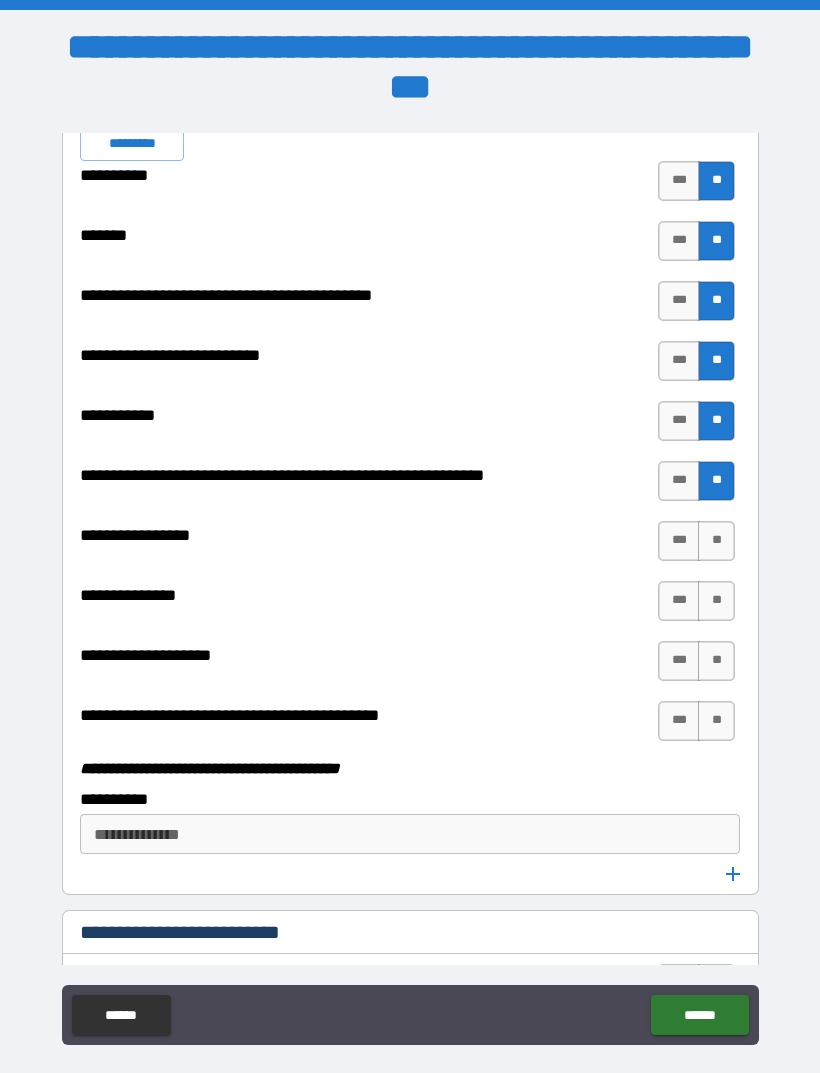 click on "**" at bounding box center (716, 541) 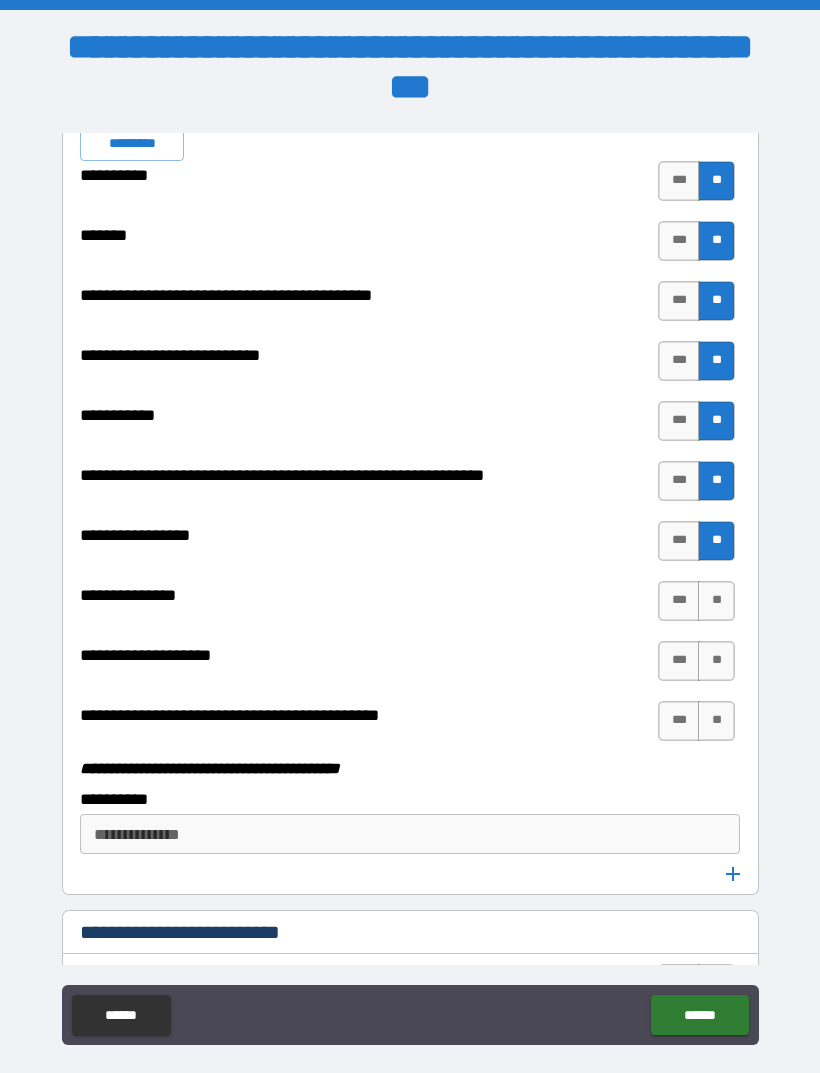 click on "**" at bounding box center [716, 601] 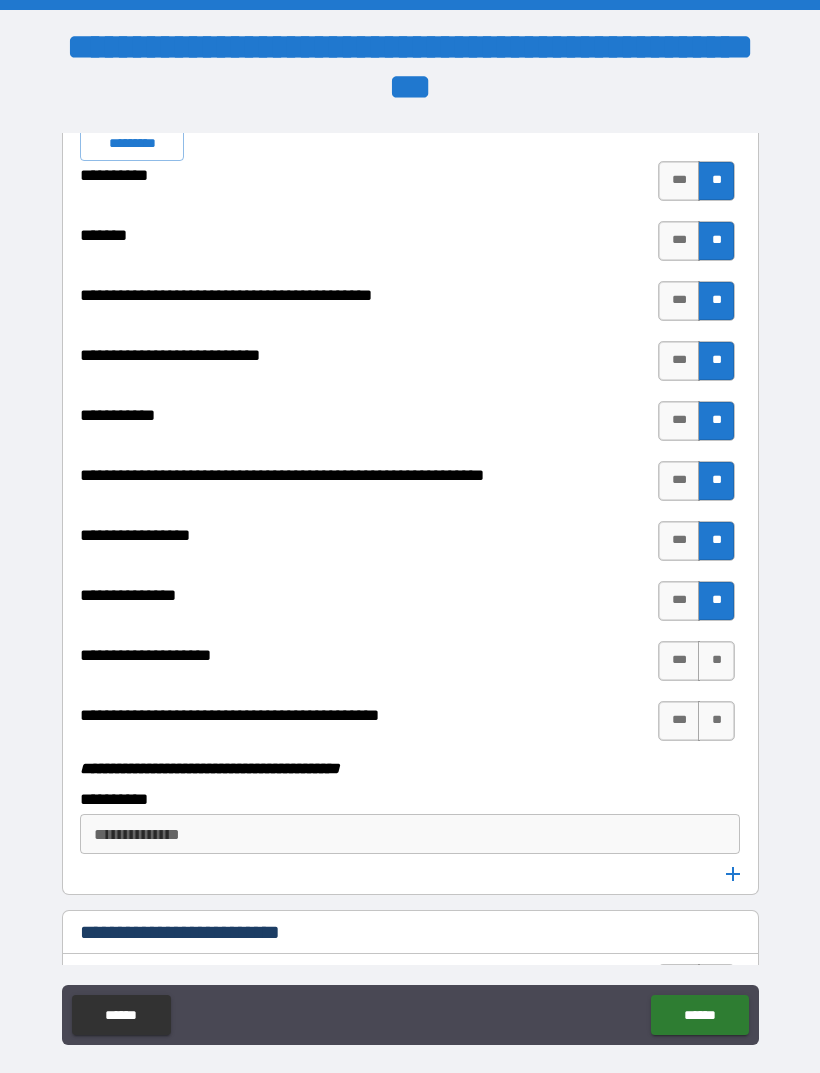 click on "**" at bounding box center (716, 661) 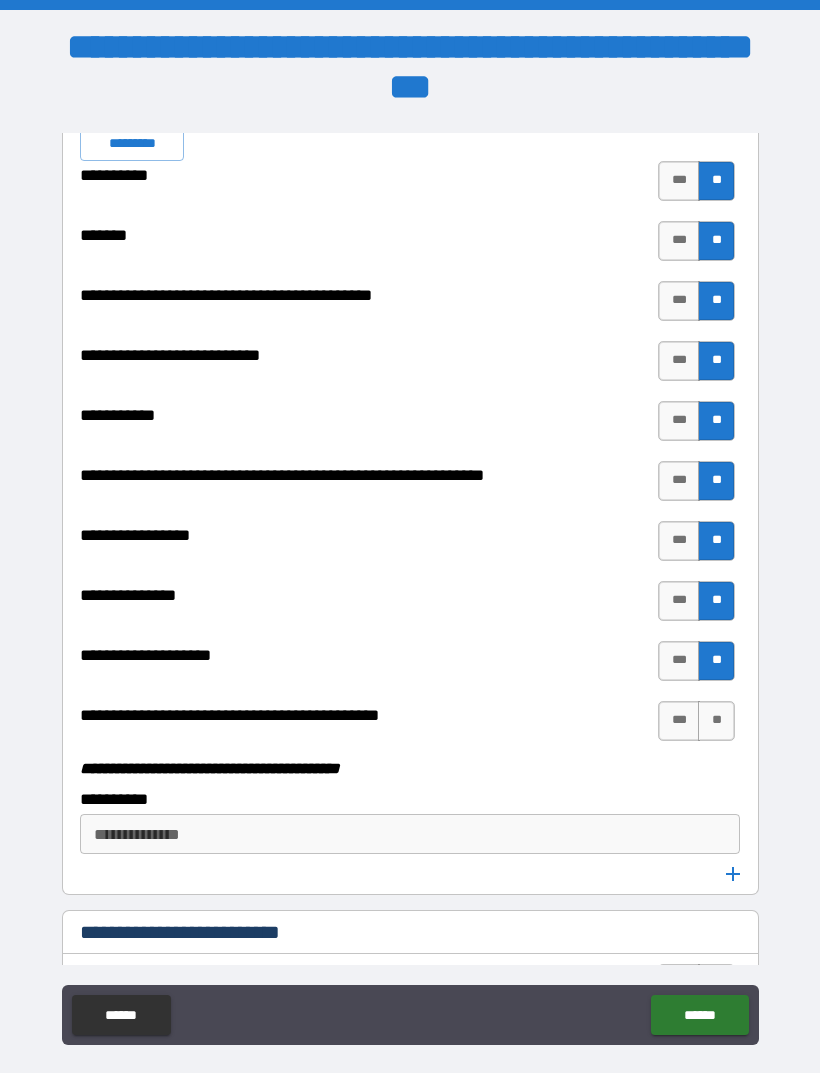 click on "***" at bounding box center (679, 721) 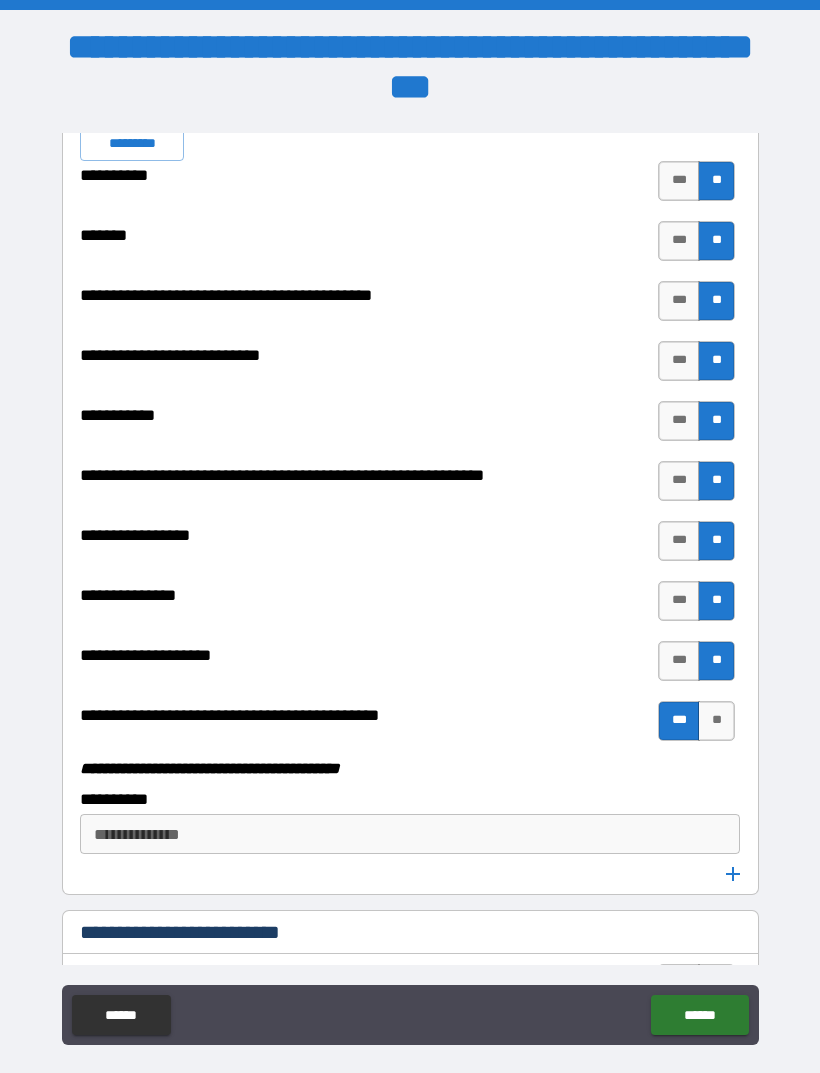 click on "**********" at bounding box center (408, 834) 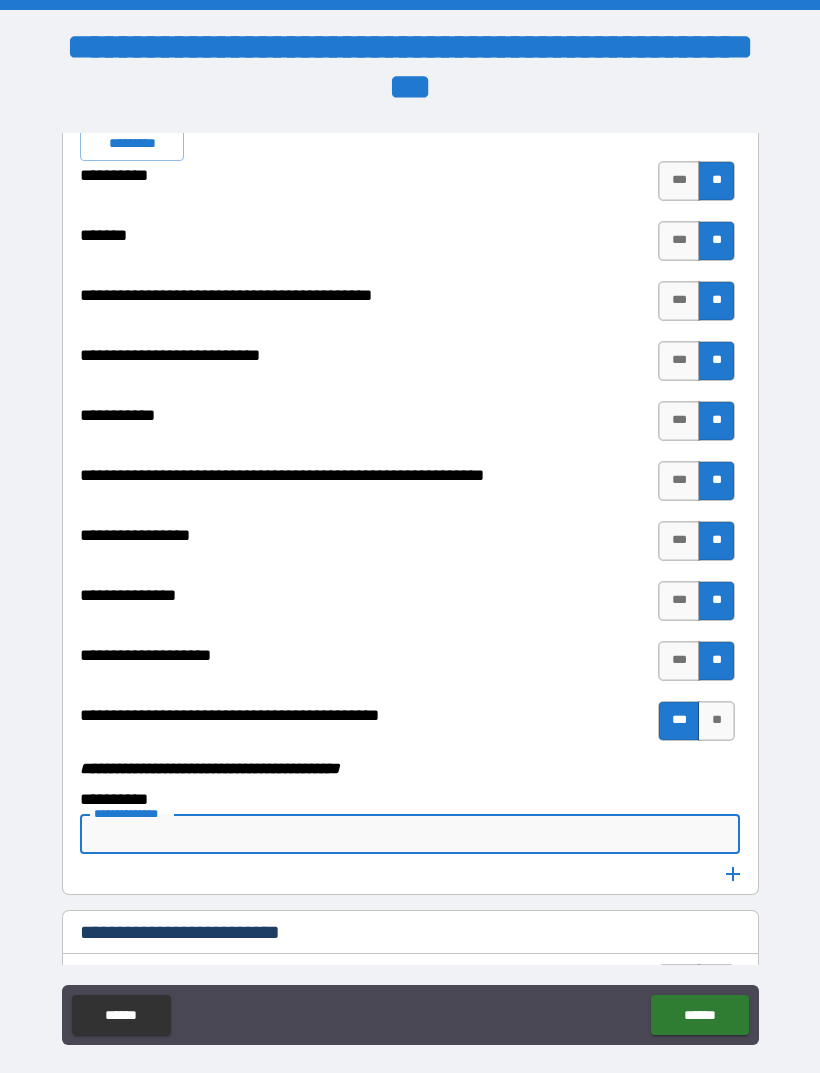 scroll, scrollTop: 64, scrollLeft: 0, axis: vertical 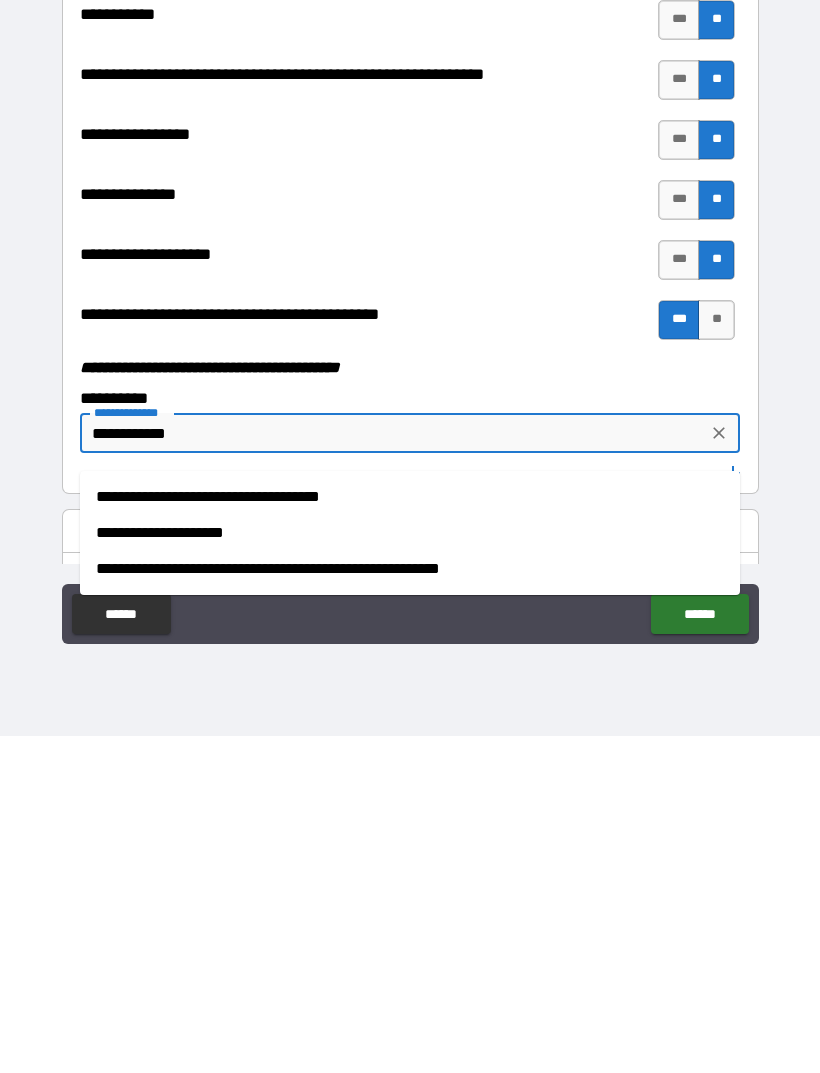 type on "**********" 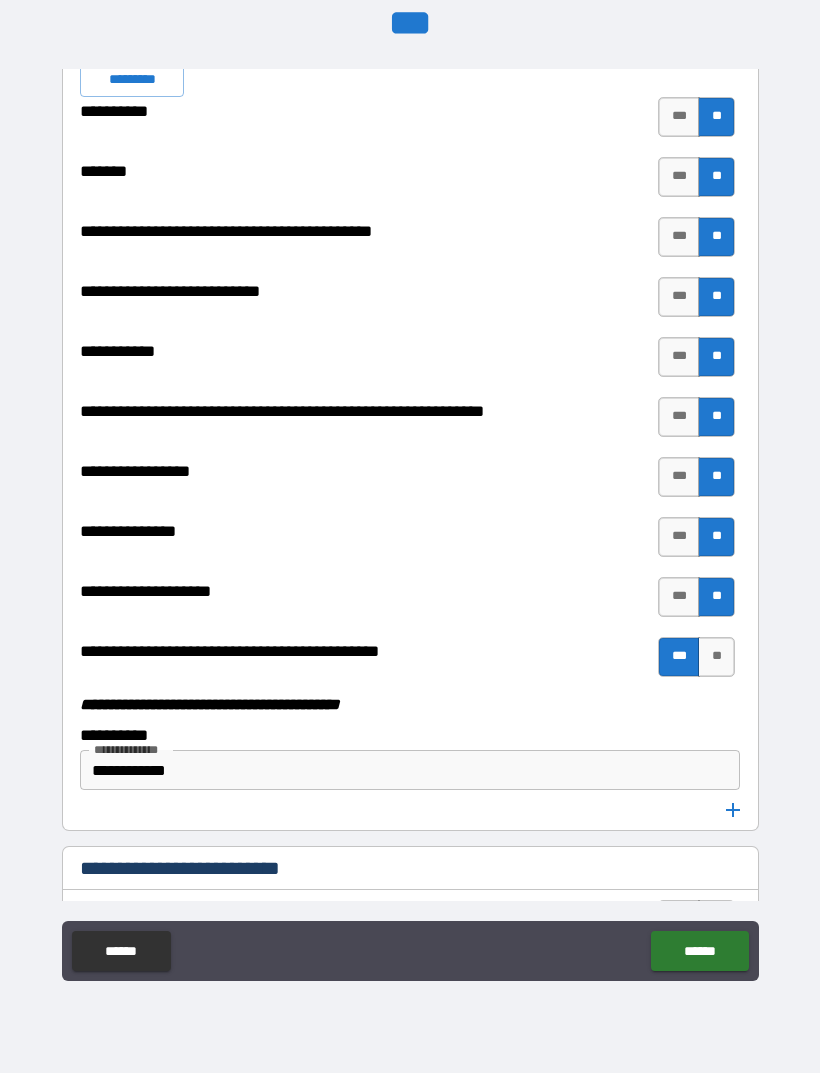 click on "**********" at bounding box center [393, 770] 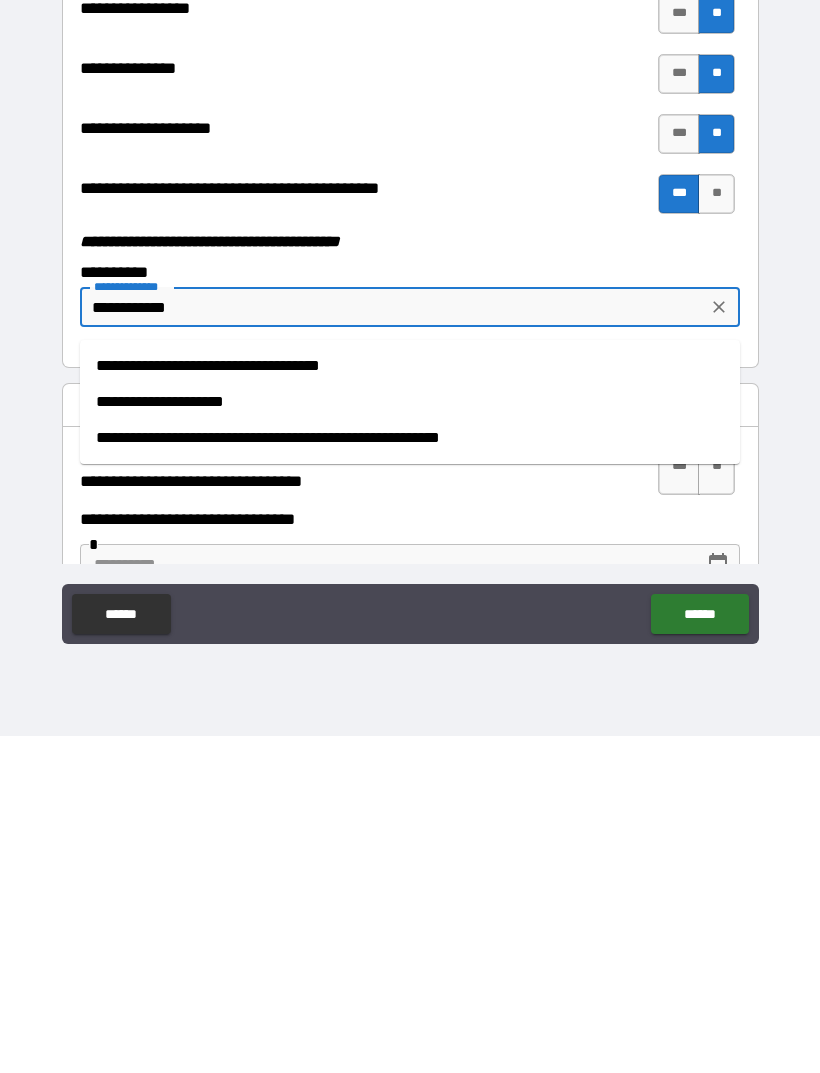 scroll, scrollTop: 5974, scrollLeft: 0, axis: vertical 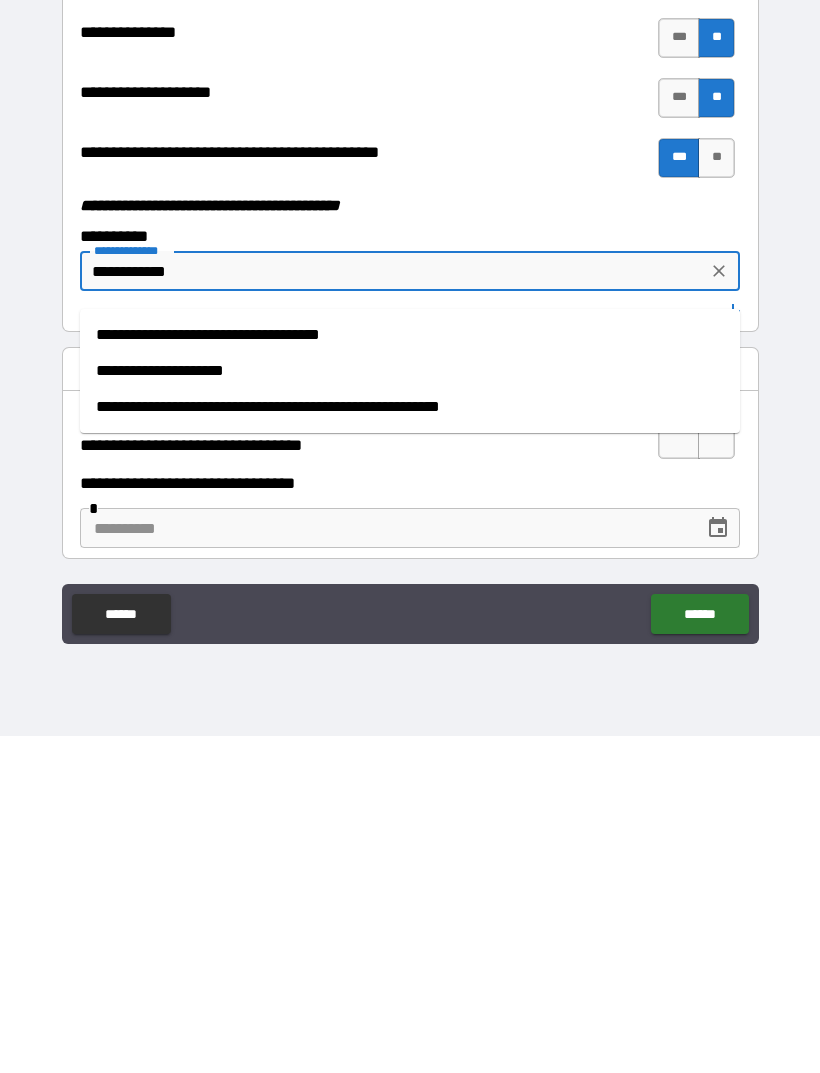 click on "**********" at bounding box center (410, 820) 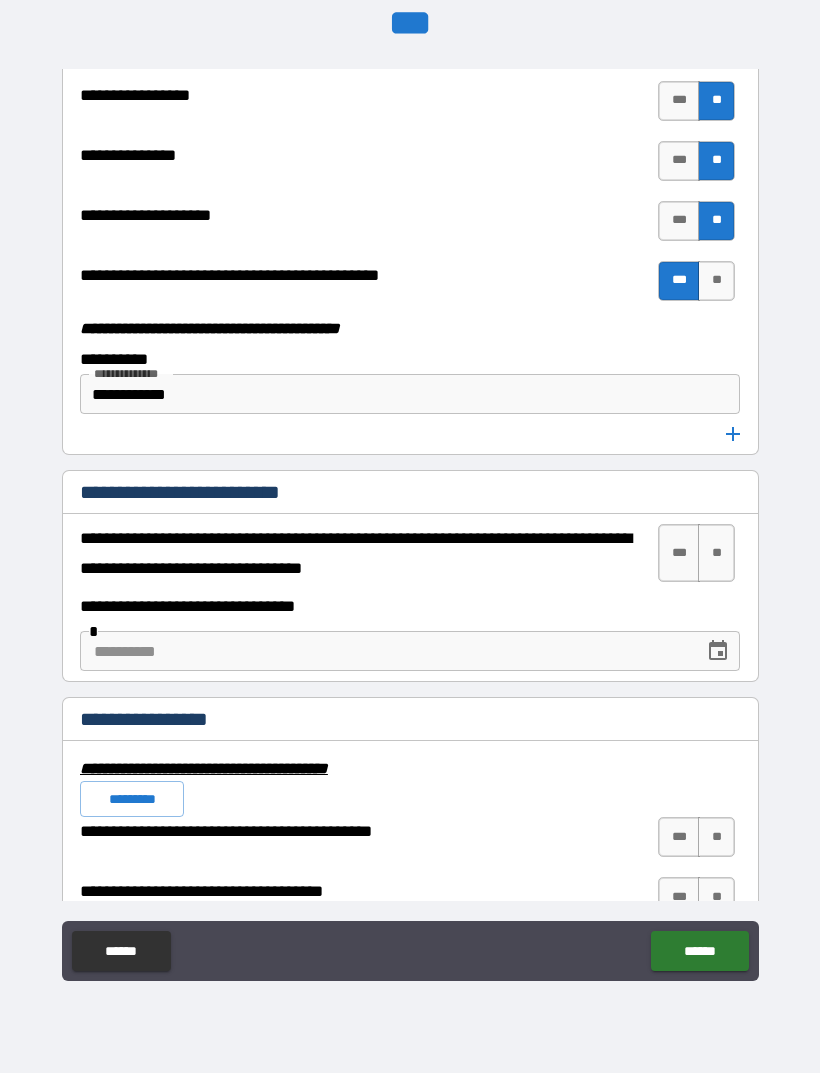 scroll, scrollTop: 6192, scrollLeft: 0, axis: vertical 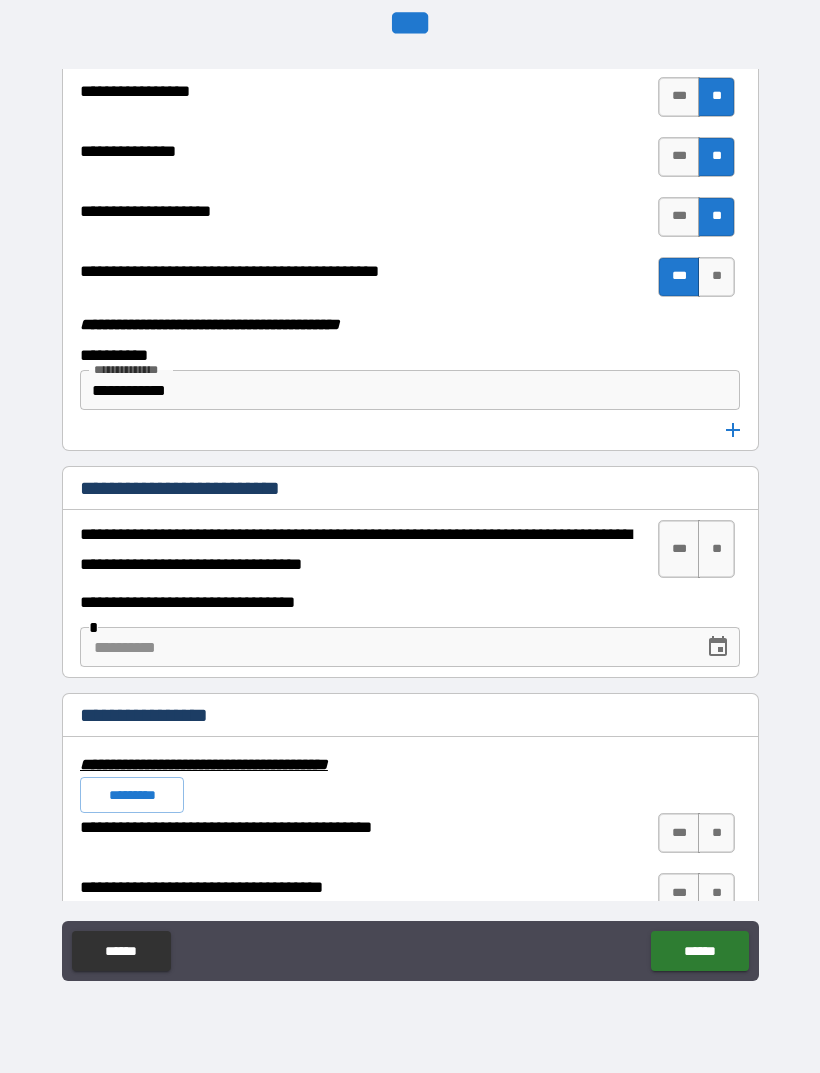 click on "**" at bounding box center [716, 549] 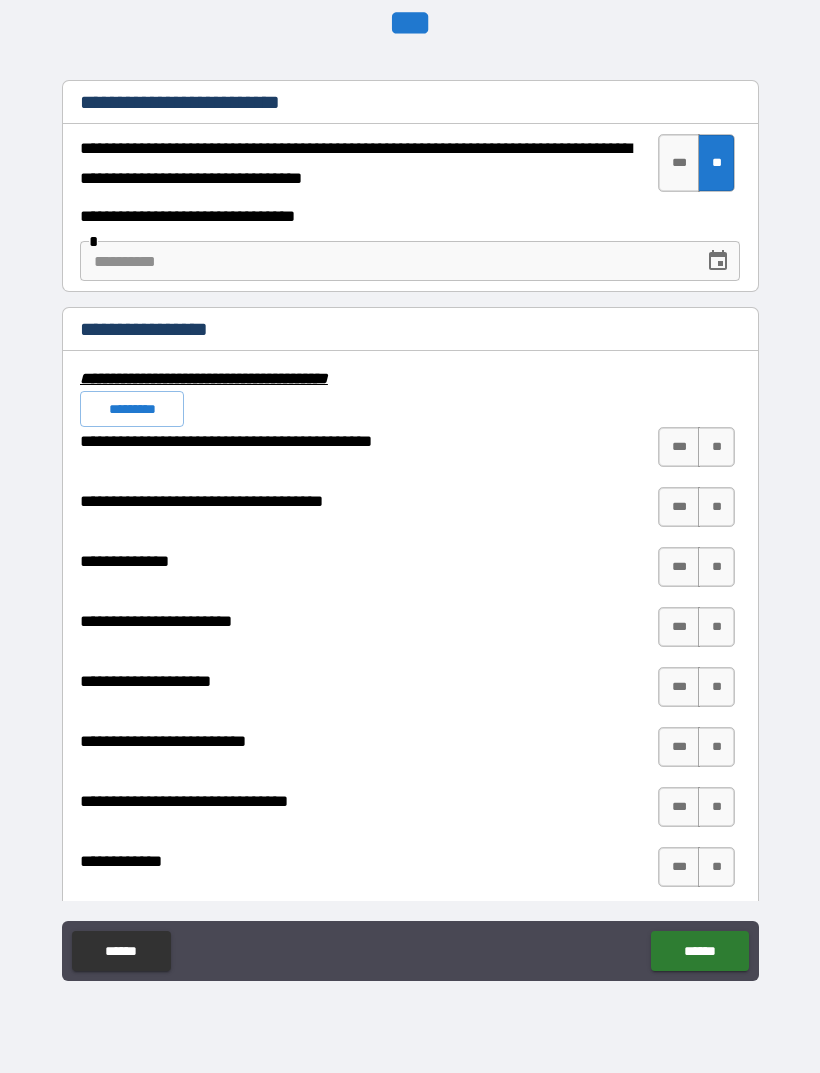 scroll, scrollTop: 6579, scrollLeft: 0, axis: vertical 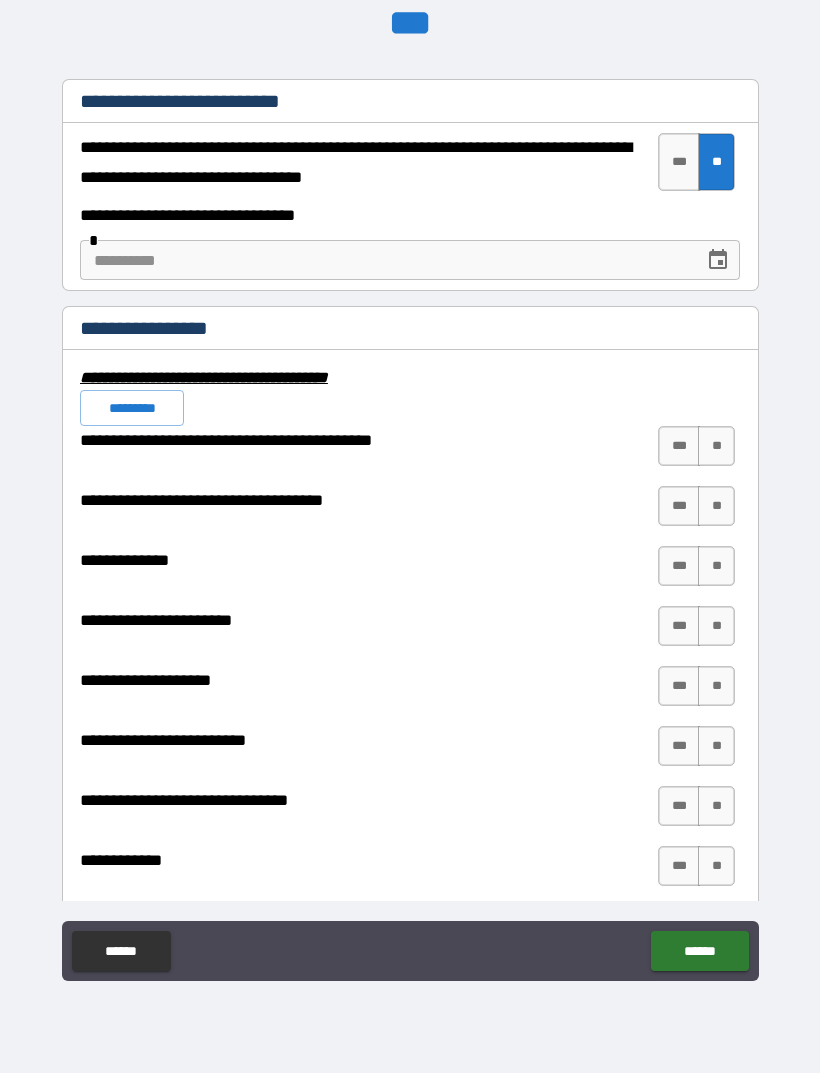 click on "**" at bounding box center [716, 446] 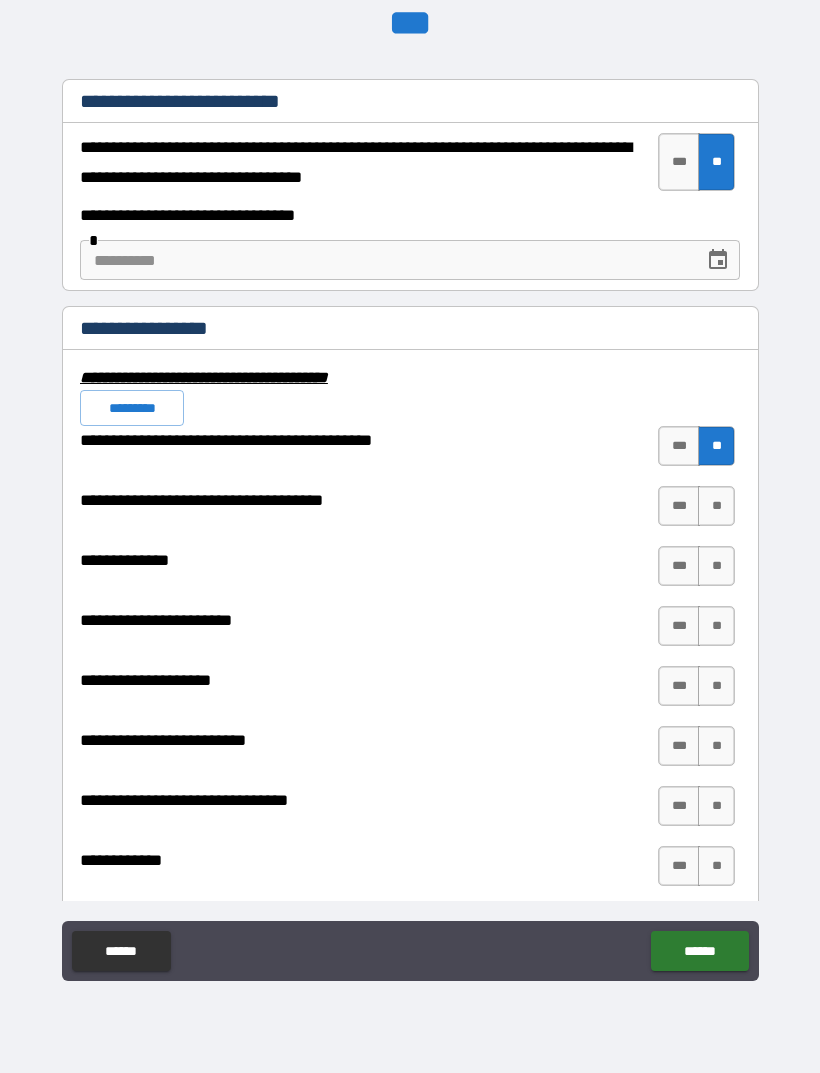 click on "**" at bounding box center (716, 506) 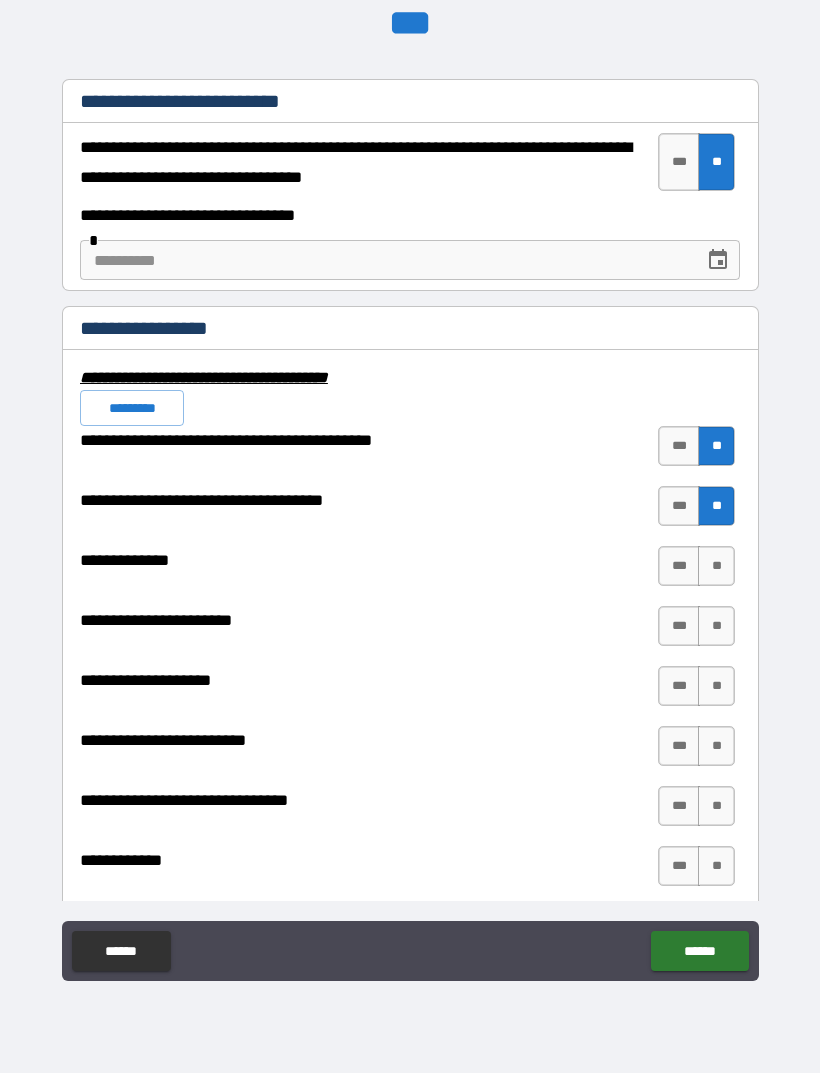 click on "**" at bounding box center (716, 566) 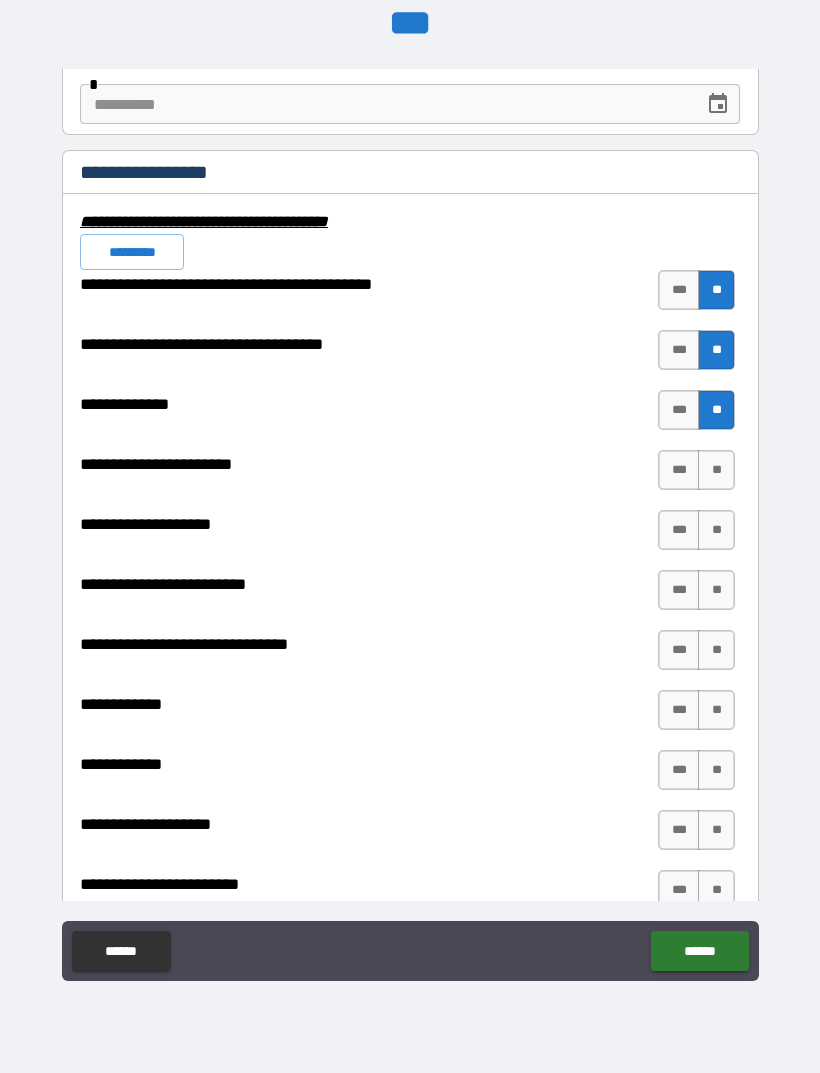 scroll, scrollTop: 6758, scrollLeft: 0, axis: vertical 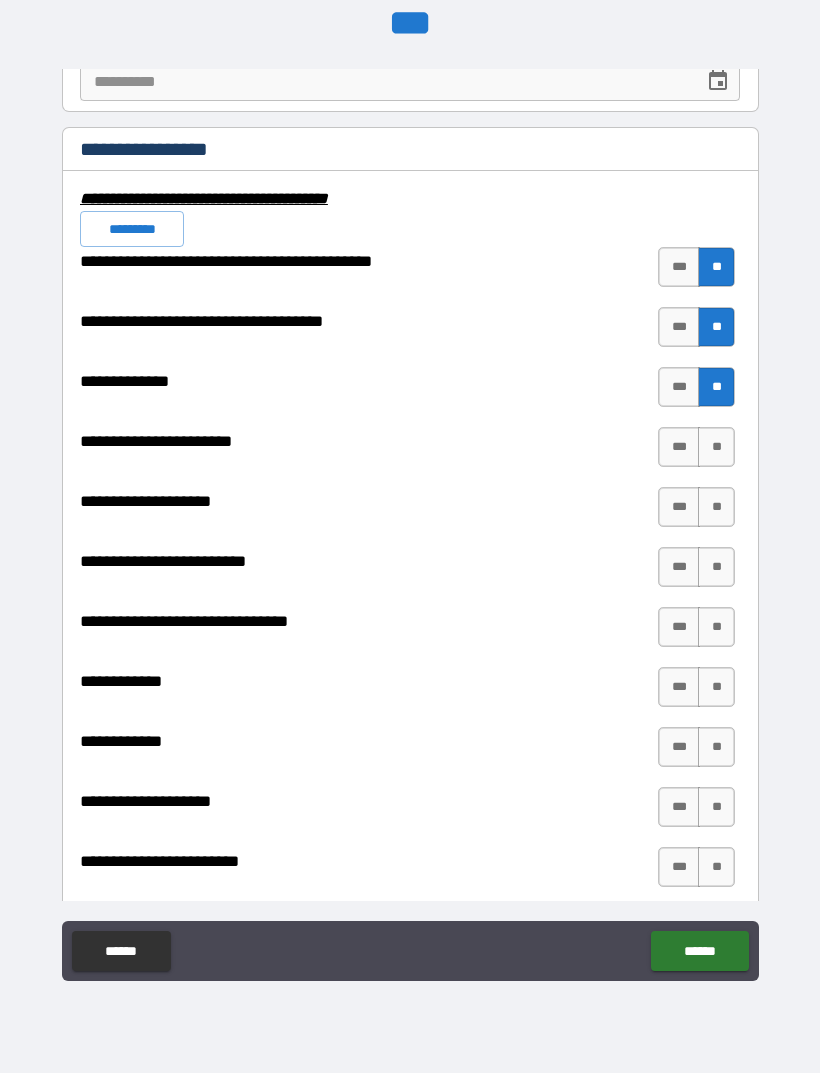 click on "**" at bounding box center (716, 447) 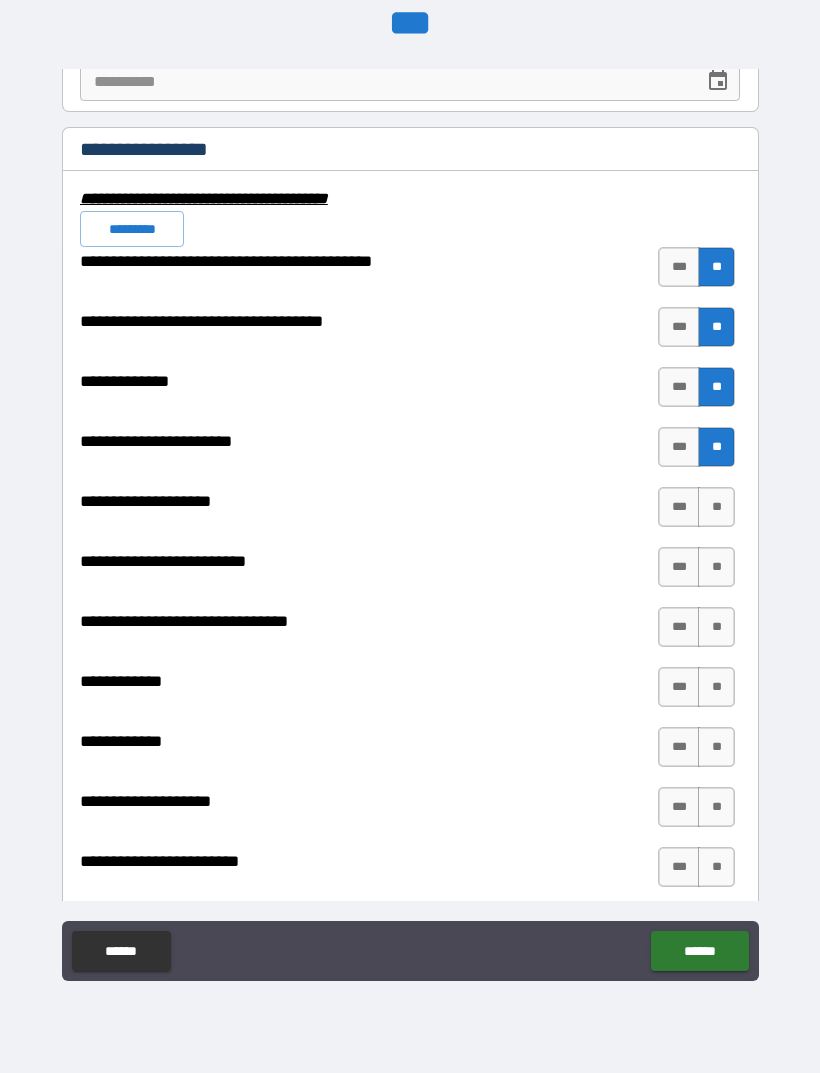 click on "**" at bounding box center [716, 507] 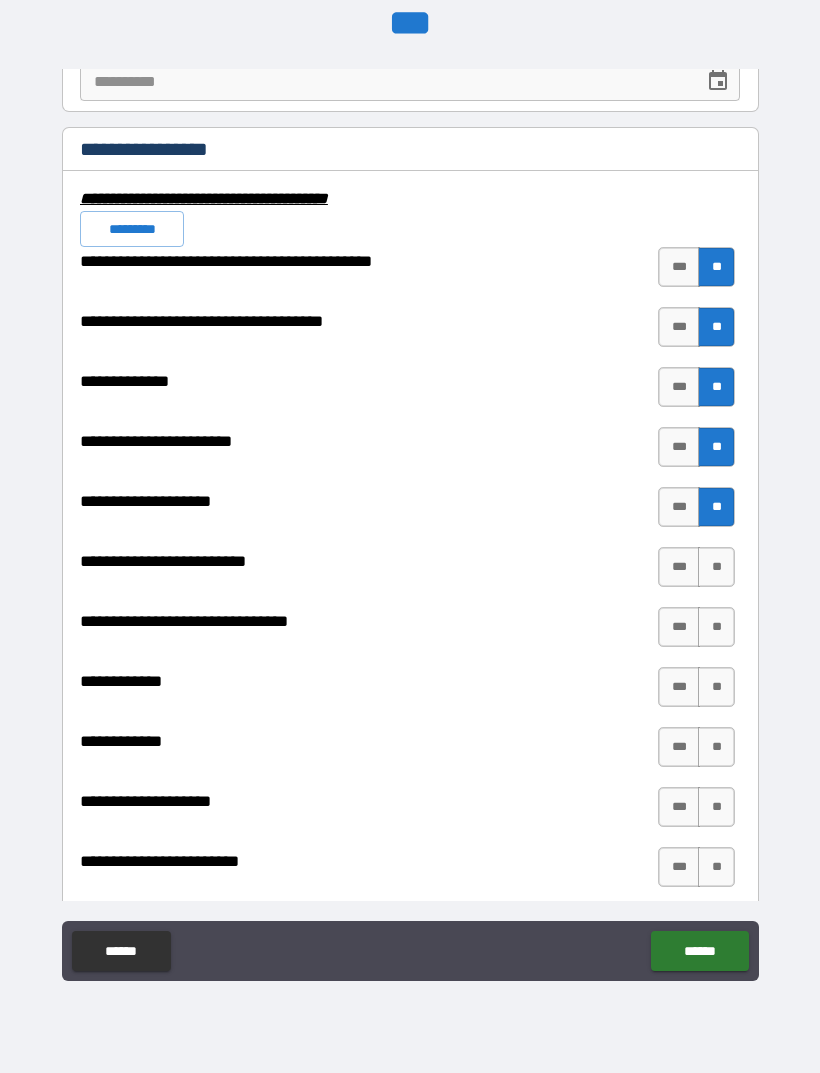 click on "**" at bounding box center (716, 567) 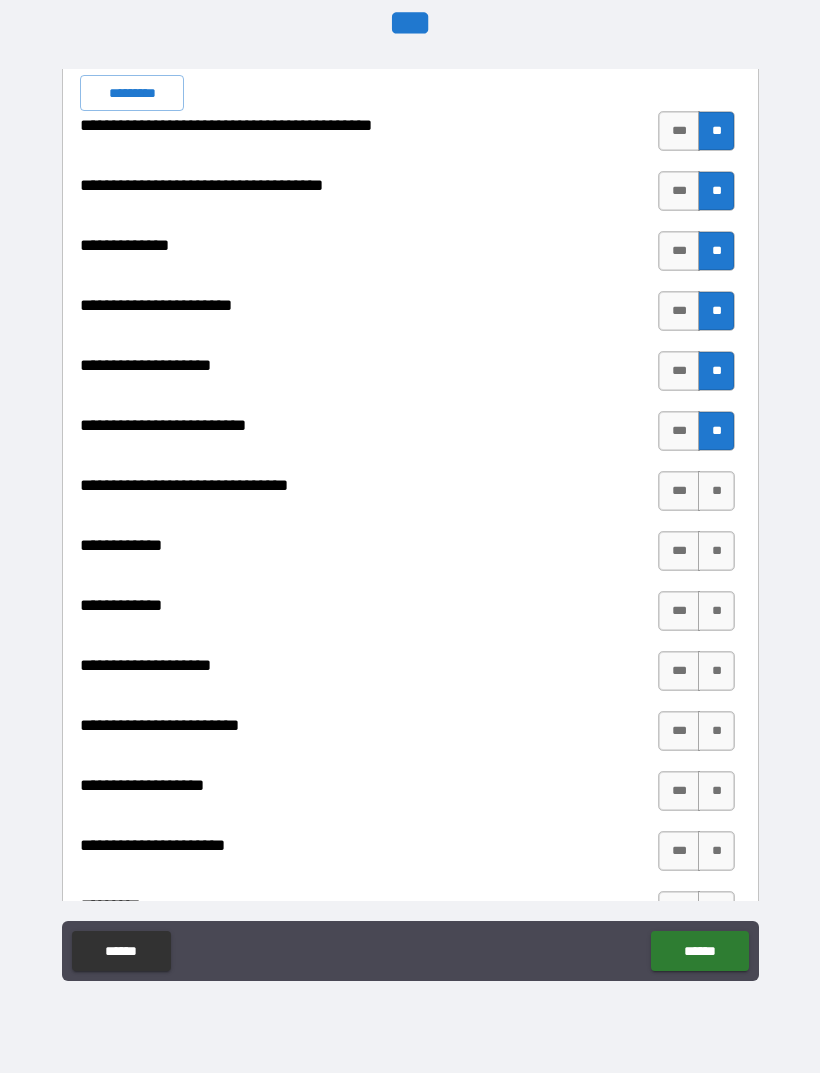 scroll, scrollTop: 6895, scrollLeft: 0, axis: vertical 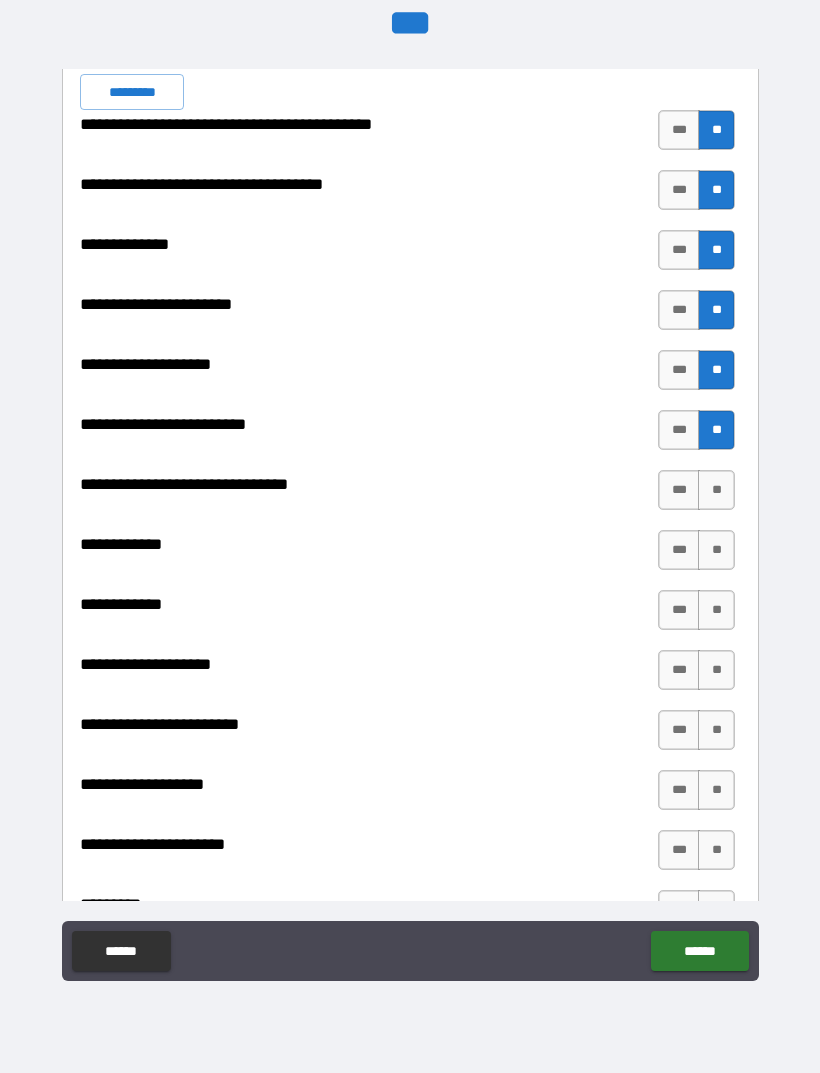 click on "**" at bounding box center [716, 490] 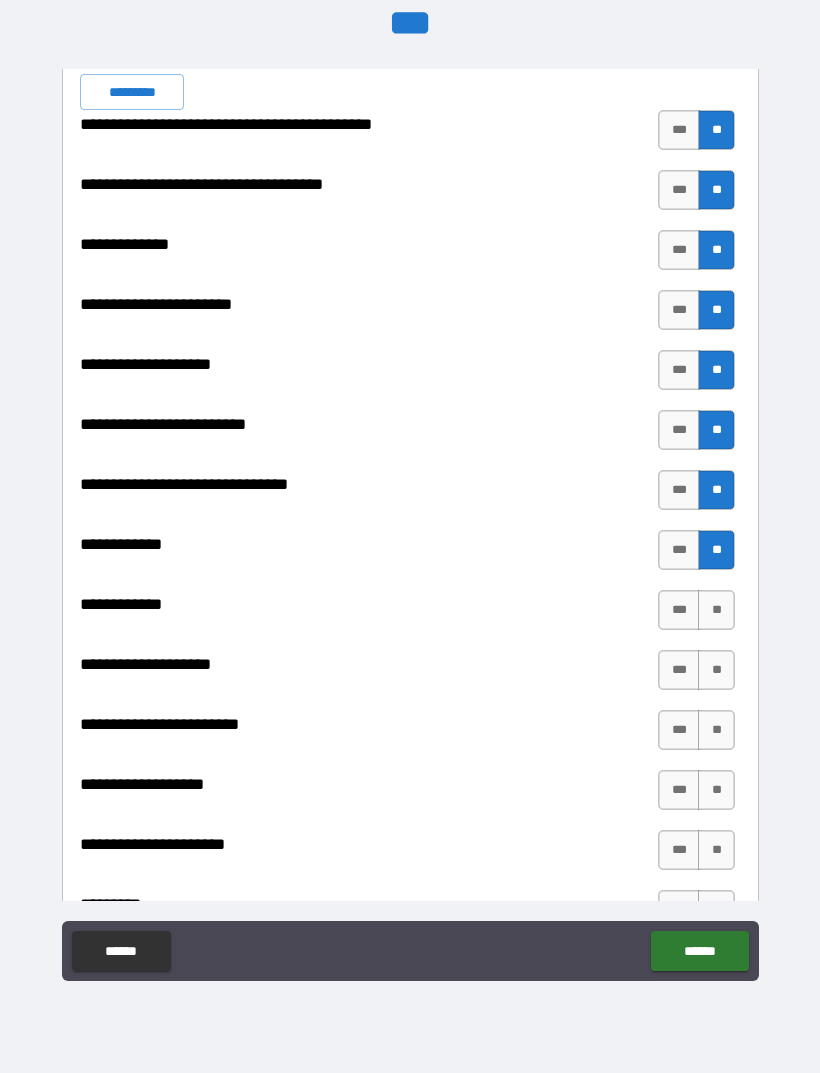 click on "**" at bounding box center [716, 610] 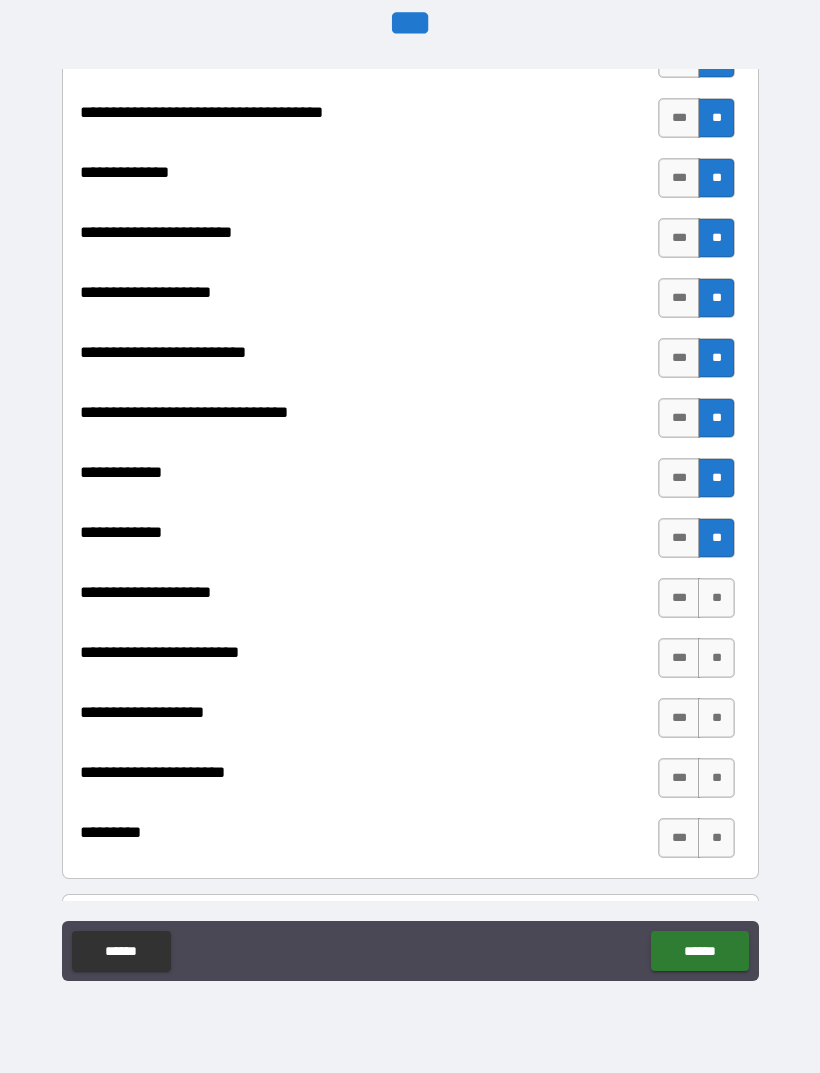scroll, scrollTop: 7089, scrollLeft: 0, axis: vertical 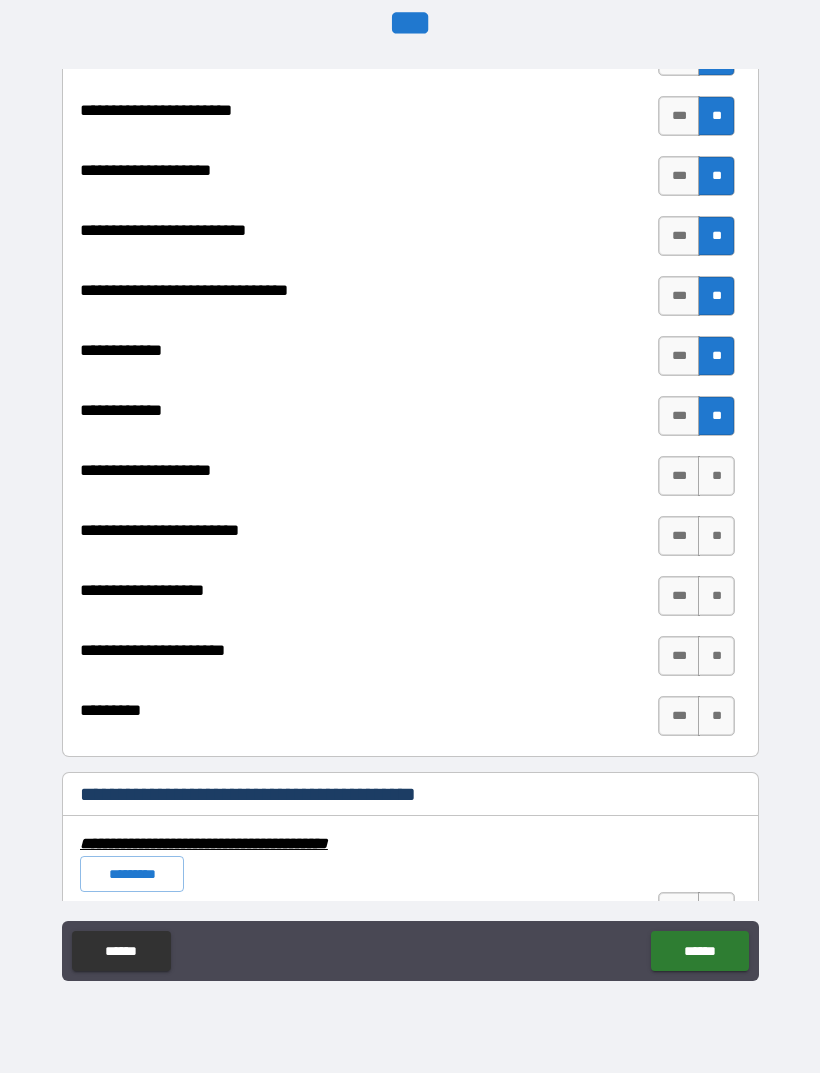 click on "**" at bounding box center (716, 476) 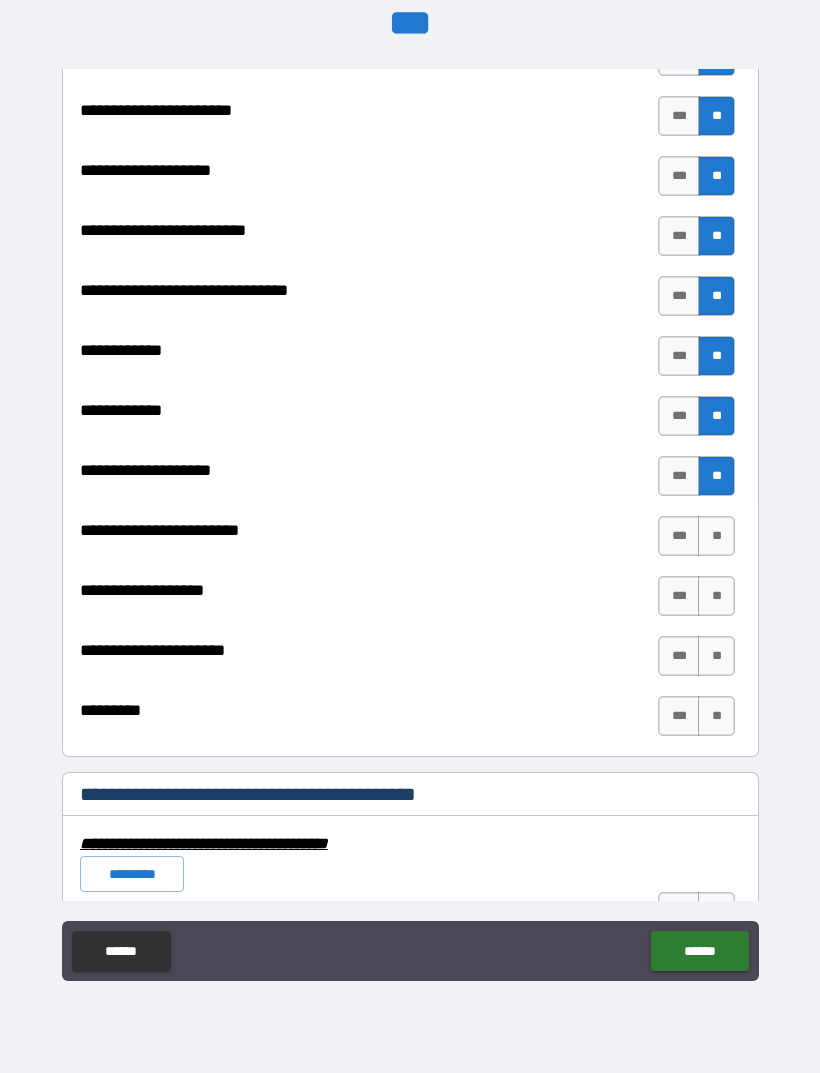 click on "**" at bounding box center (716, 536) 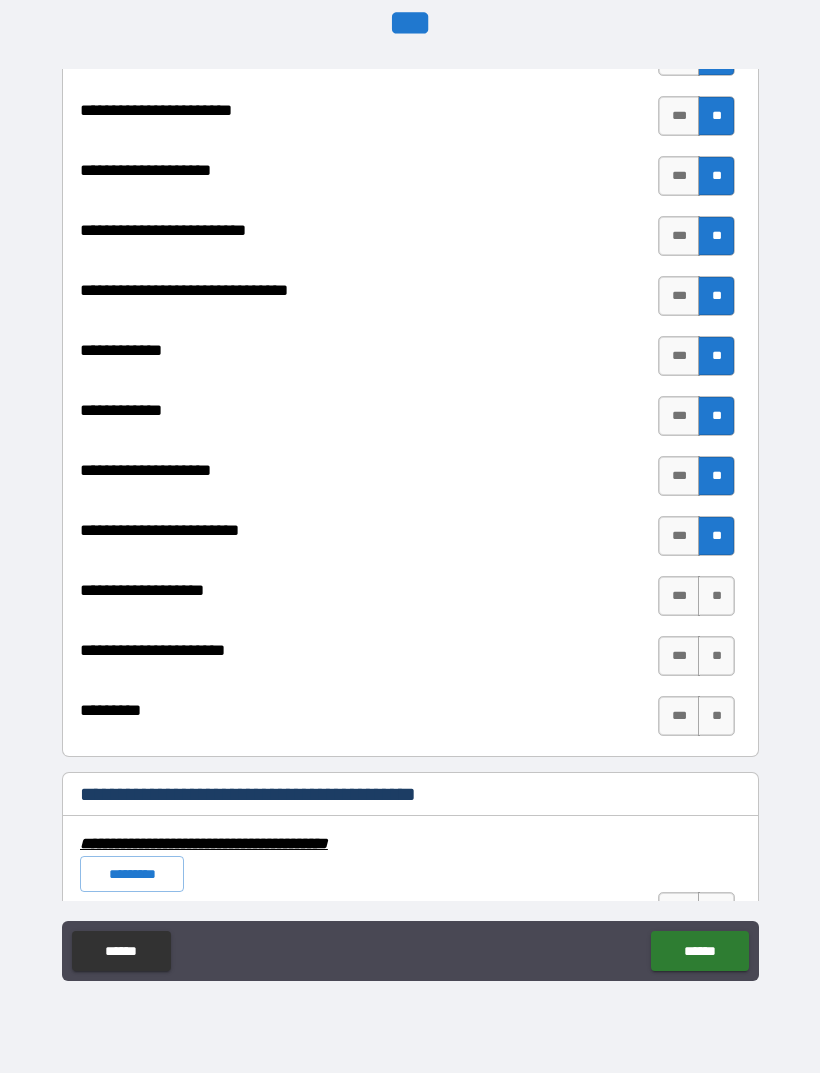 click on "**" at bounding box center (716, 596) 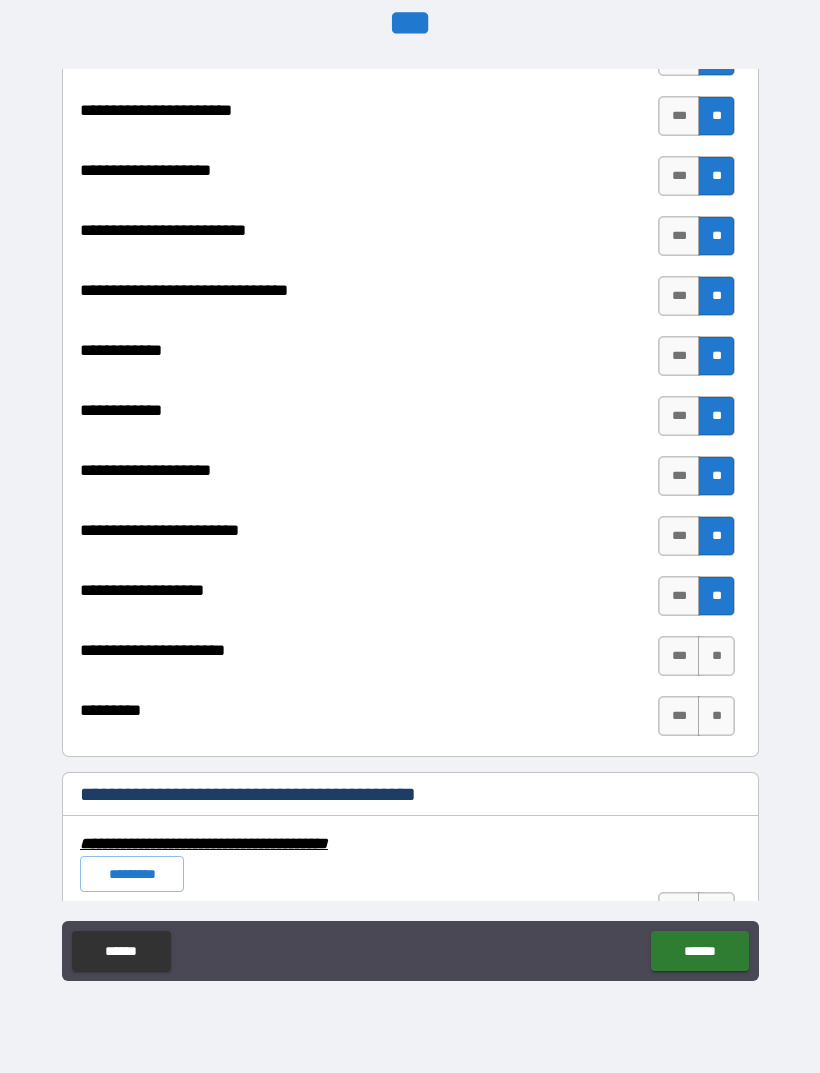 click on "**" at bounding box center [716, 656] 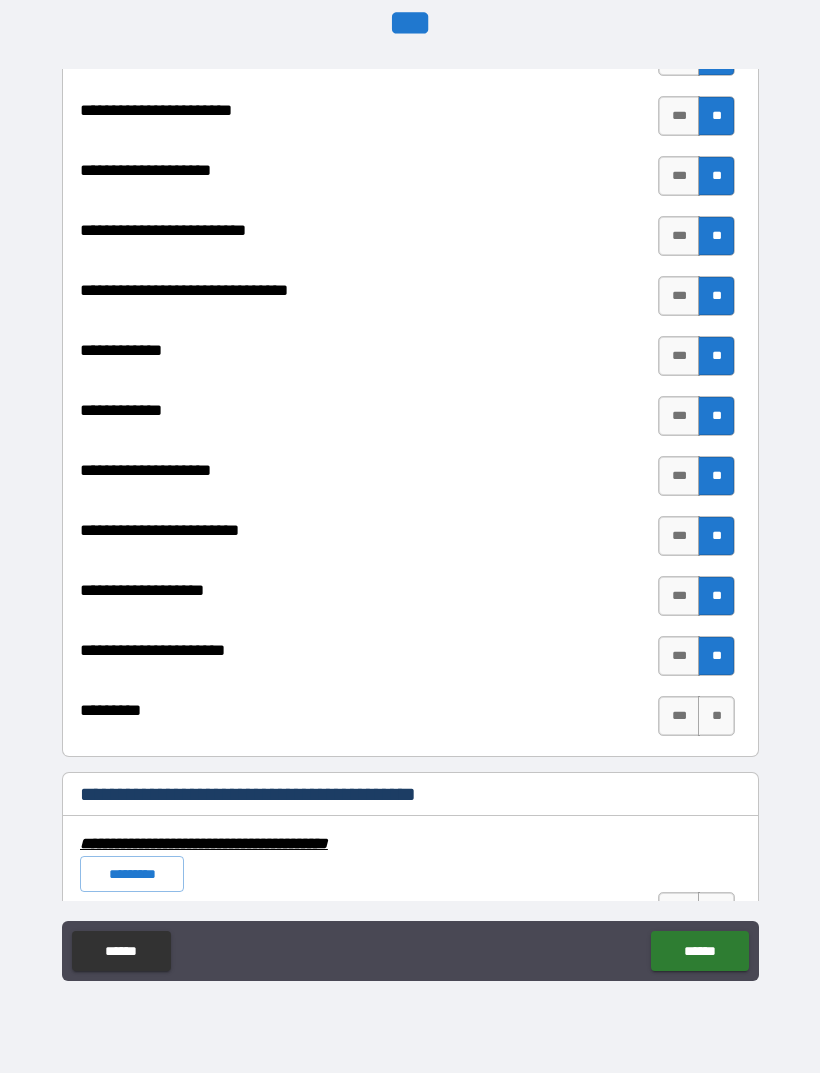 click on "**" at bounding box center (716, 716) 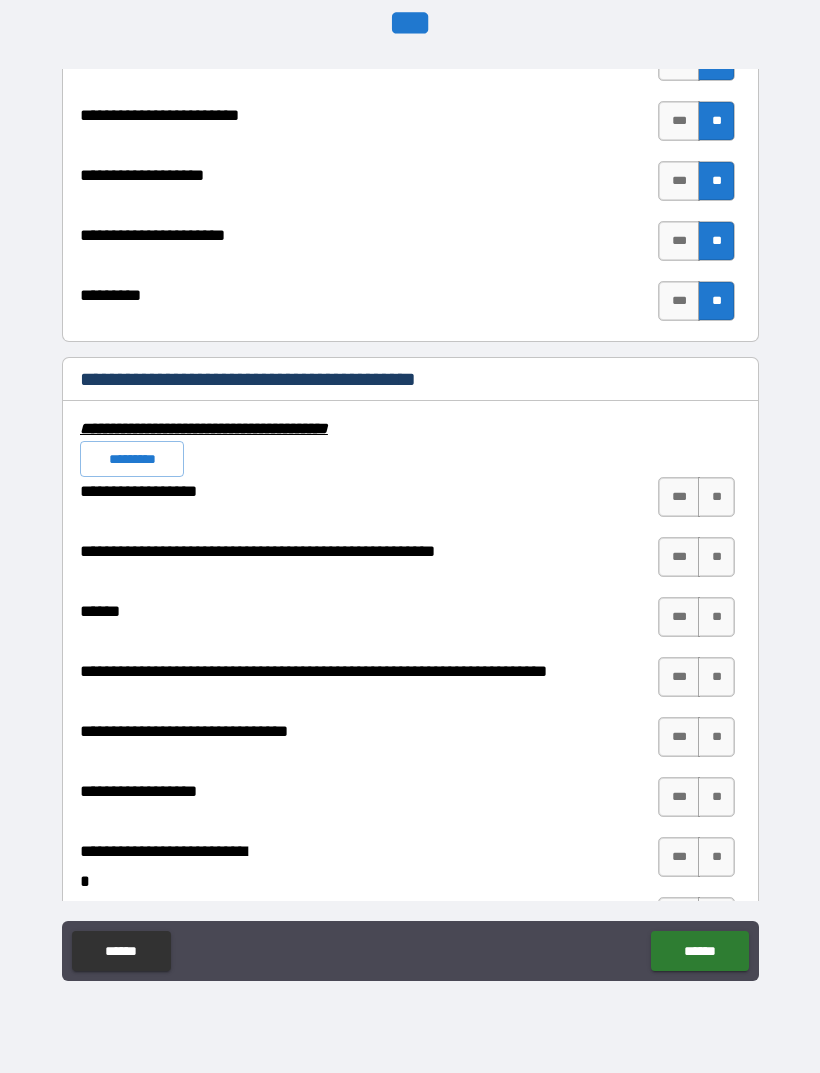 scroll, scrollTop: 7650, scrollLeft: 0, axis: vertical 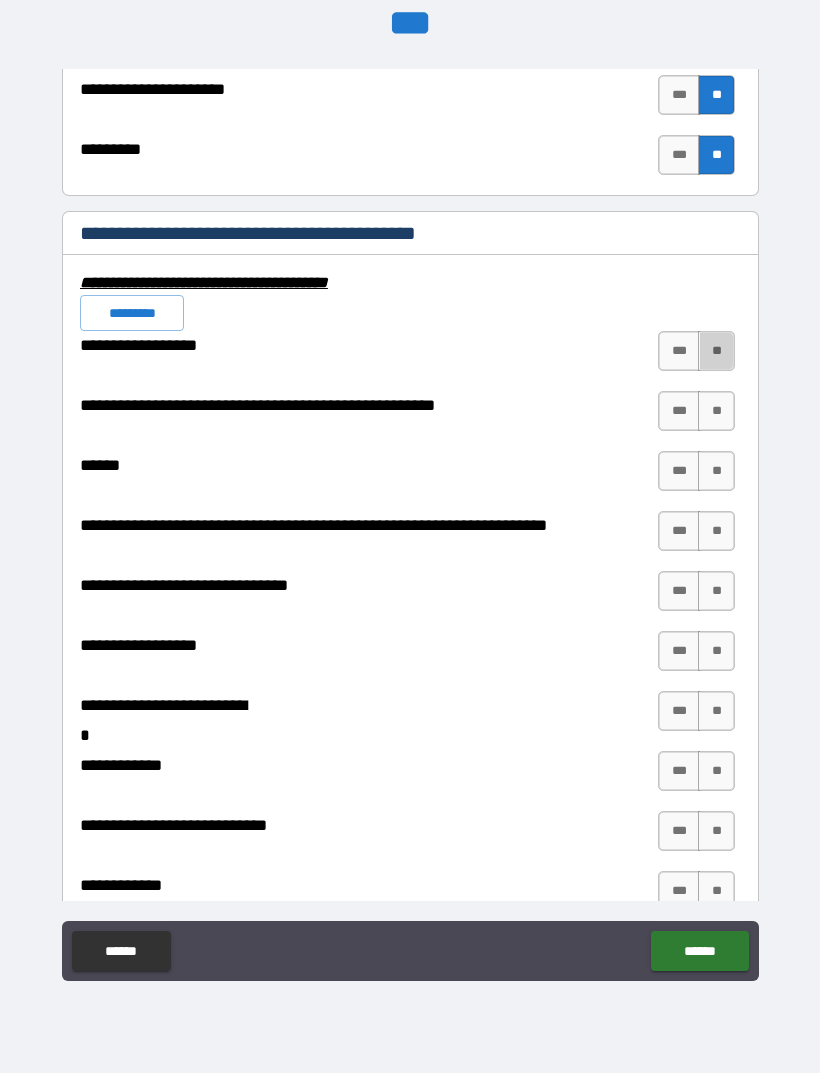 click on "**" at bounding box center [716, 351] 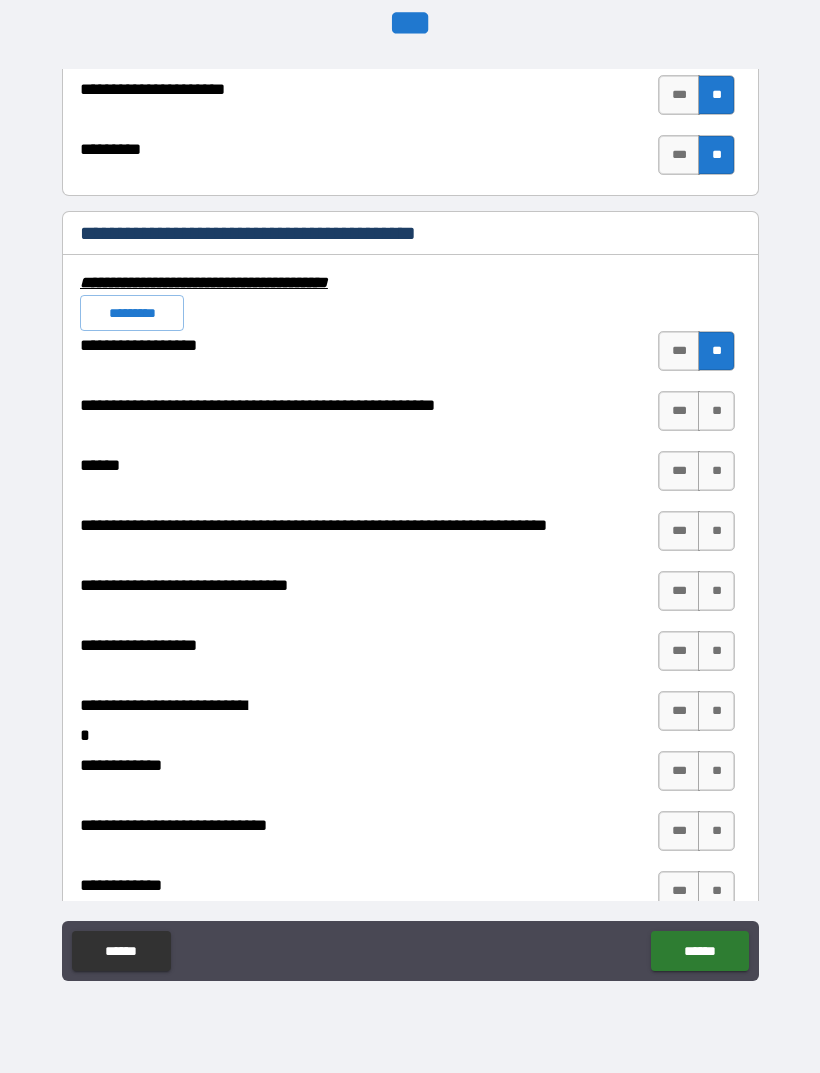 click on "**" at bounding box center (716, 411) 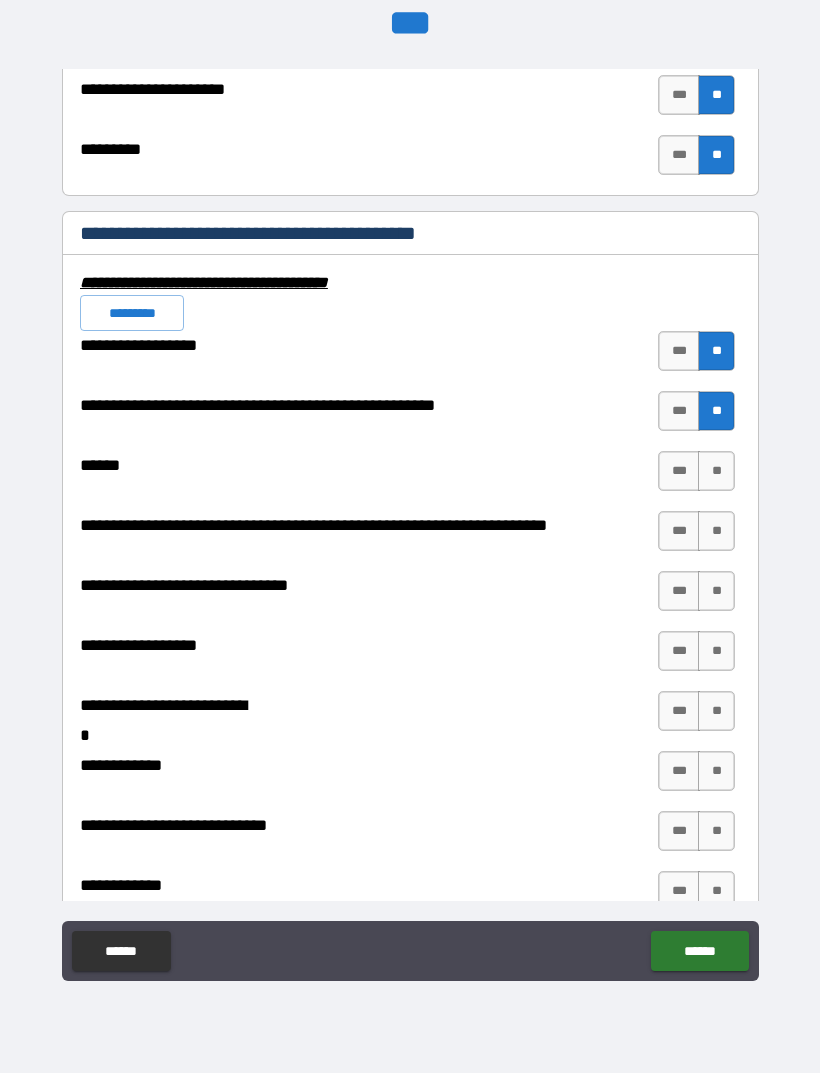 click on "**" at bounding box center [716, 471] 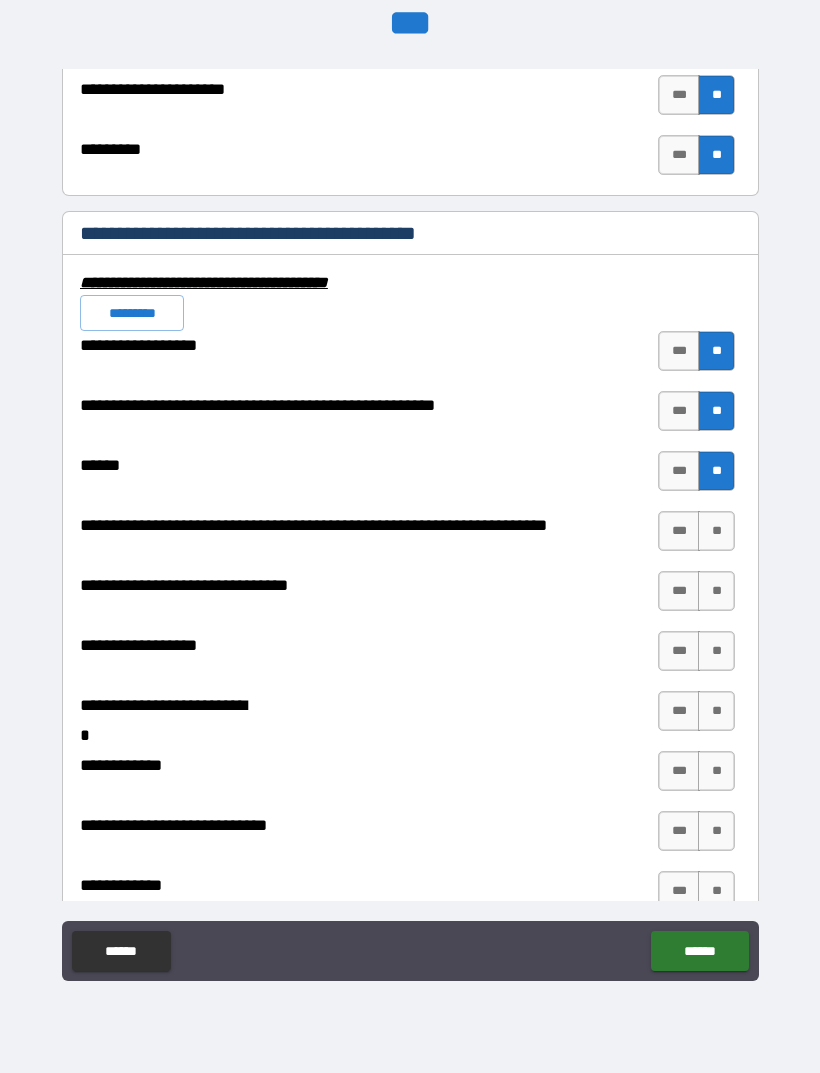 click on "**" at bounding box center [716, 531] 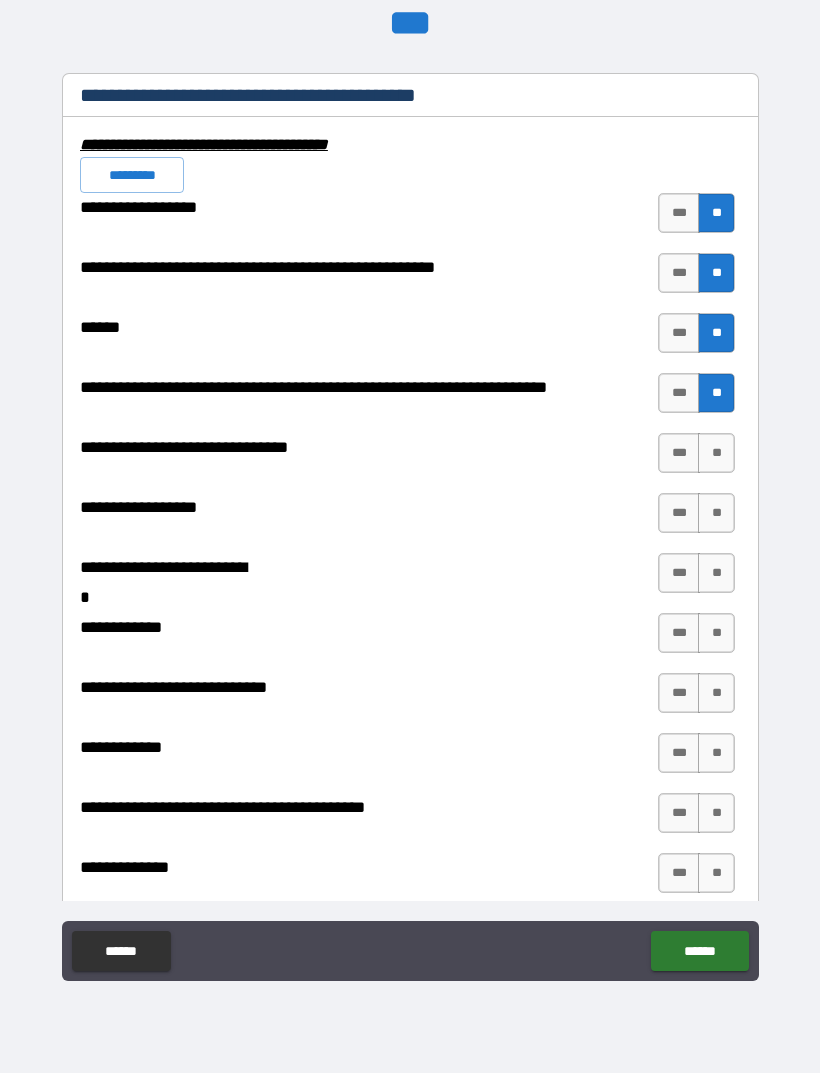 click on "**" at bounding box center (716, 453) 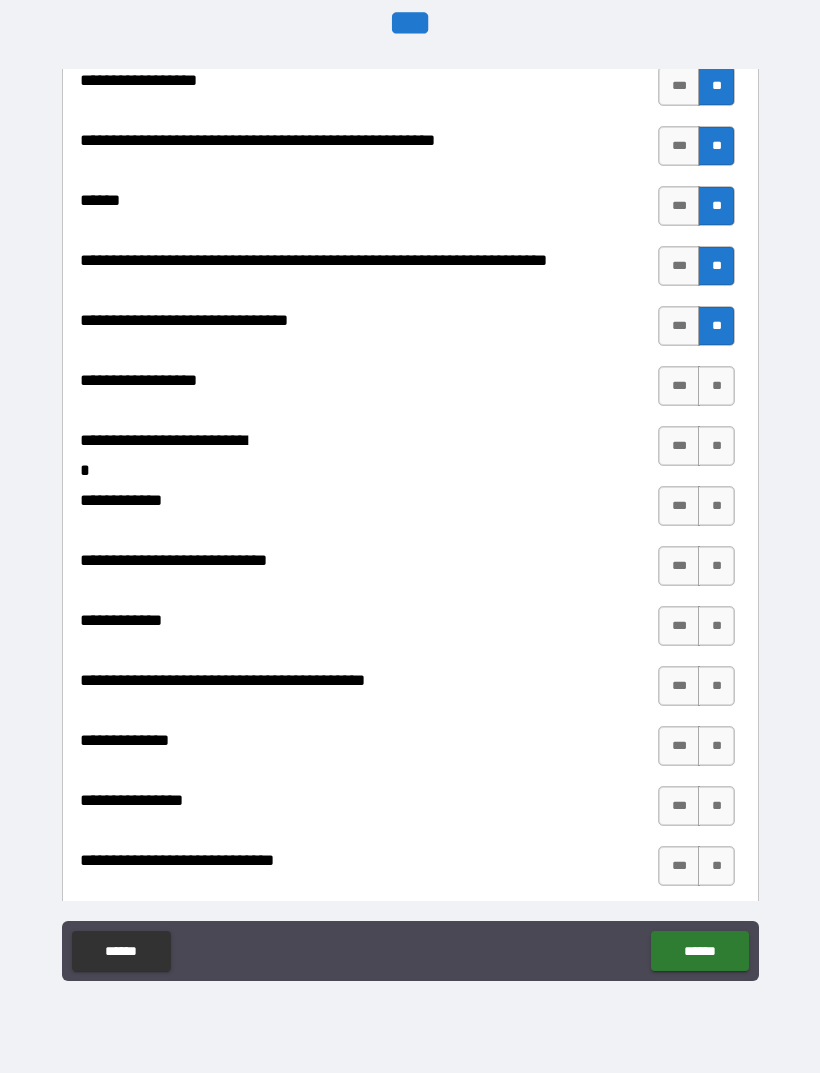 scroll, scrollTop: 7918, scrollLeft: 0, axis: vertical 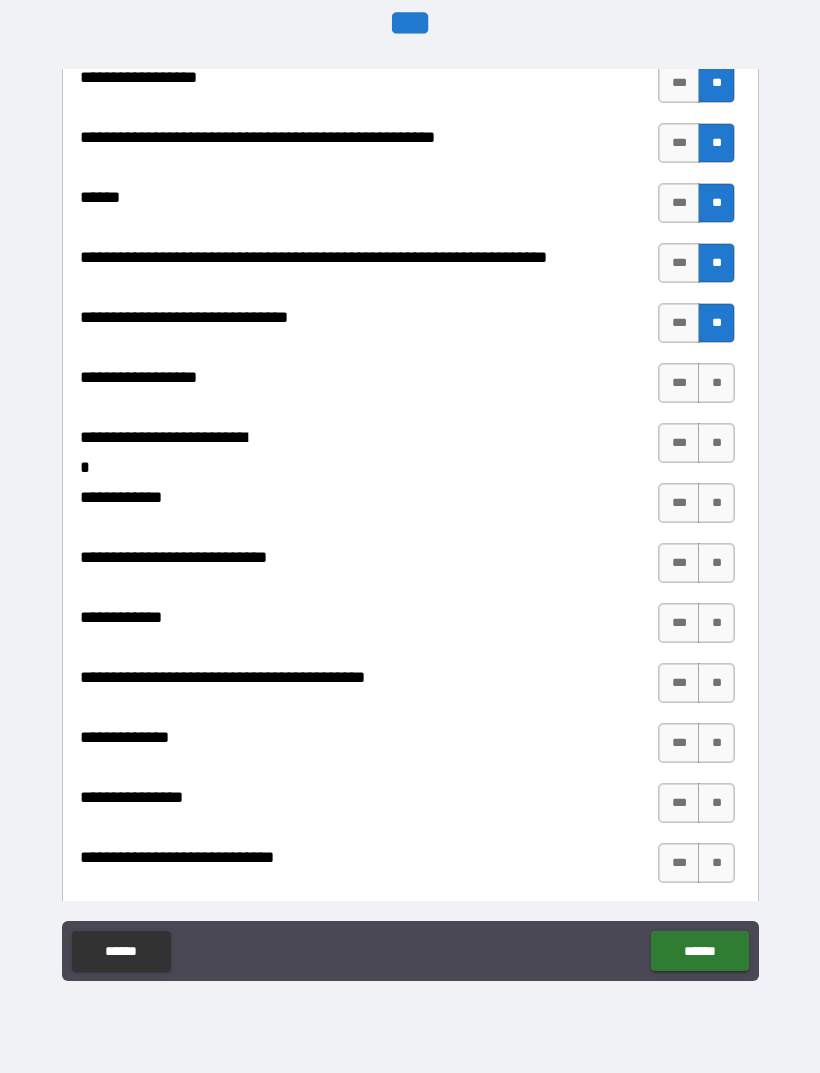 click on "**" at bounding box center (716, 383) 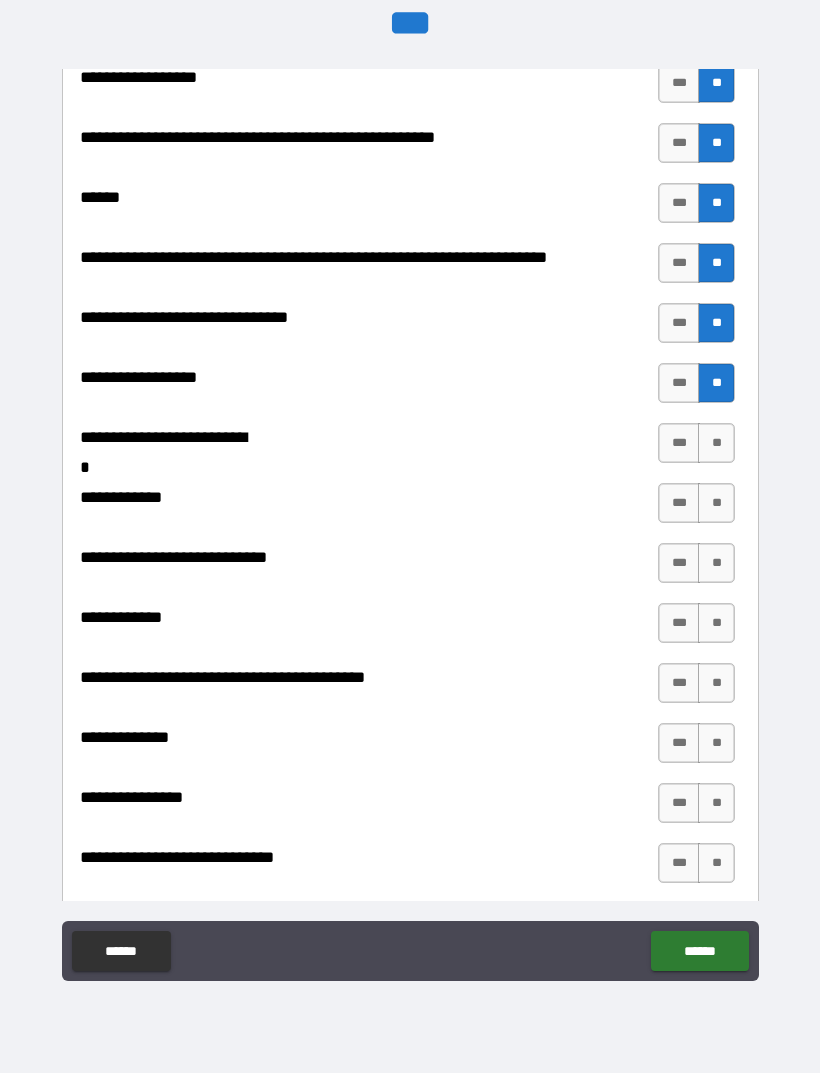 click on "**" at bounding box center [716, 383] 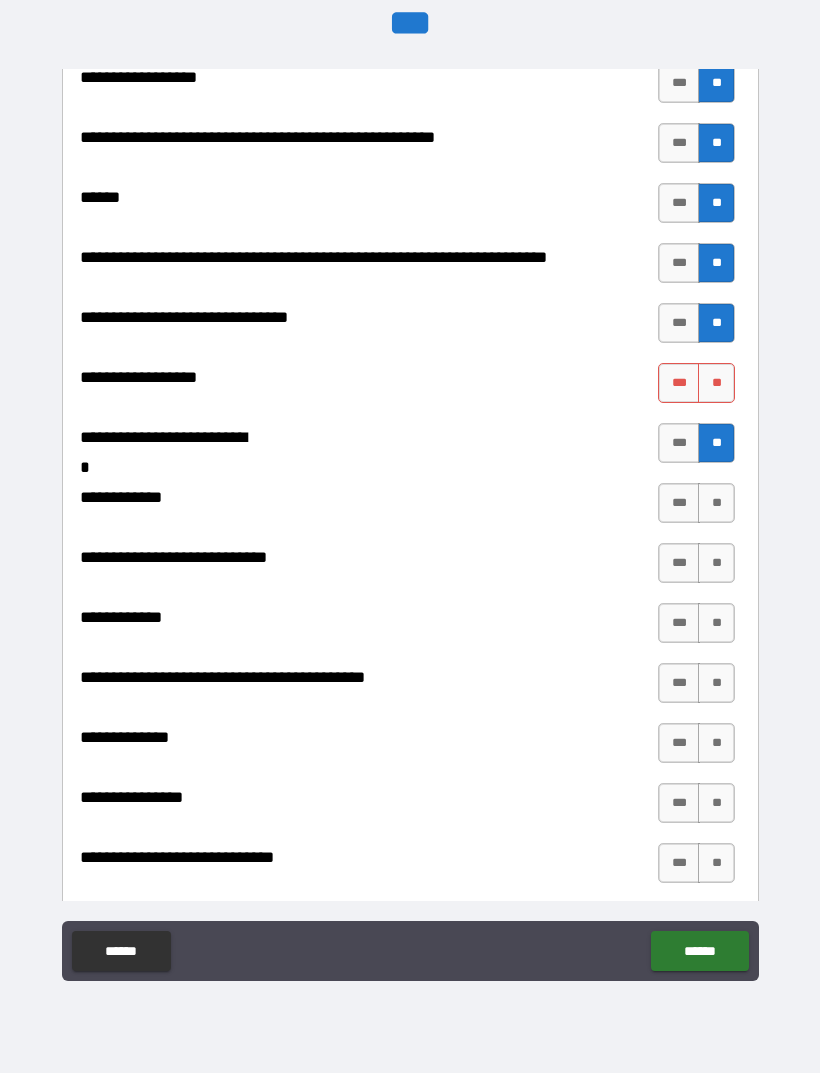 click on "**" at bounding box center [716, 443] 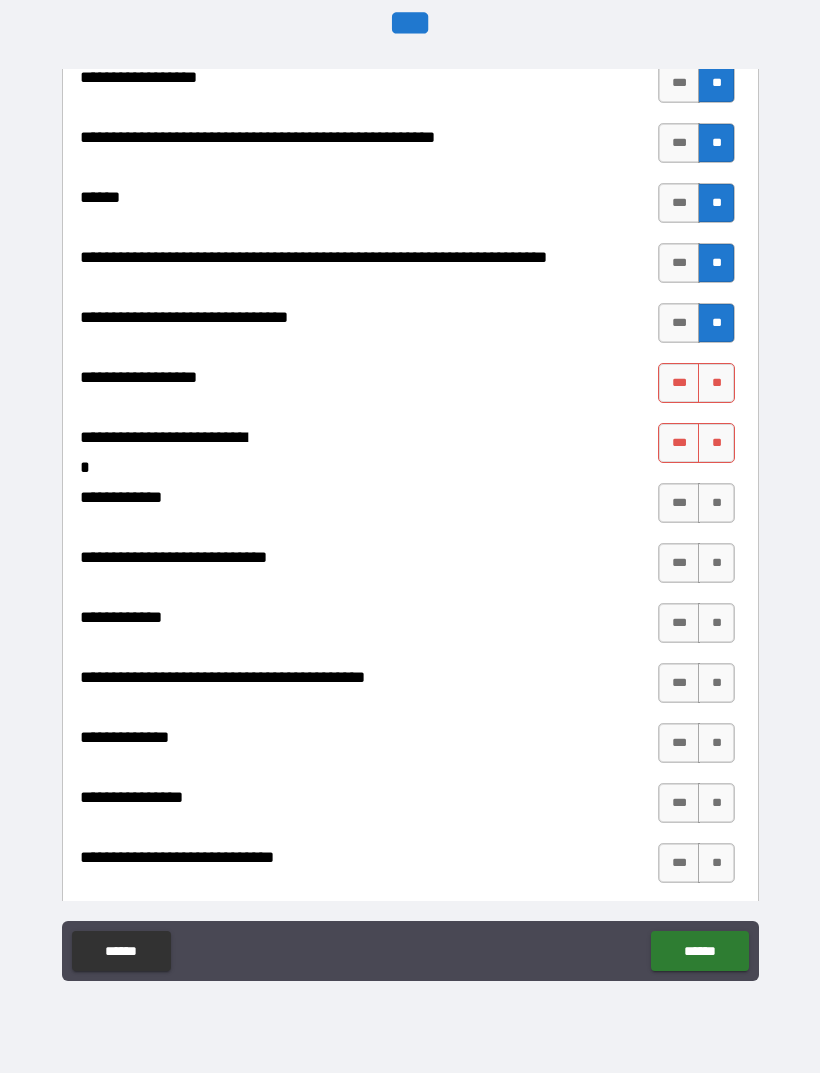 click on "**" at bounding box center (716, 383) 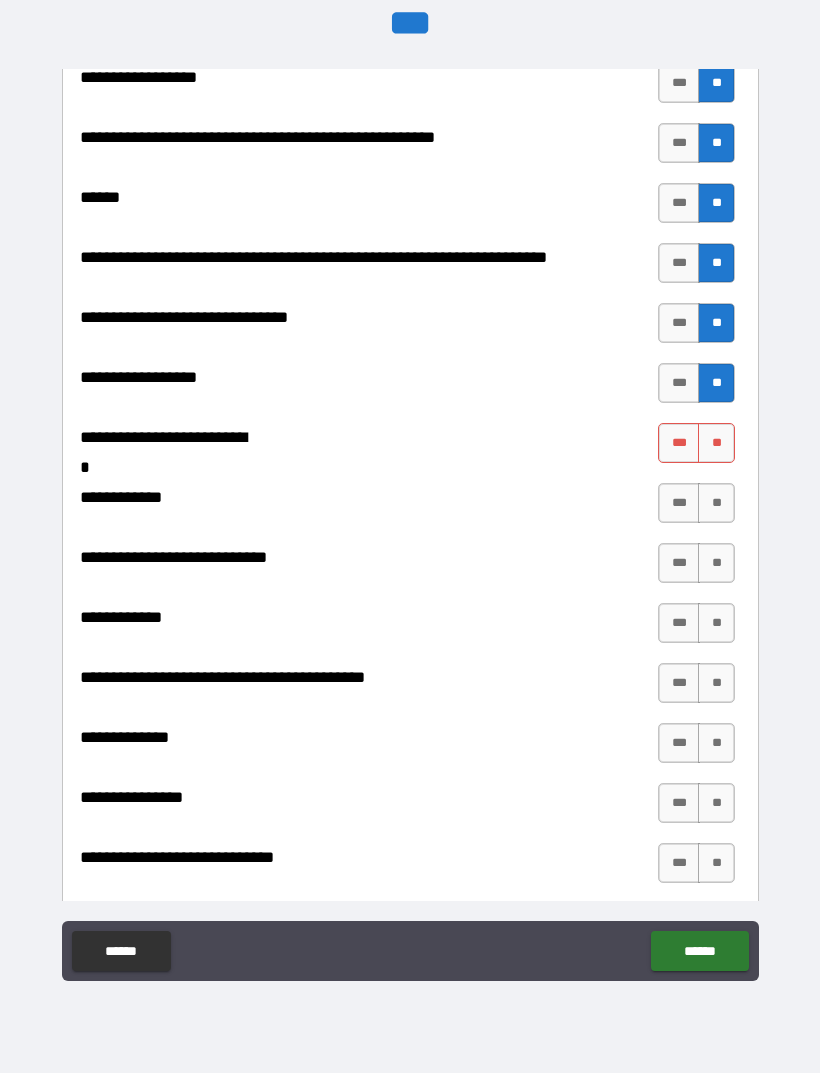 click on "**" at bounding box center (716, 443) 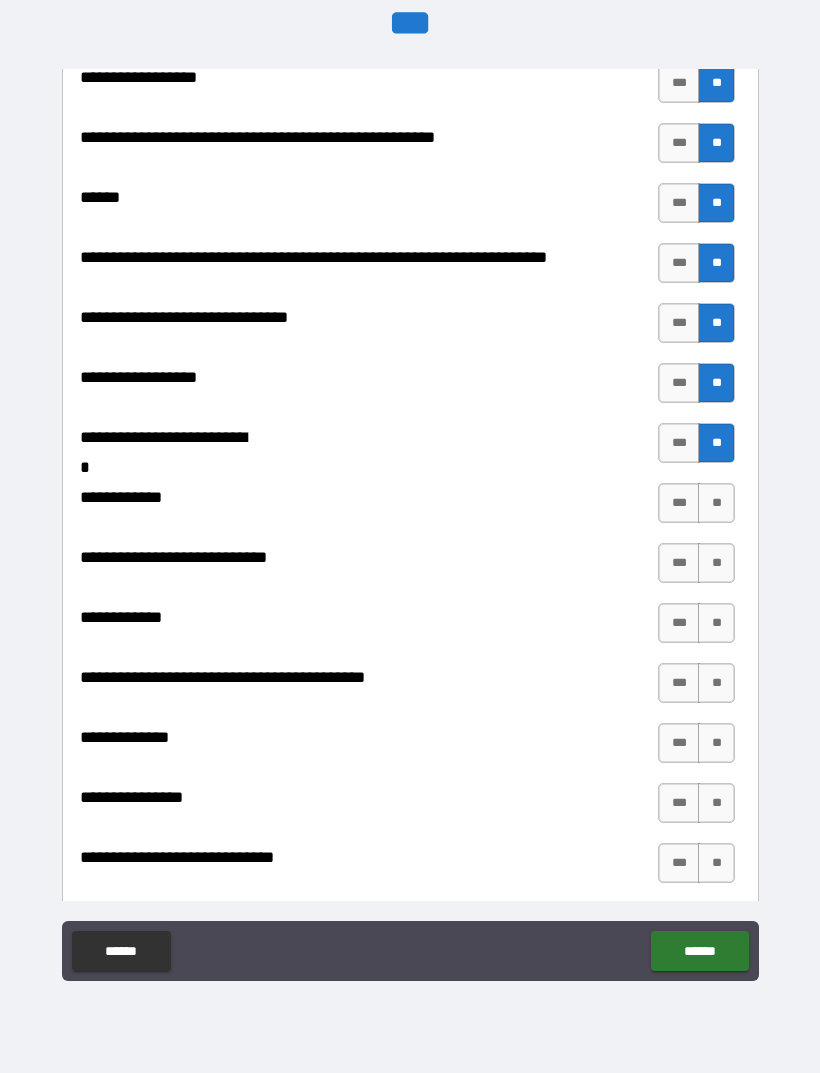 click on "**" at bounding box center [716, 503] 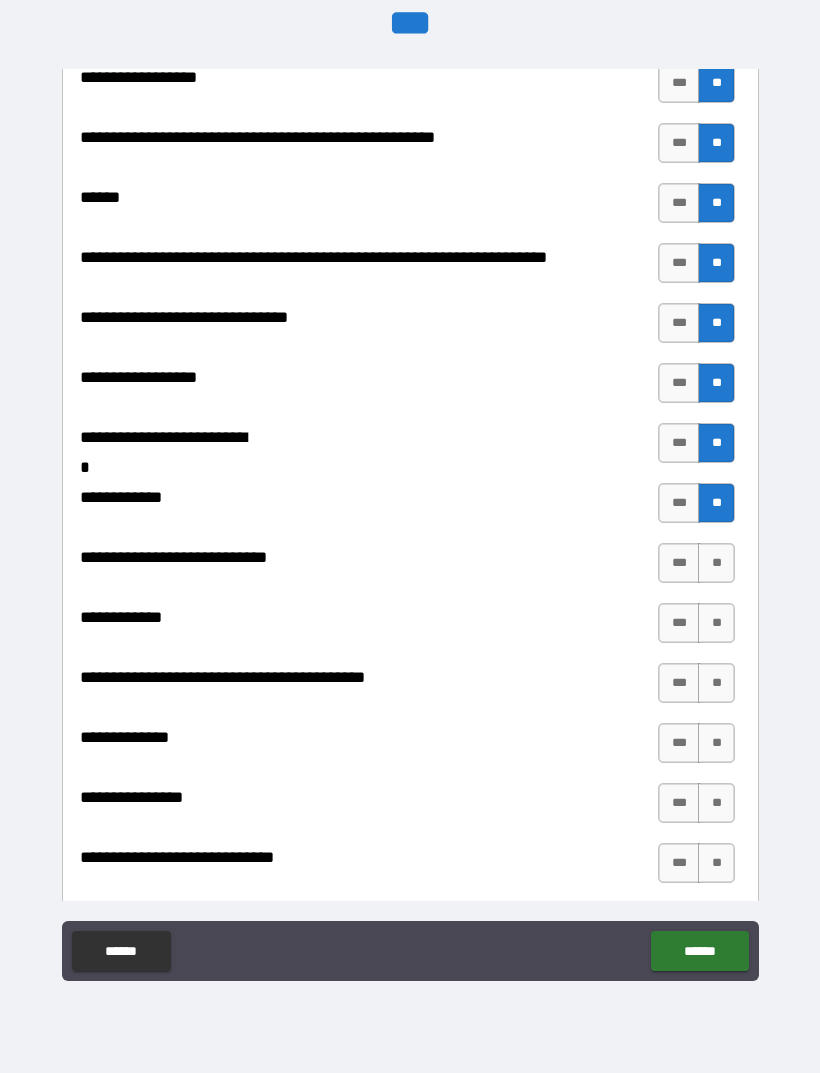 click on "**" at bounding box center (716, 503) 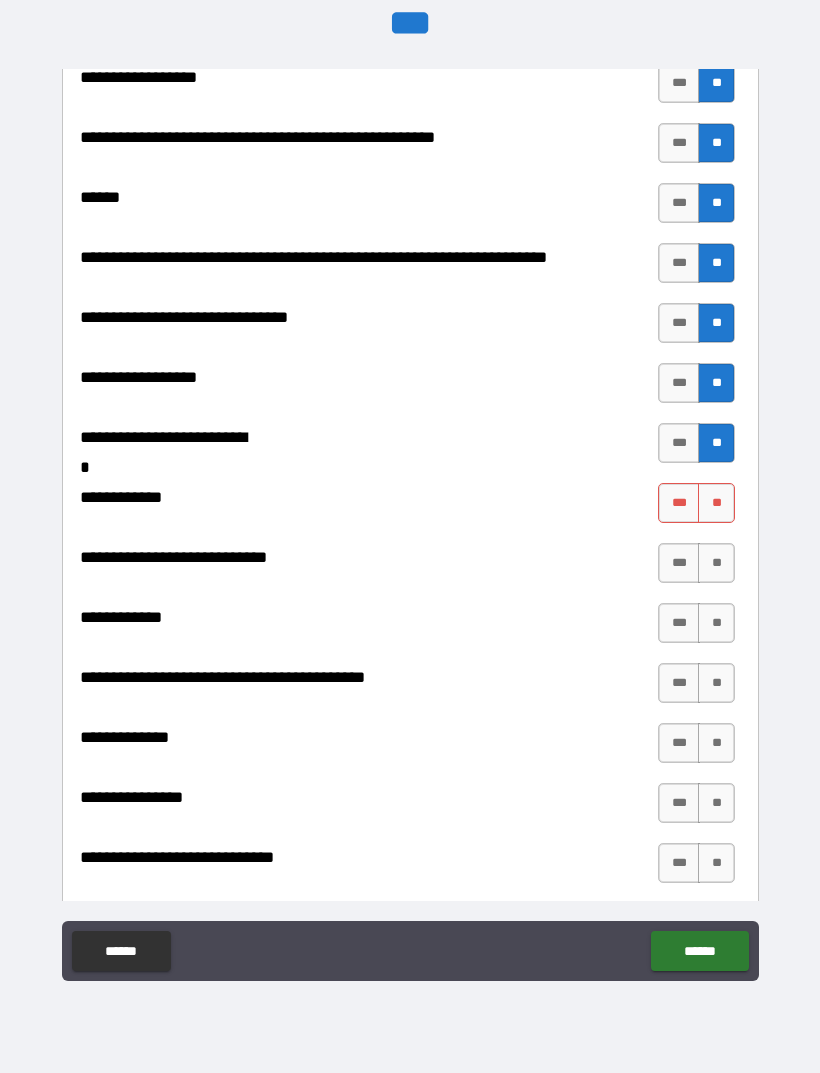 click on "**" at bounding box center [716, 563] 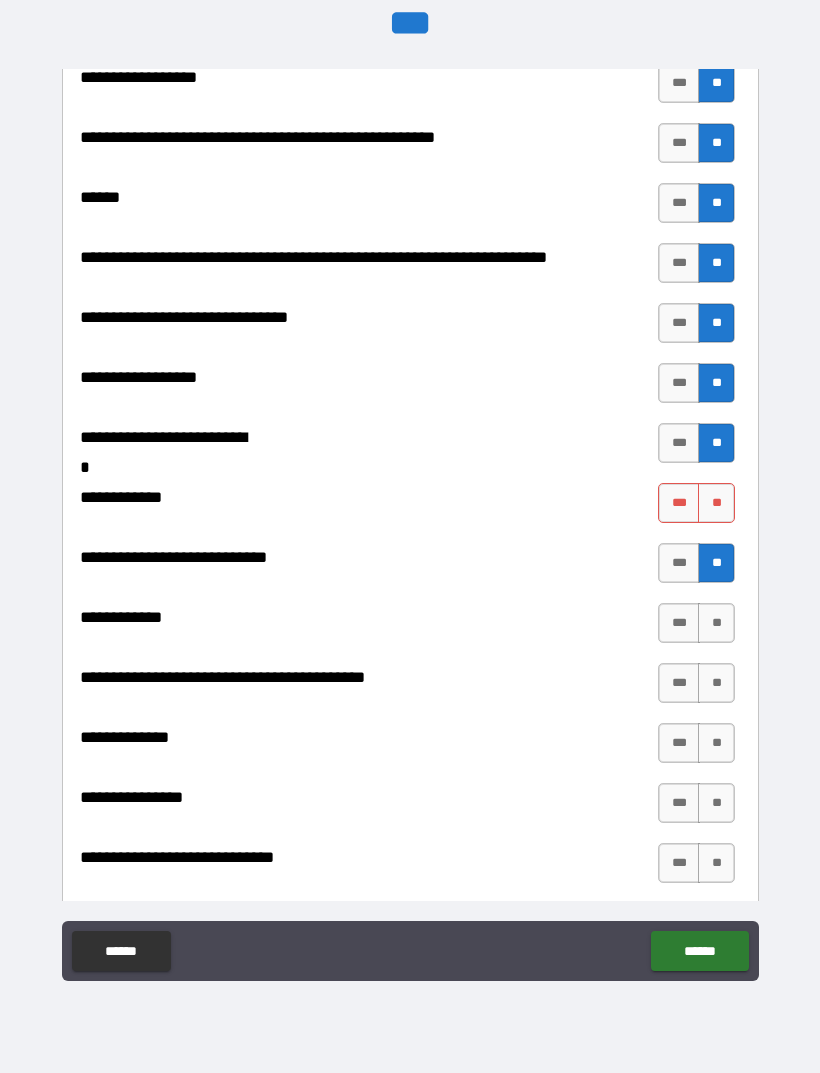 click on "**********" at bounding box center [410, 568] 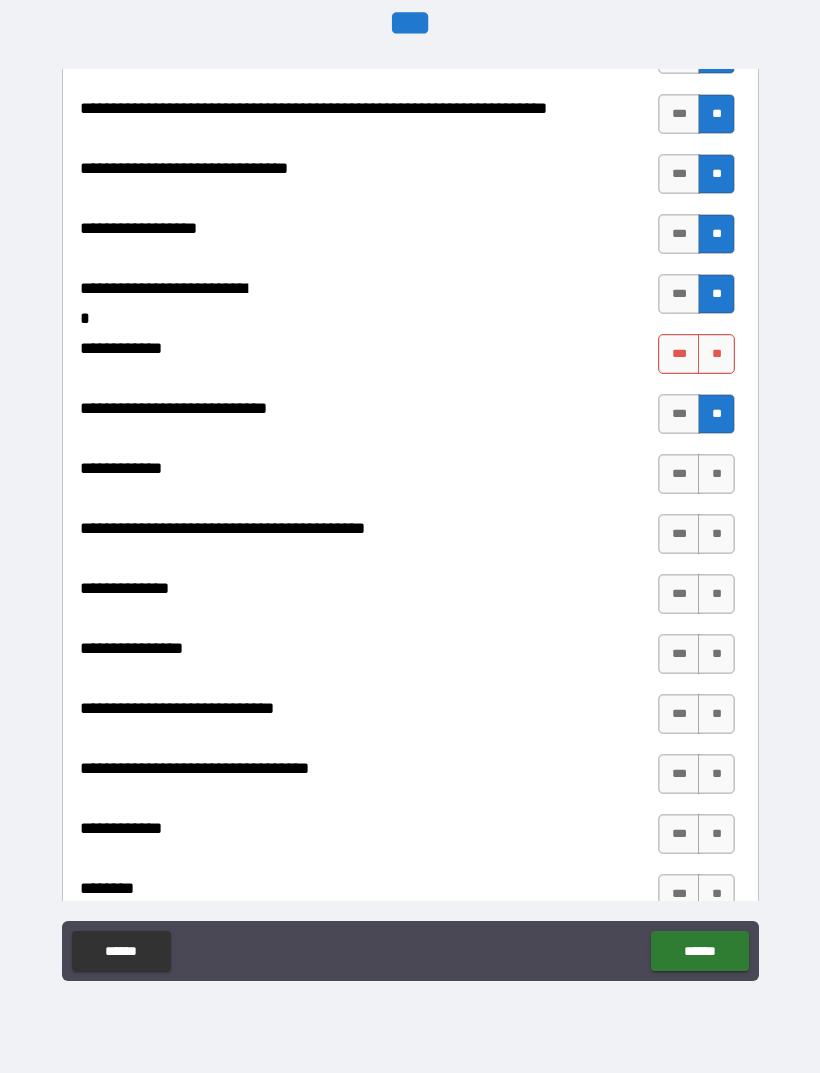scroll, scrollTop: 8066, scrollLeft: 0, axis: vertical 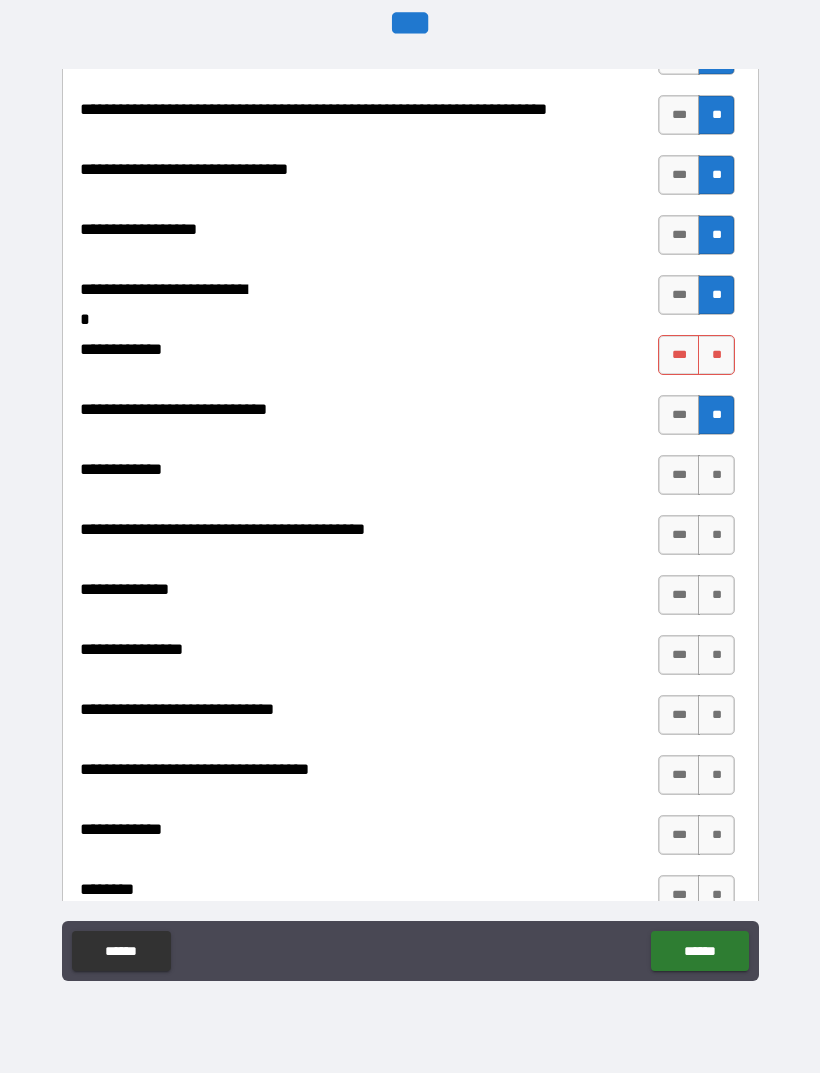 click on "**" at bounding box center (716, 355) 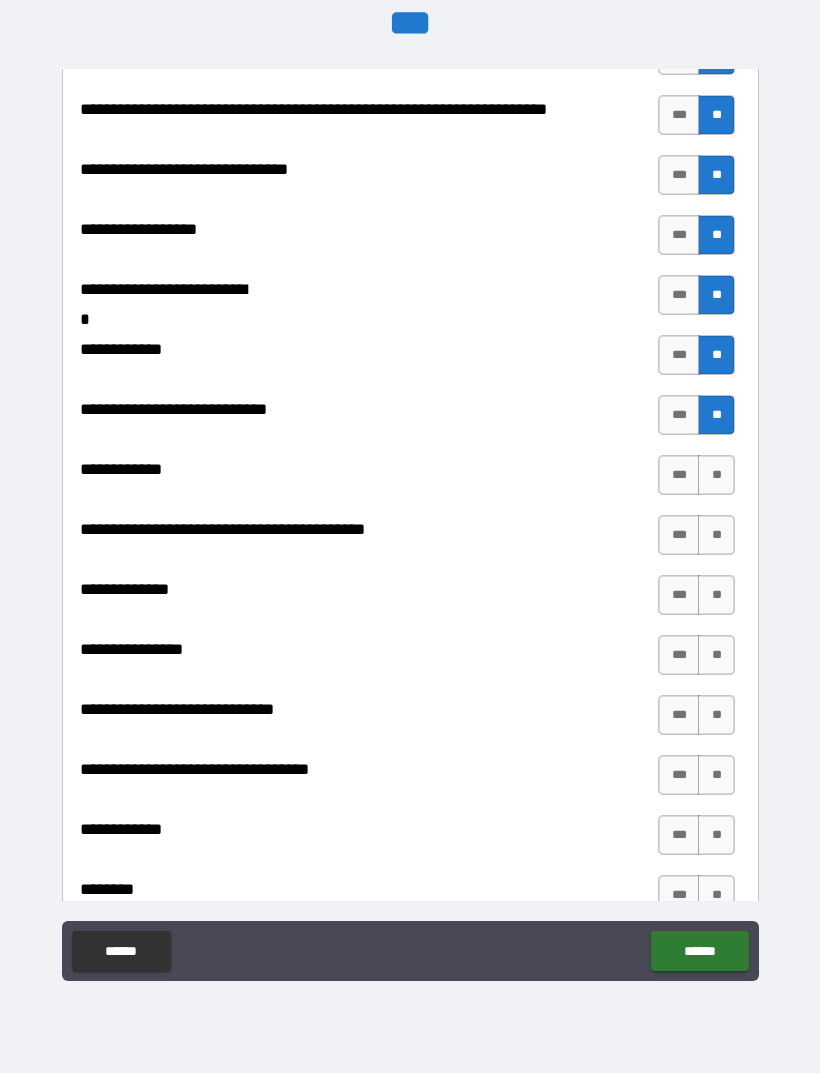 click on "**" at bounding box center (716, 475) 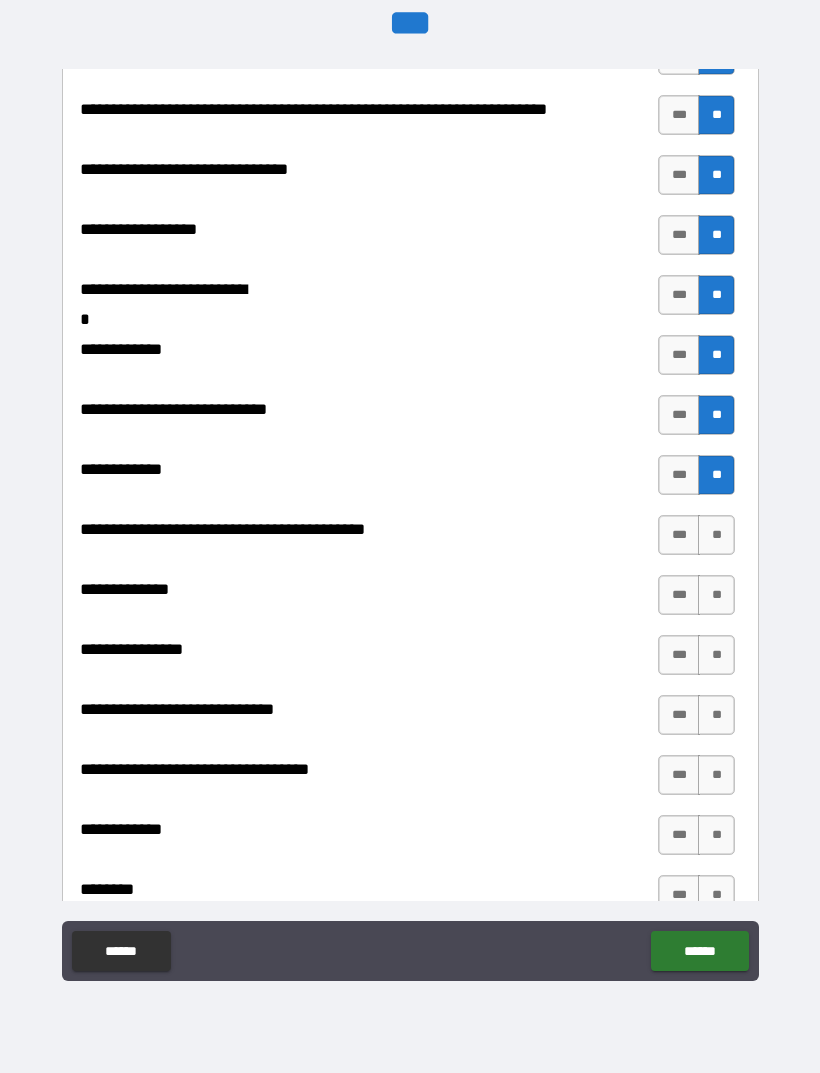 click on "**" at bounding box center [716, 535] 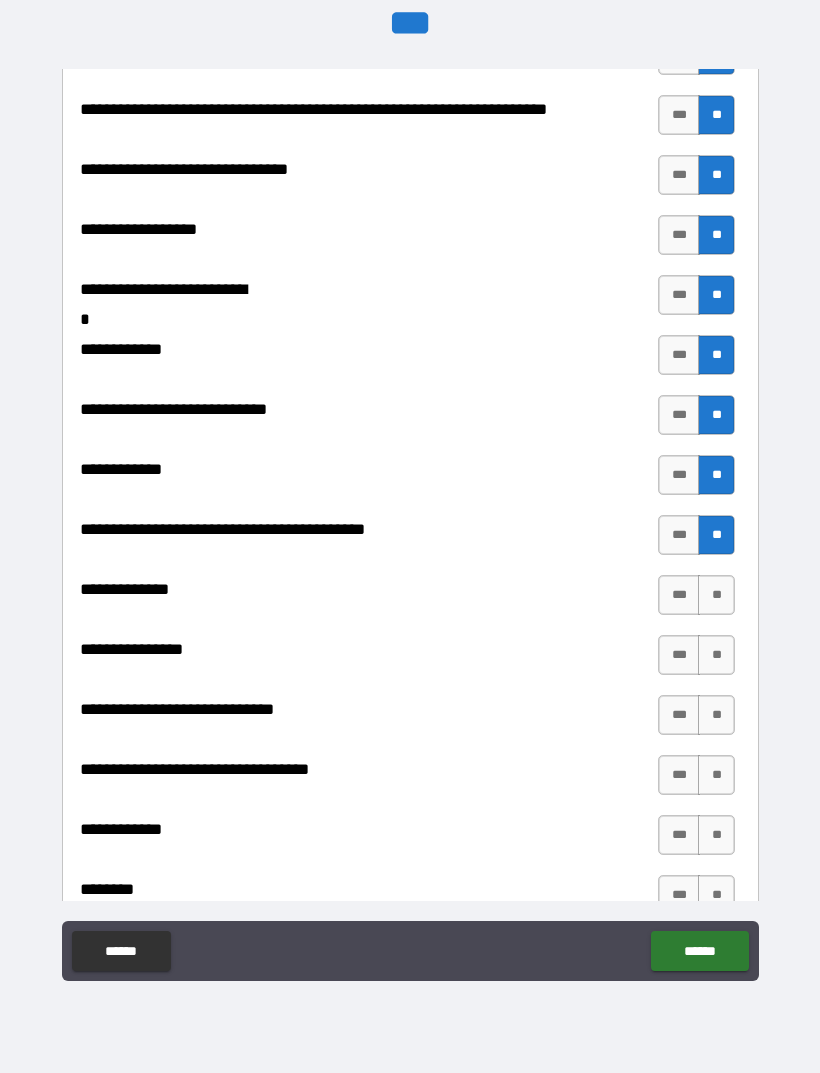 click on "**" at bounding box center [716, 595] 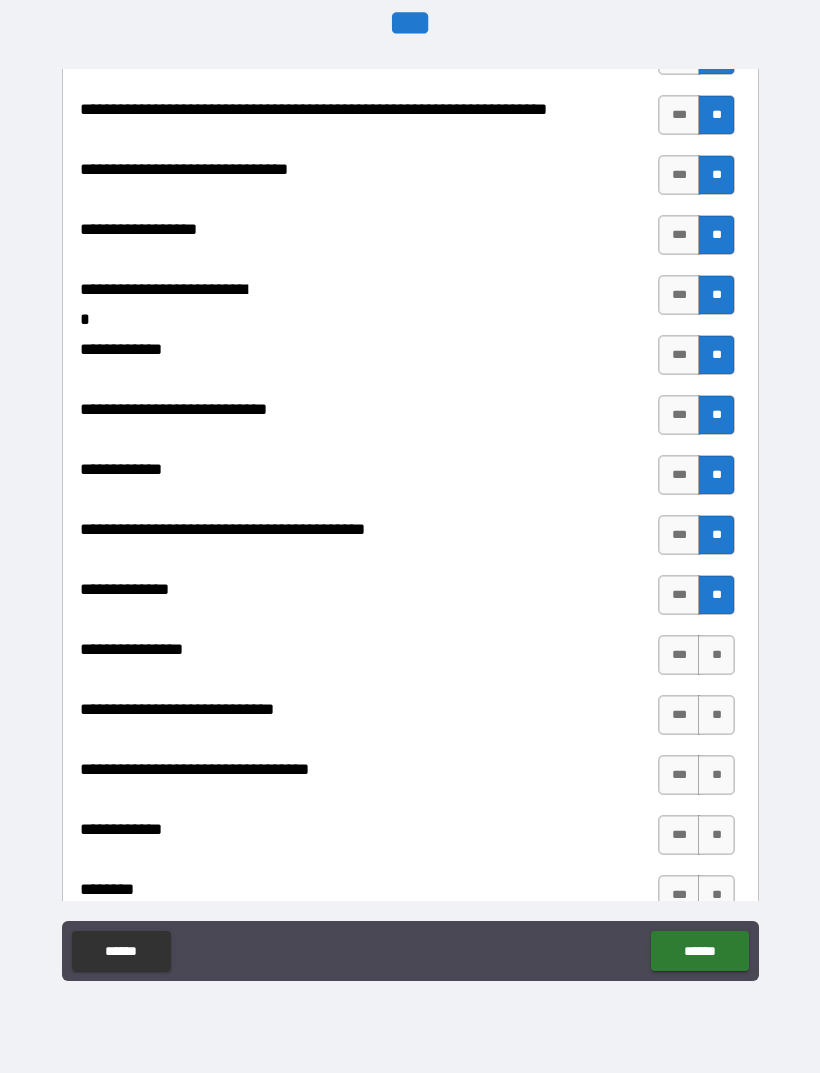 click on "**" at bounding box center [716, 655] 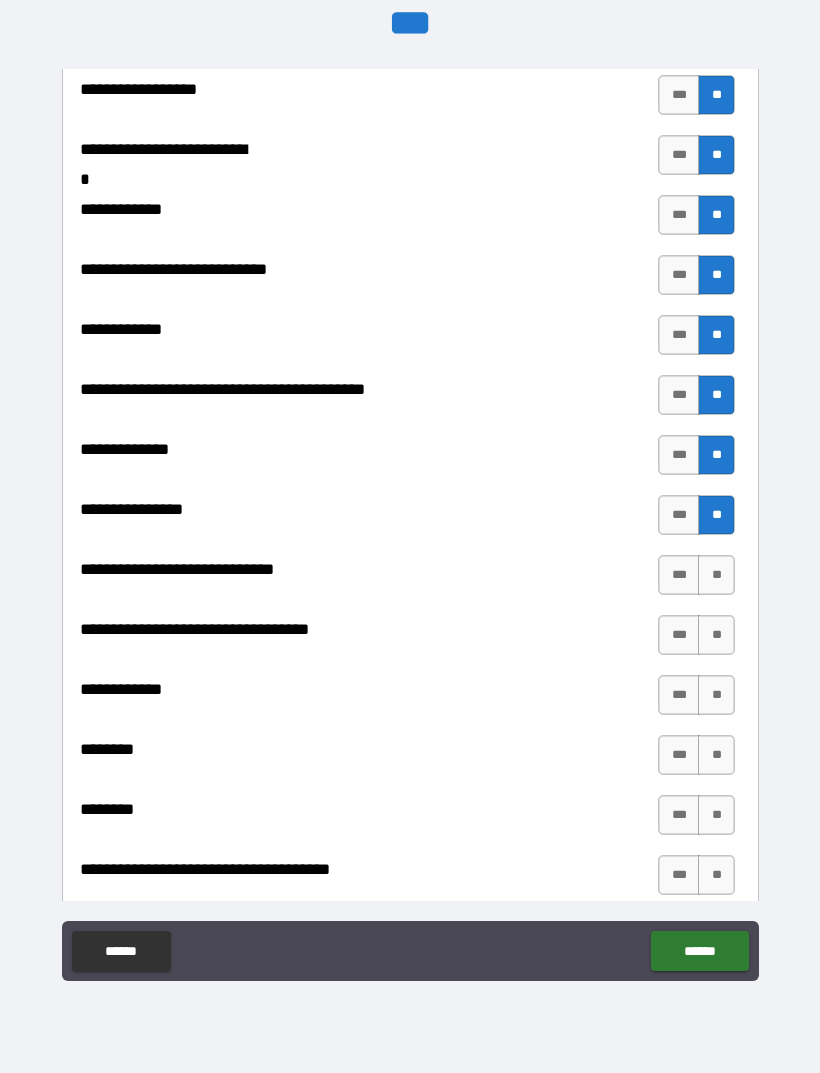 scroll, scrollTop: 8261, scrollLeft: 0, axis: vertical 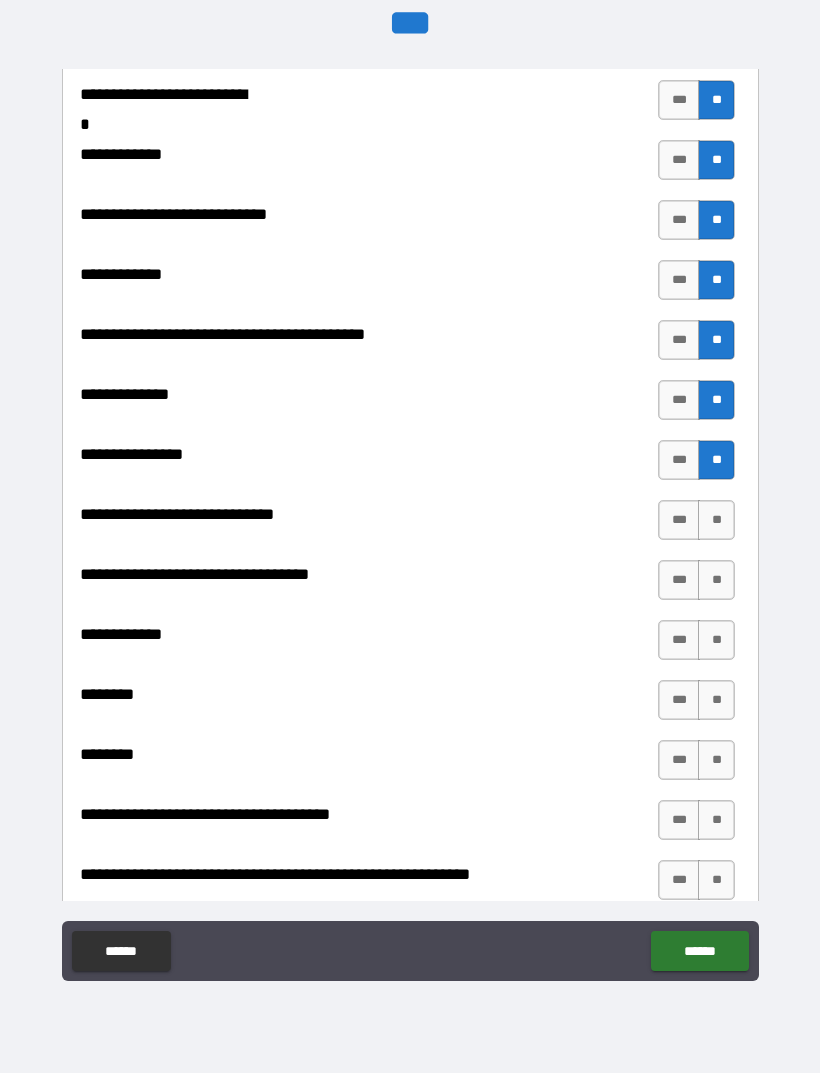 click on "**" at bounding box center (716, 520) 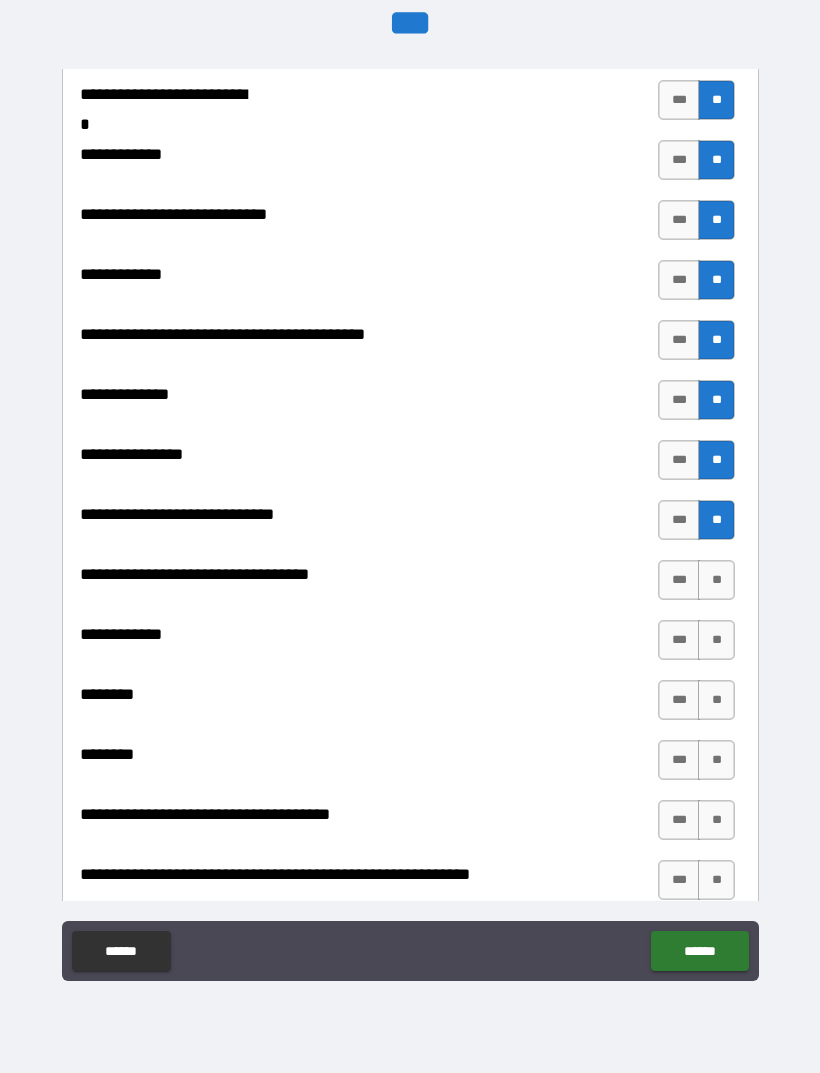 click on "**" at bounding box center [716, 580] 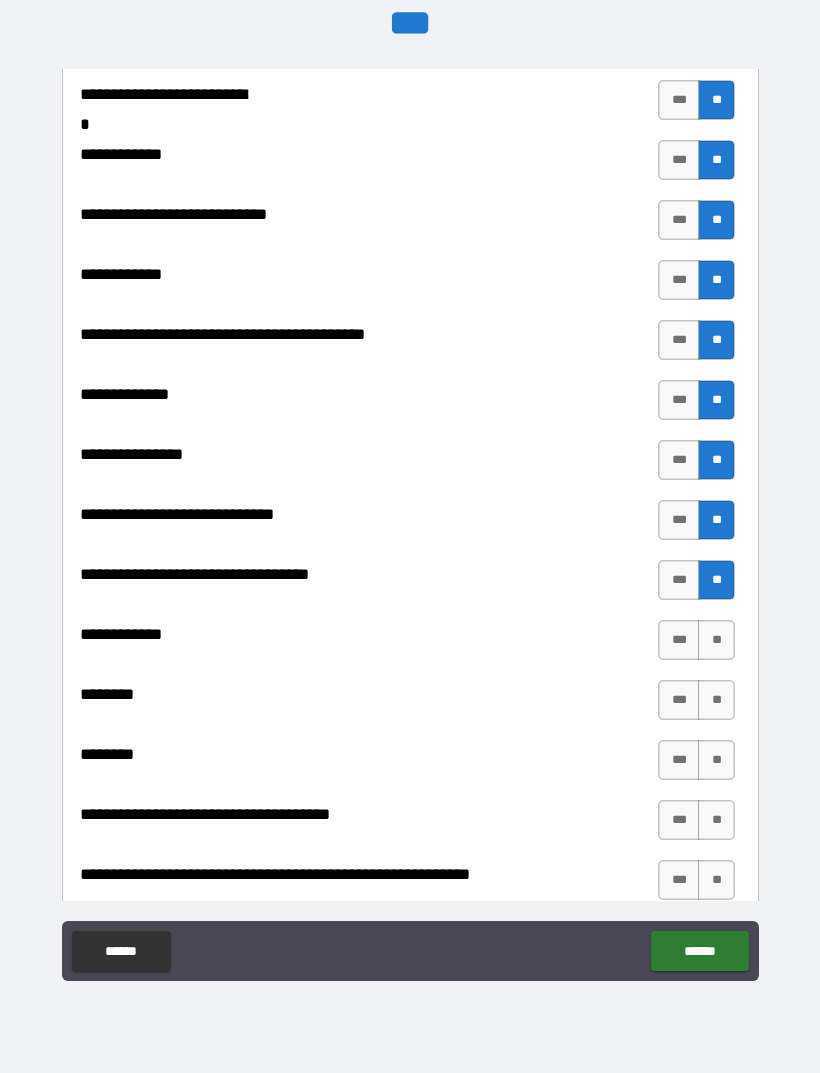 click on "**" at bounding box center [716, 640] 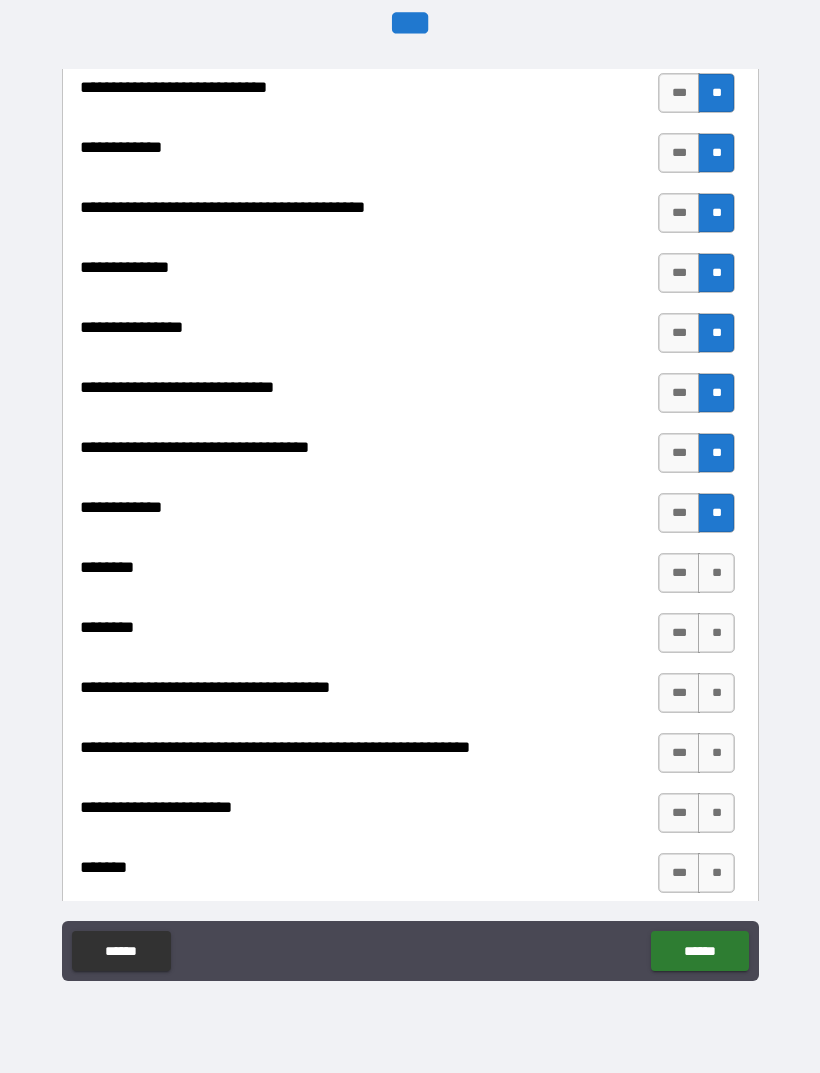 scroll, scrollTop: 8422, scrollLeft: 0, axis: vertical 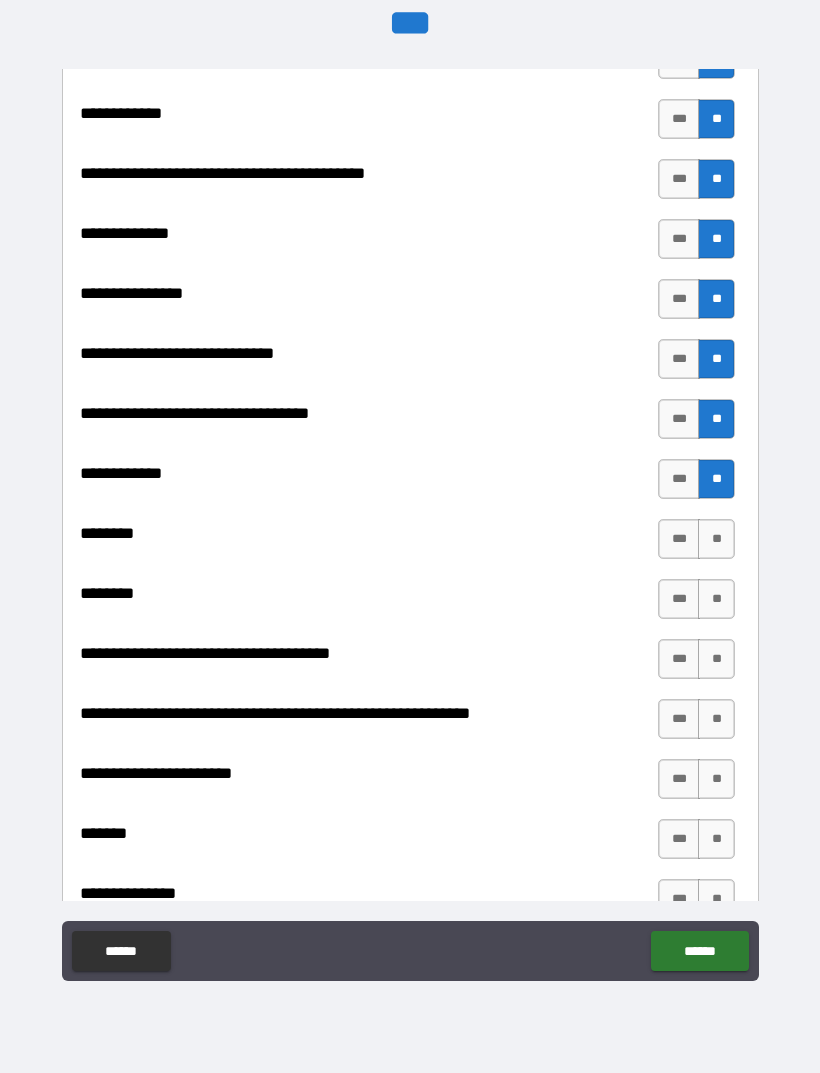 click on "**" at bounding box center [716, 539] 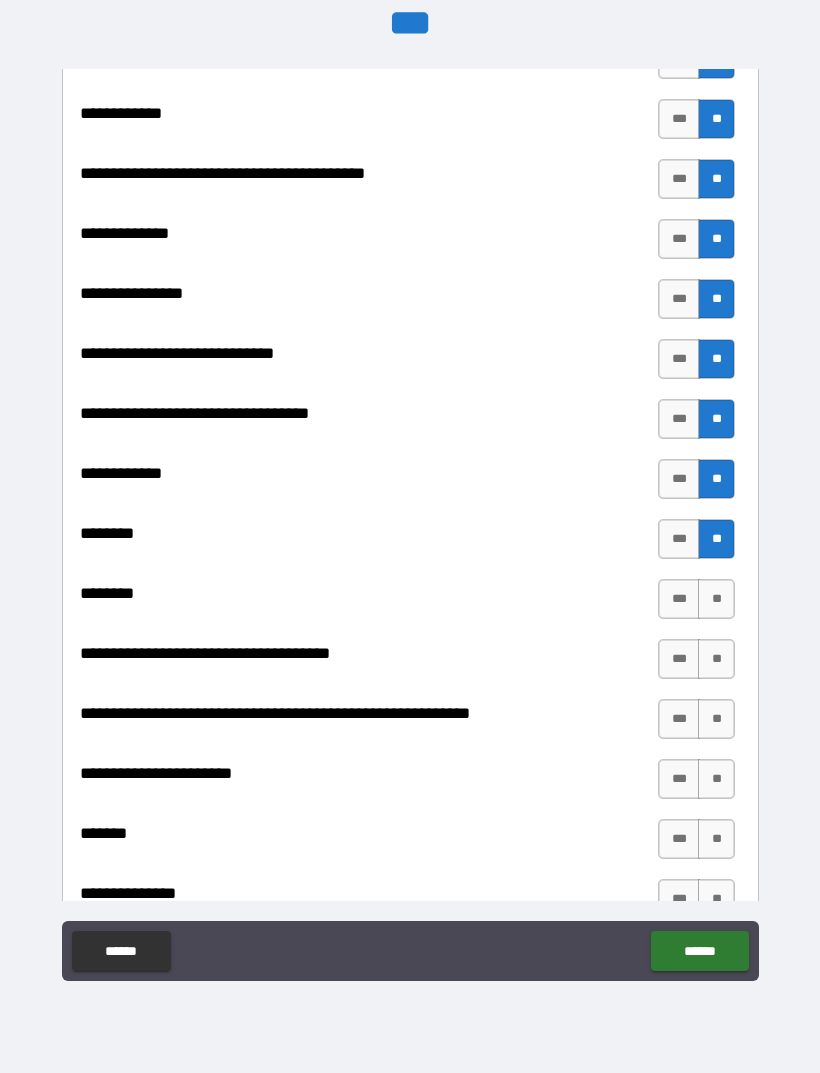 click on "**" at bounding box center [716, 599] 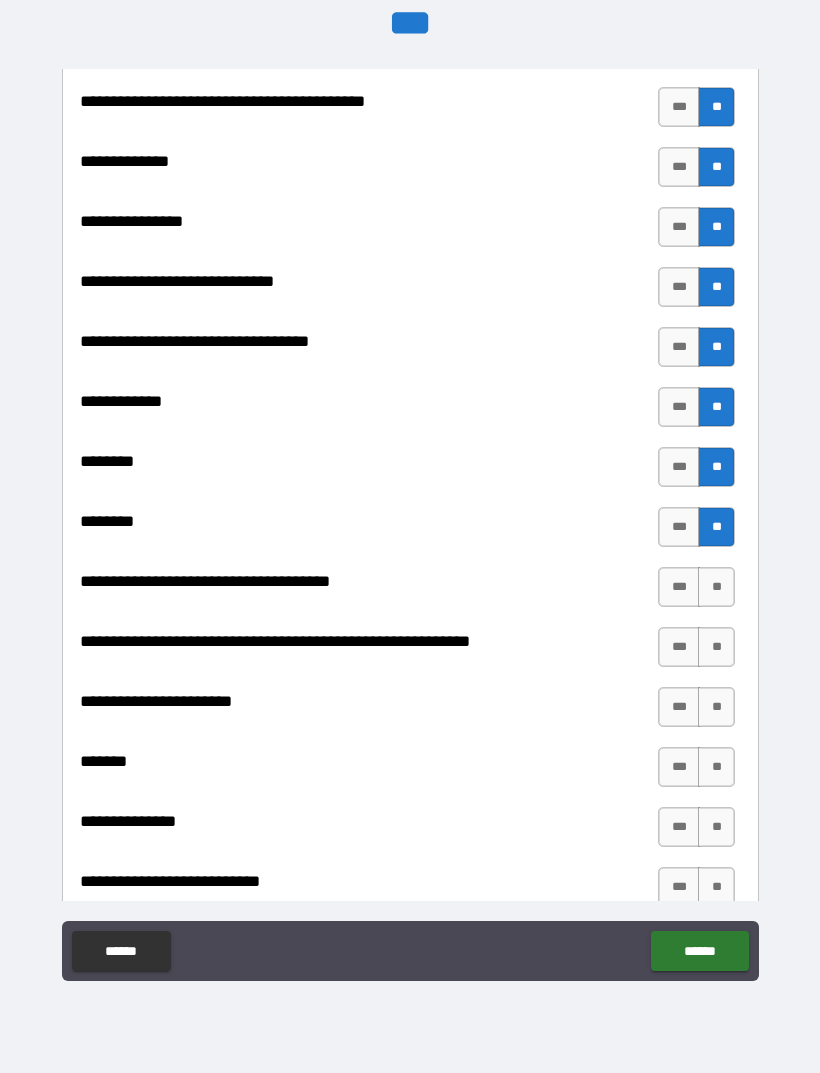 scroll, scrollTop: 8583, scrollLeft: 0, axis: vertical 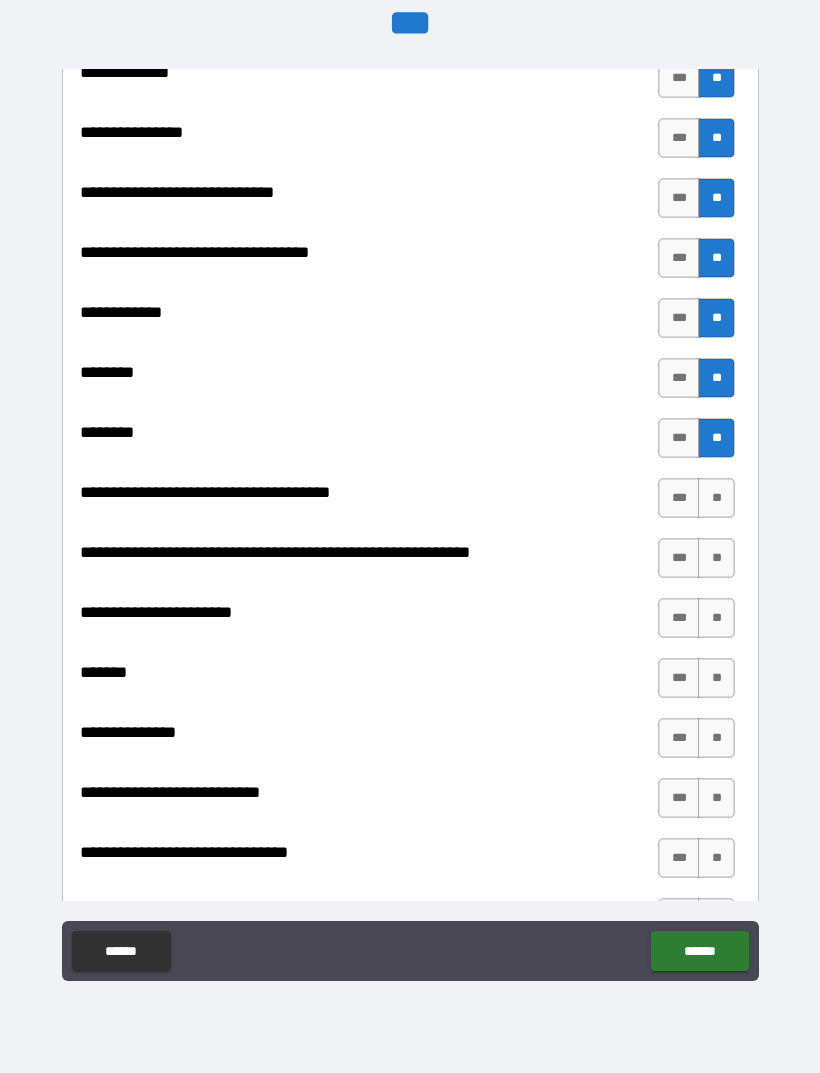 click on "**" at bounding box center (716, 498) 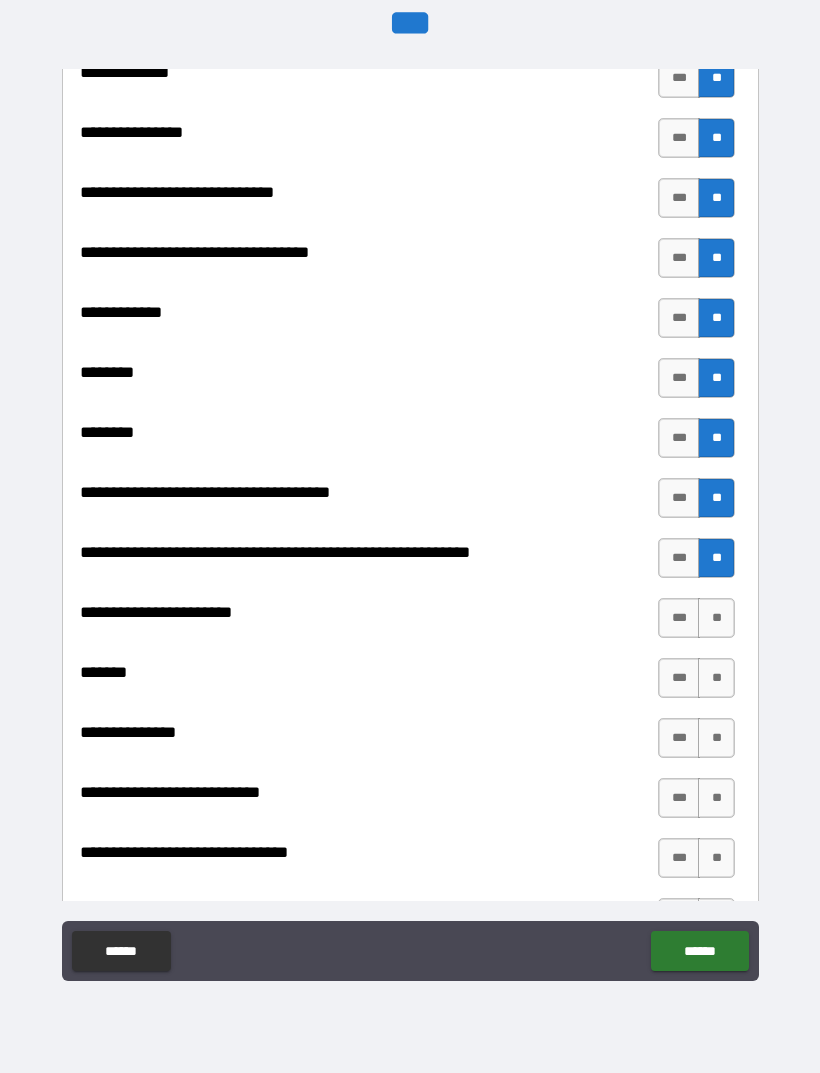 click on "**" at bounding box center (716, 618) 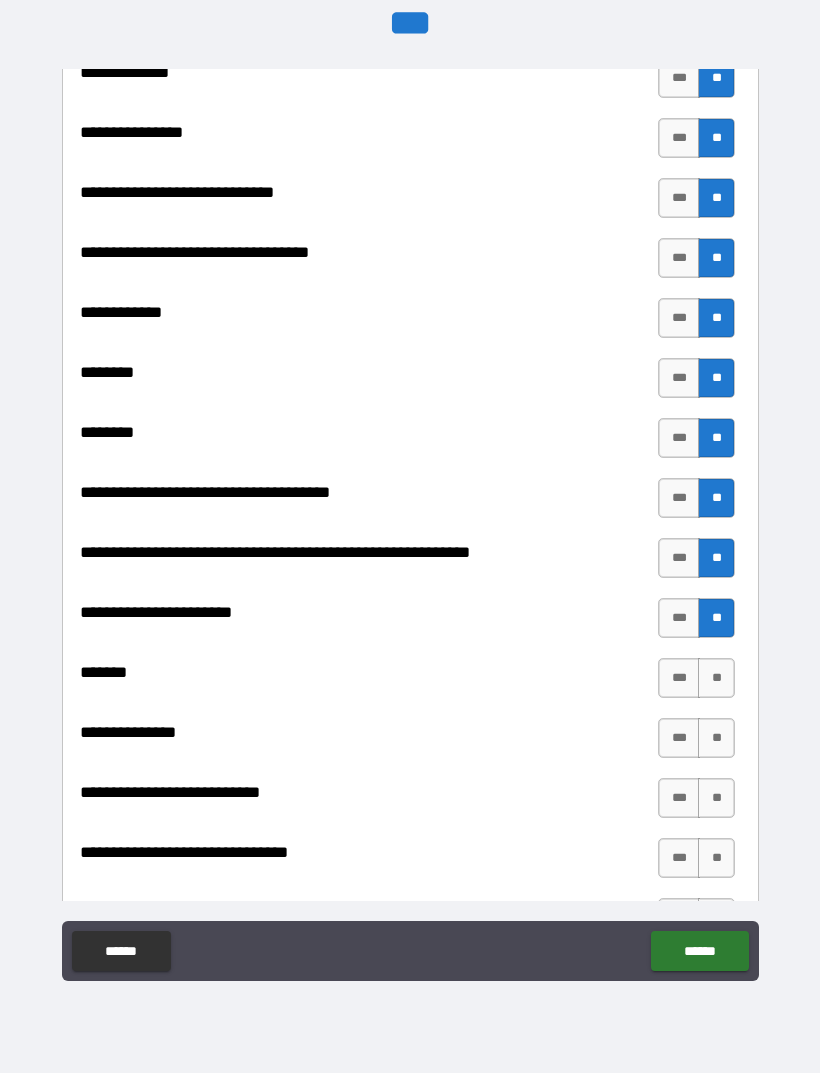 click on "**" at bounding box center (716, 678) 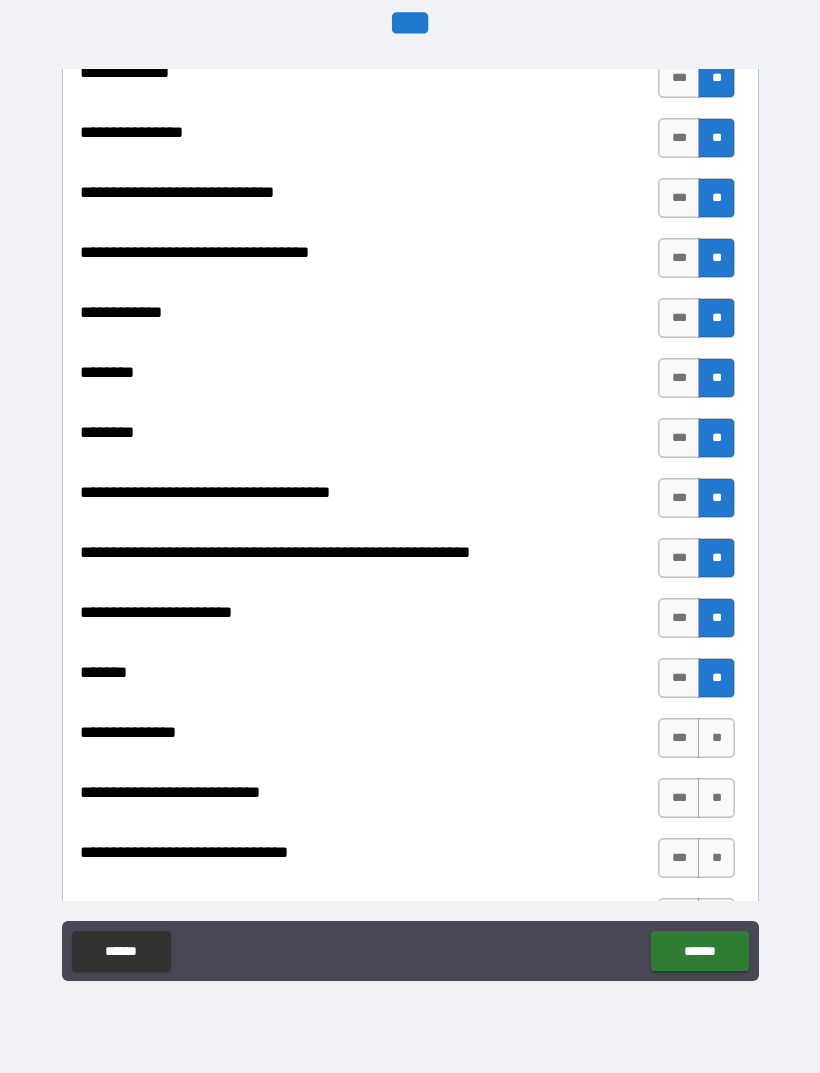 click on "**" at bounding box center [716, 738] 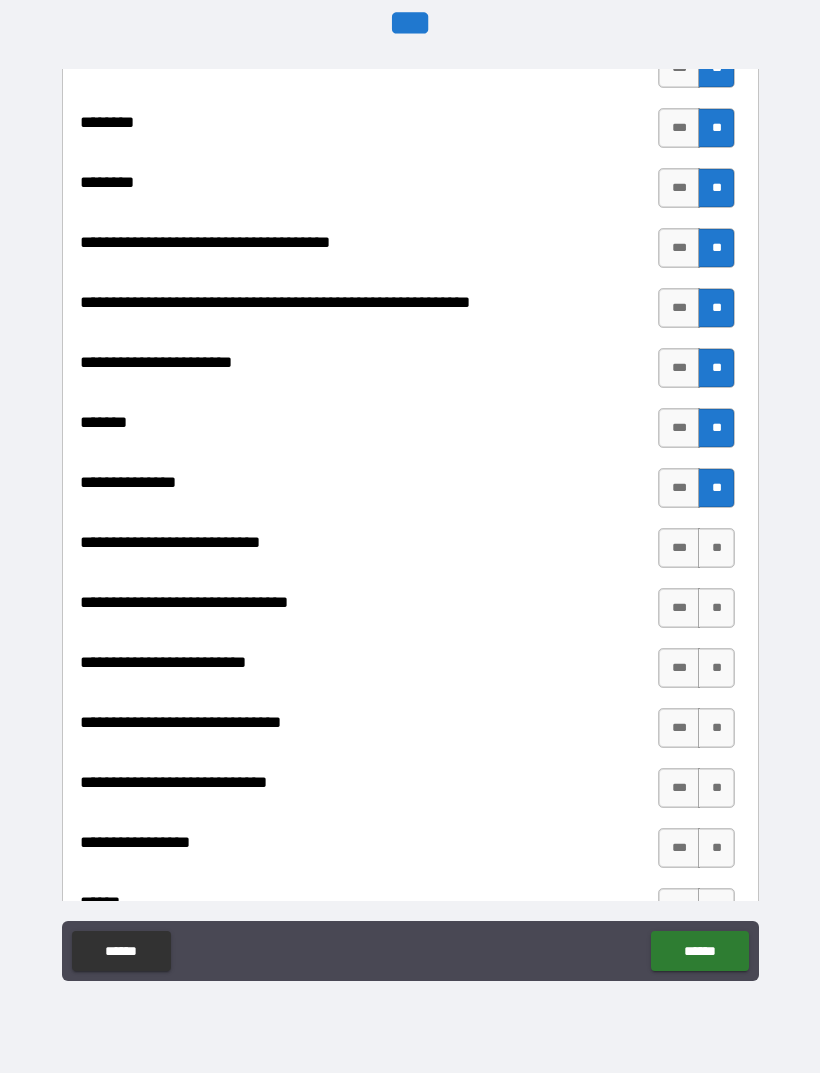 scroll, scrollTop: 8842, scrollLeft: 0, axis: vertical 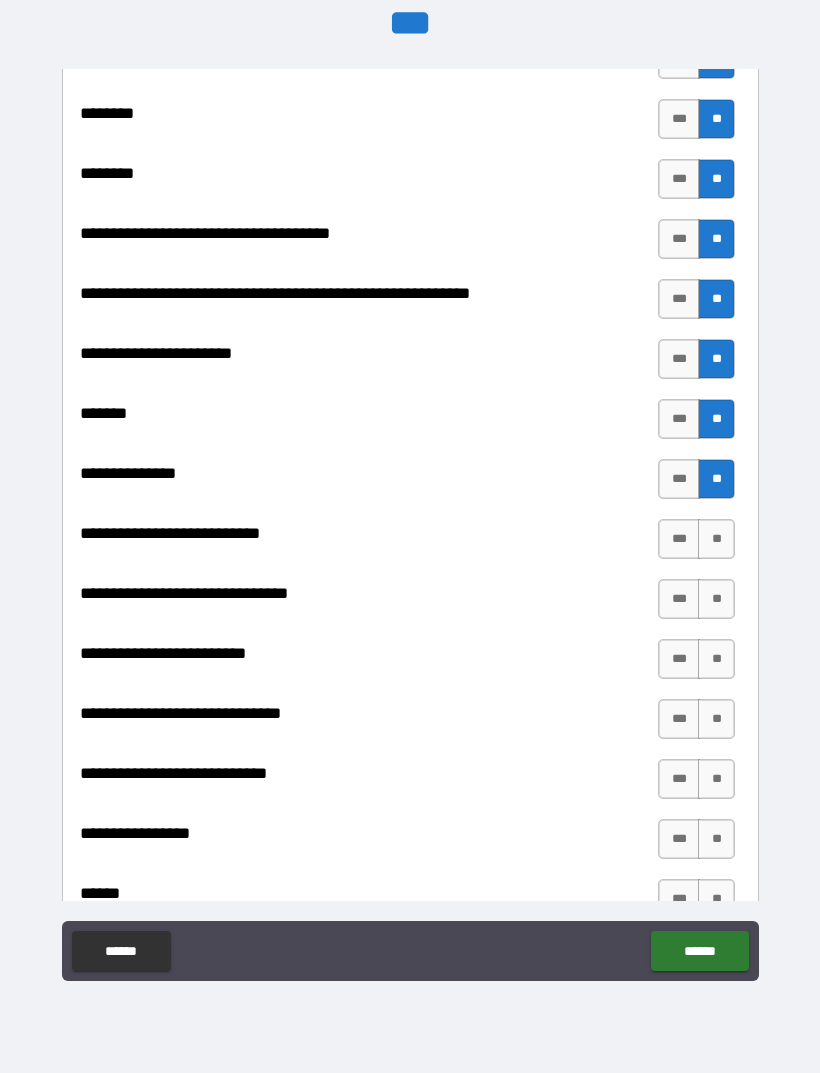 click on "**" at bounding box center [716, 539] 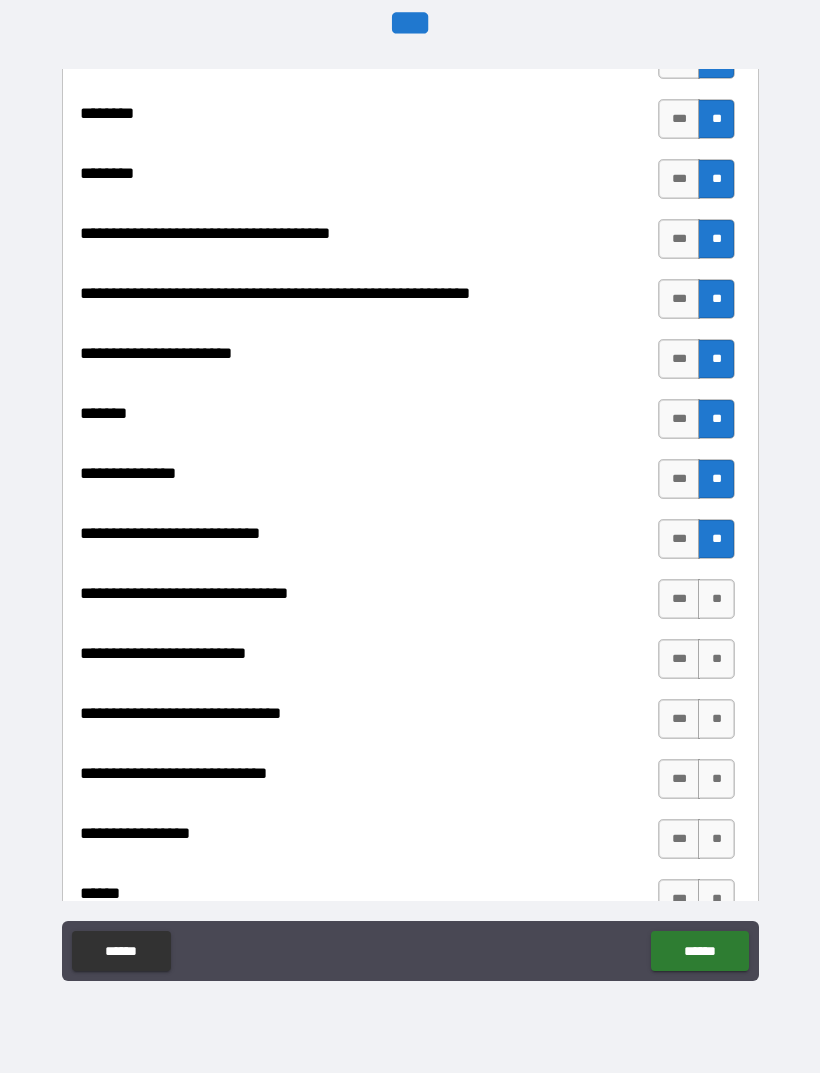 click on "**" at bounding box center [716, 599] 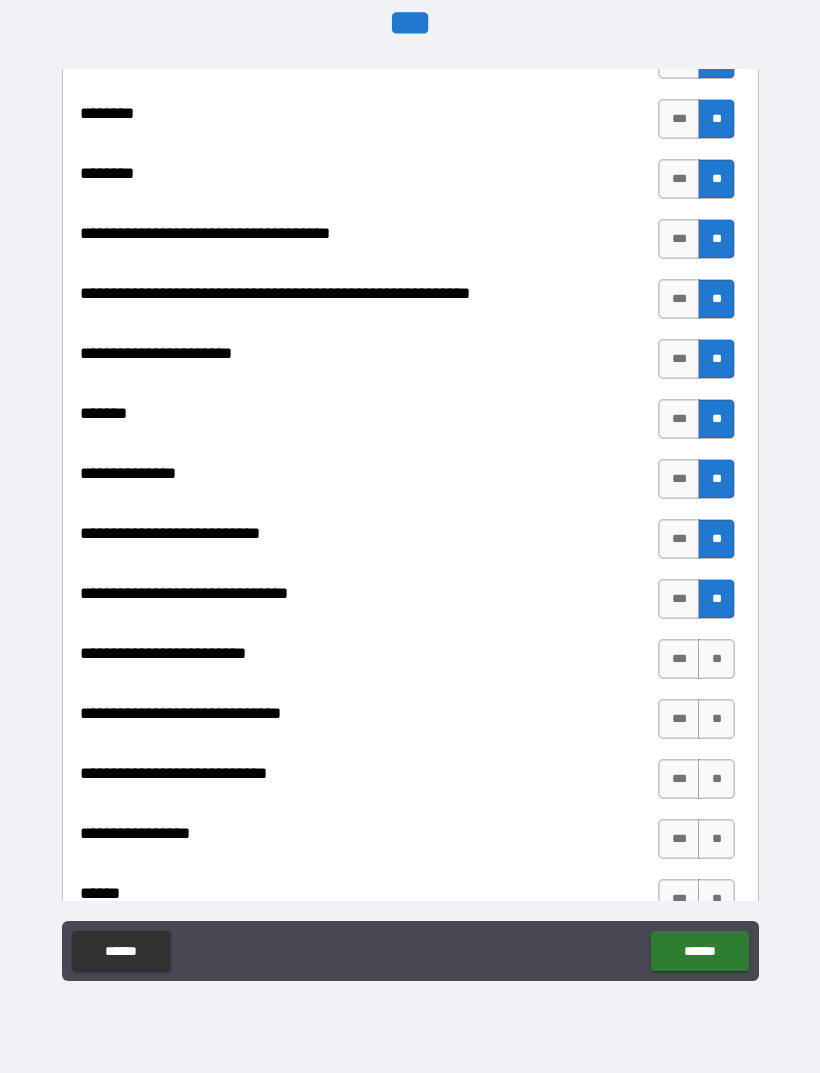 click on "**" at bounding box center (716, 659) 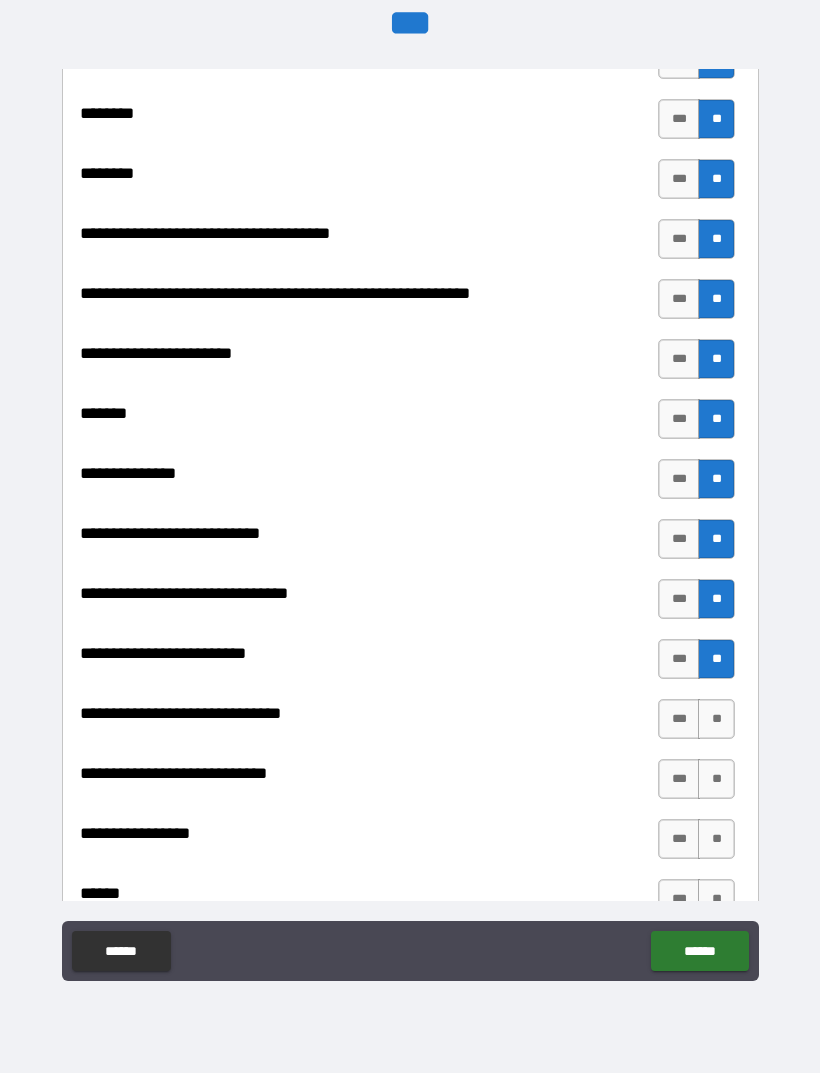 click on "**" at bounding box center (716, 719) 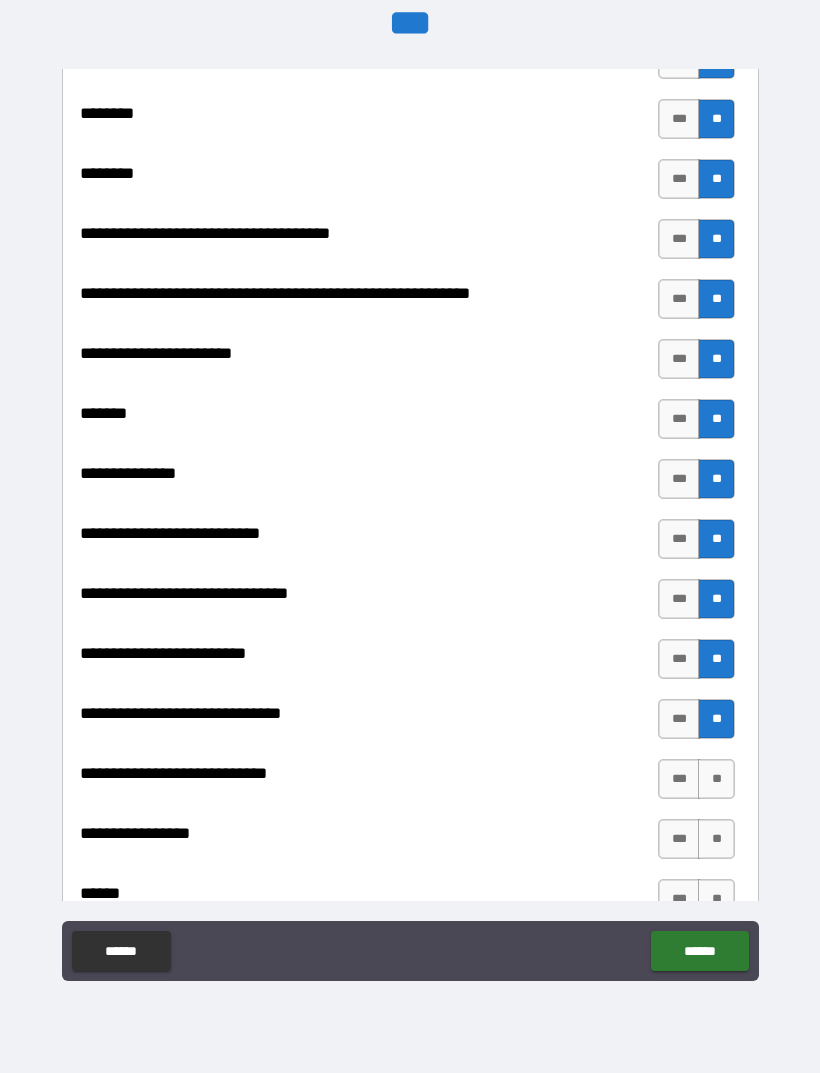 click on "**" at bounding box center [716, 779] 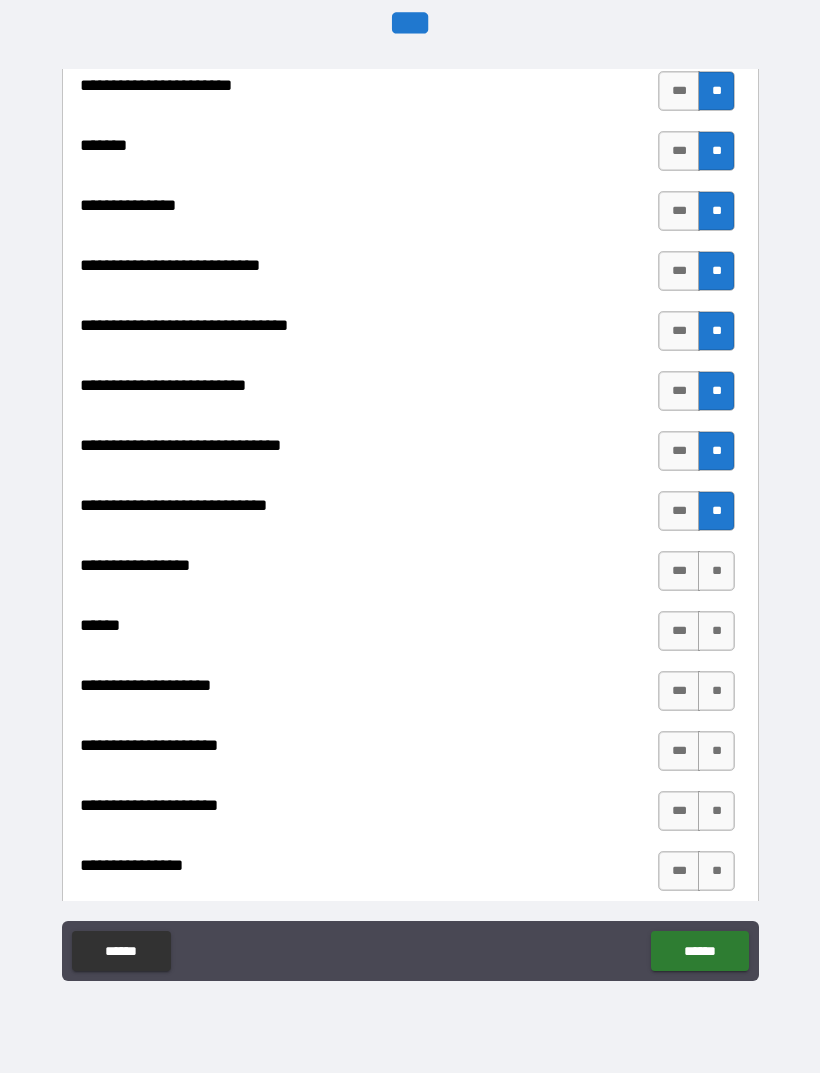 scroll, scrollTop: 9141, scrollLeft: 0, axis: vertical 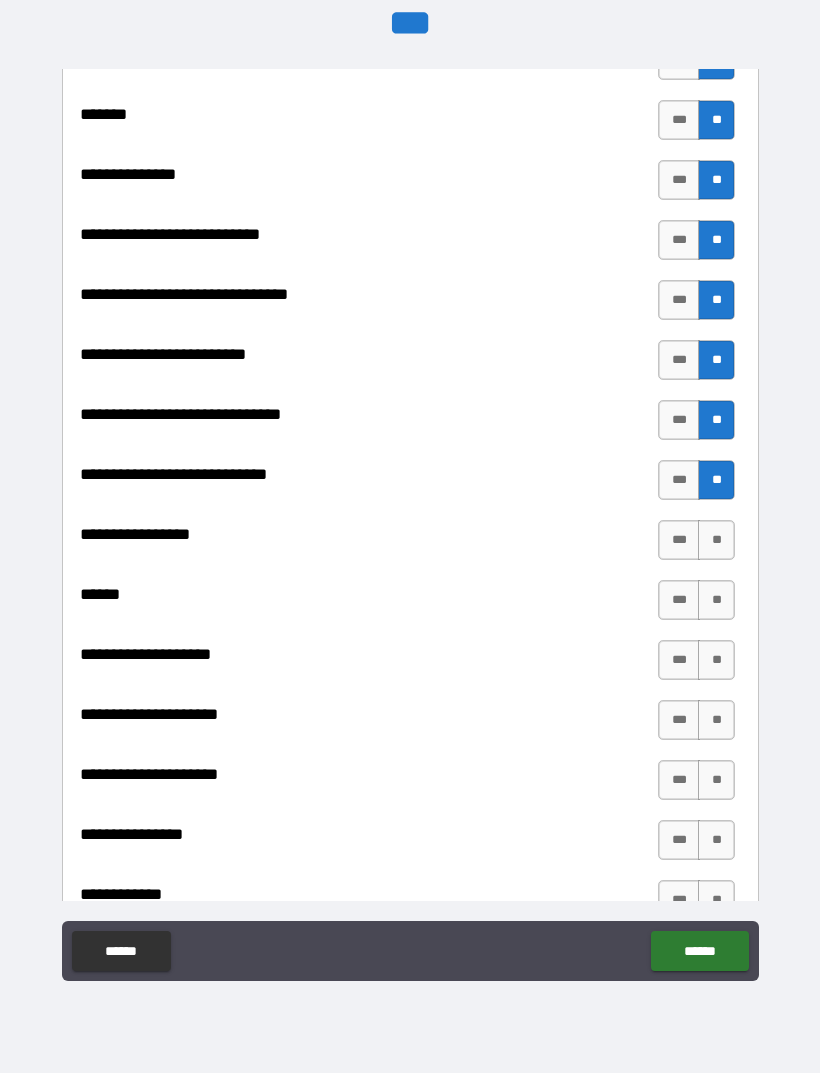 click on "**" at bounding box center [716, 540] 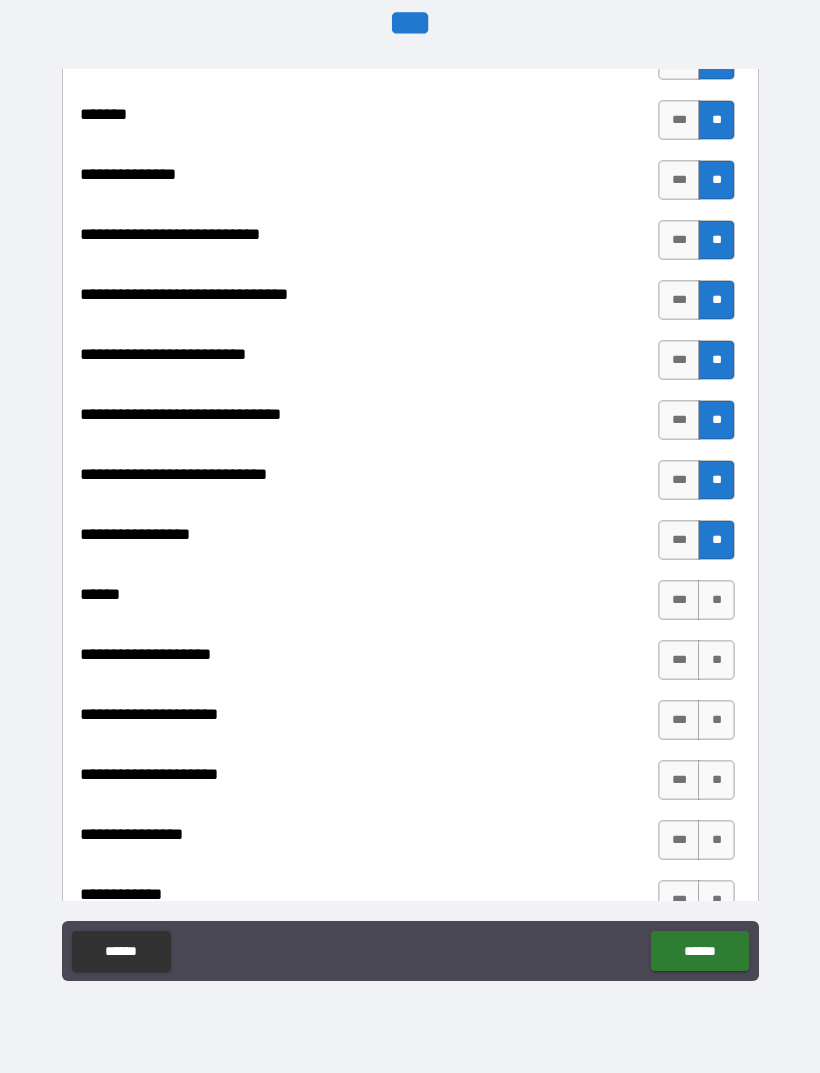 click on "**" at bounding box center (716, 600) 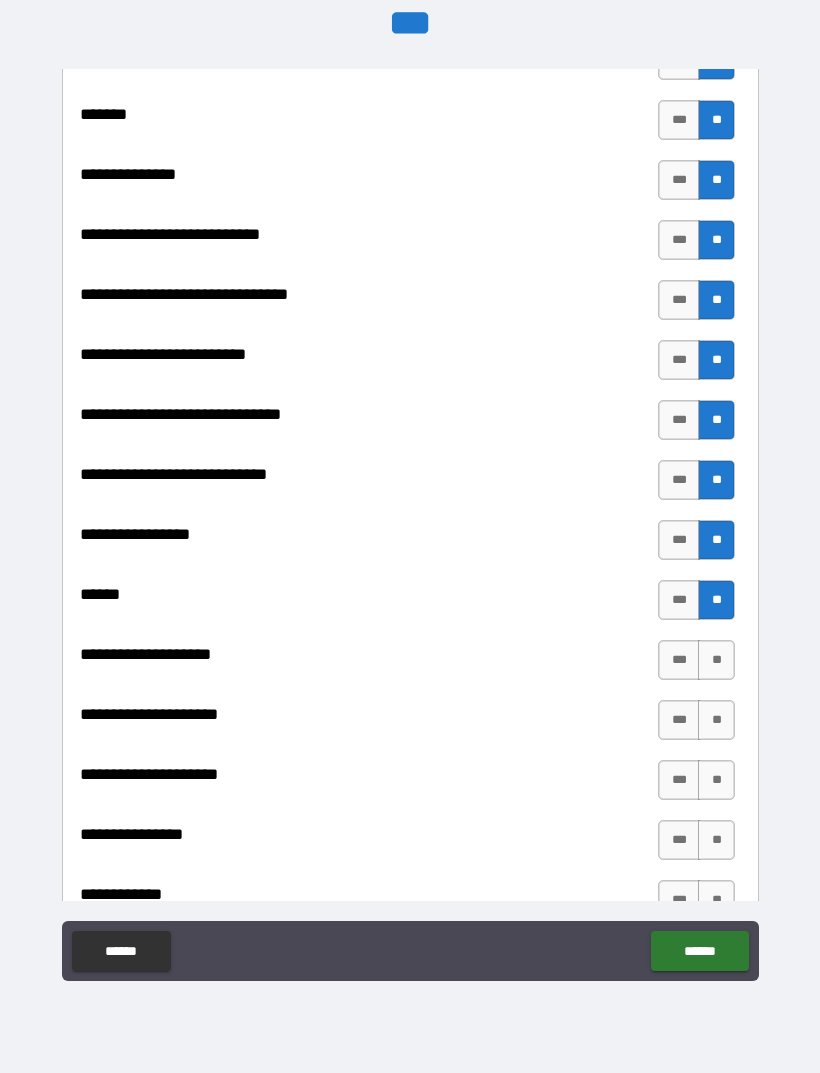 click on "**********" at bounding box center (410, 100) 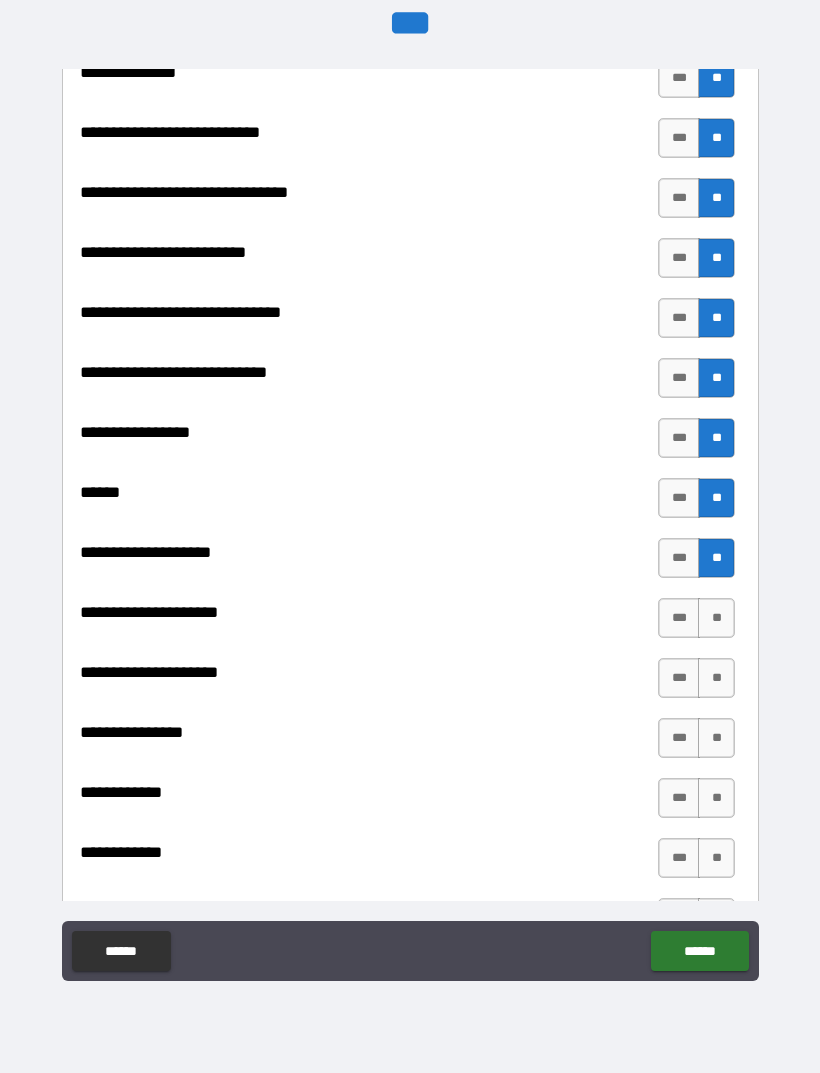 scroll, scrollTop: 9352, scrollLeft: 0, axis: vertical 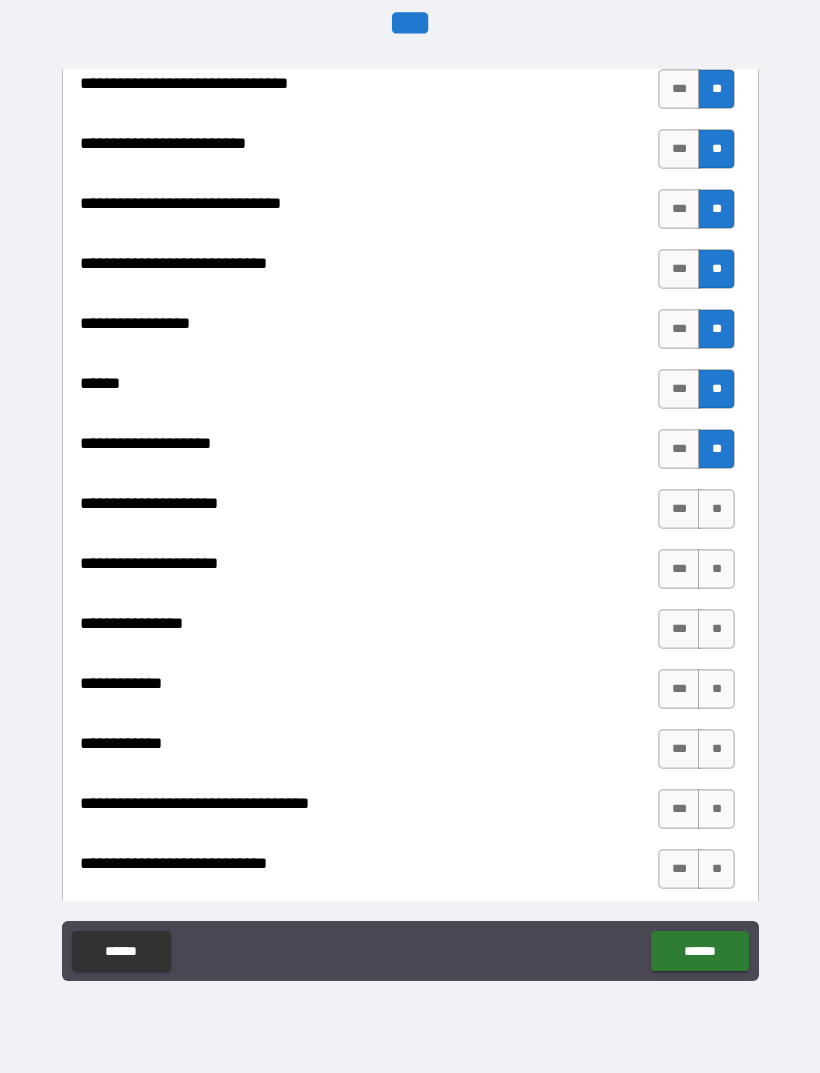 click on "**" at bounding box center [716, 509] 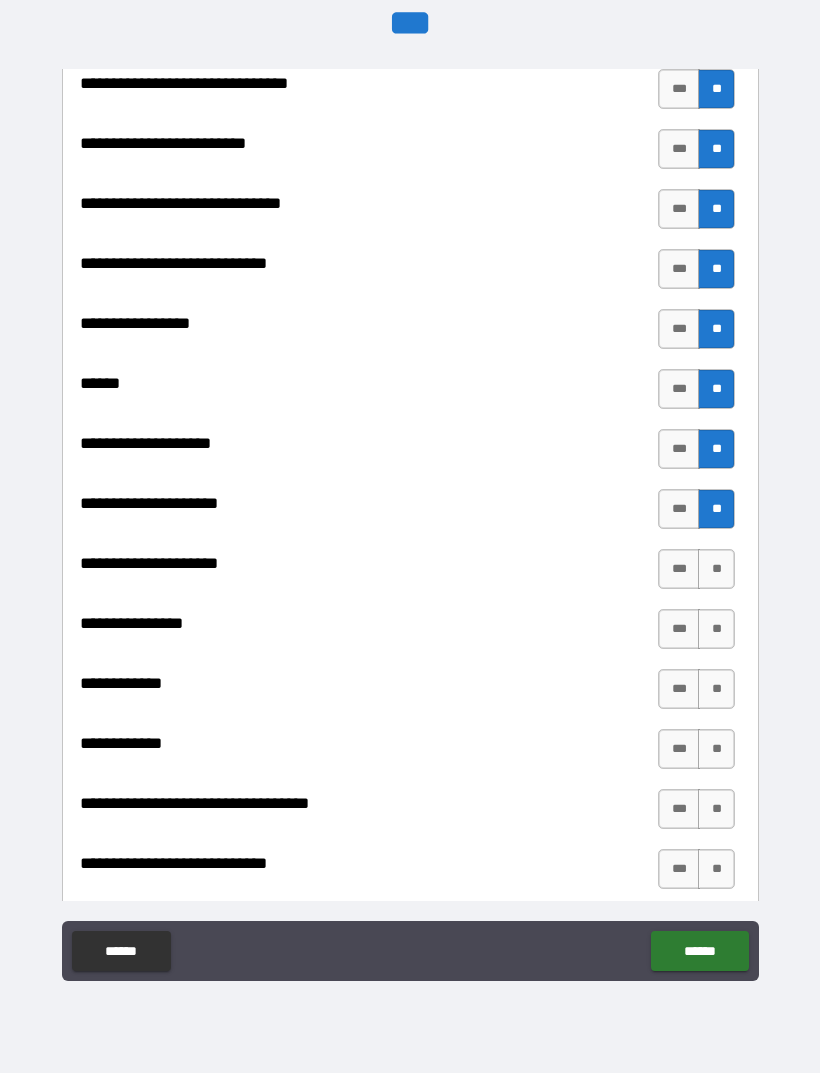 click on "**" at bounding box center (716, 569) 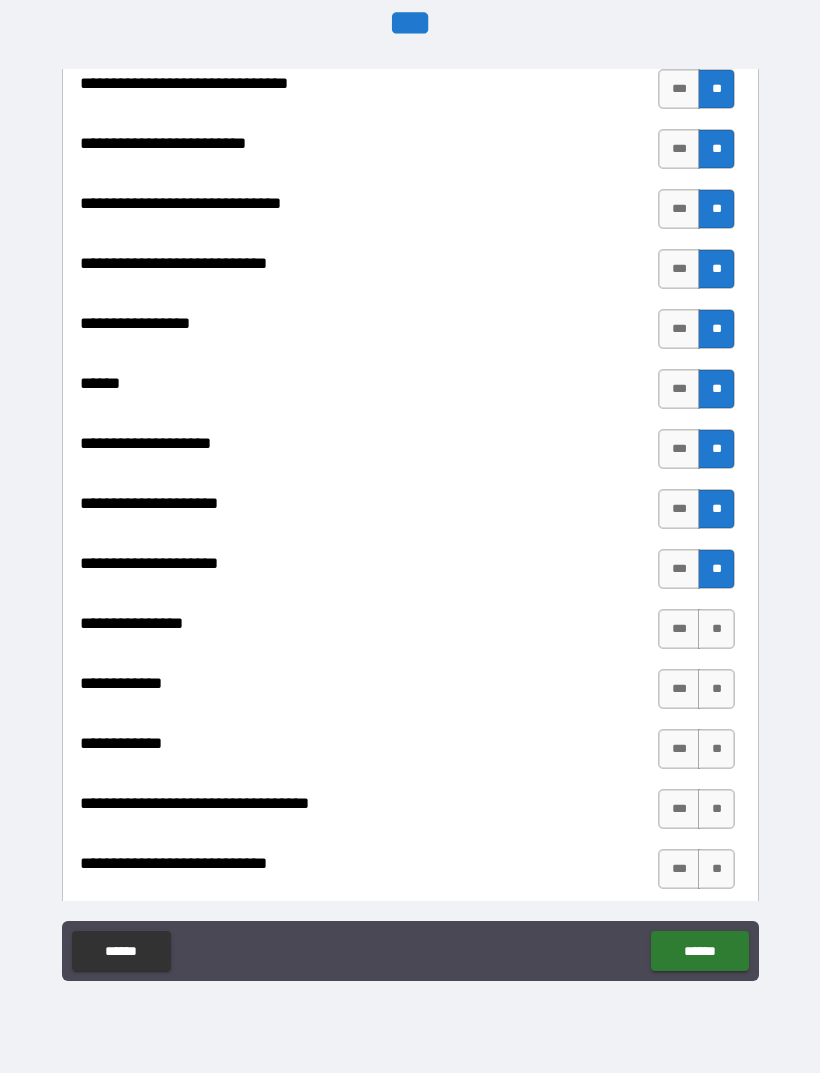 click on "**" at bounding box center (716, 629) 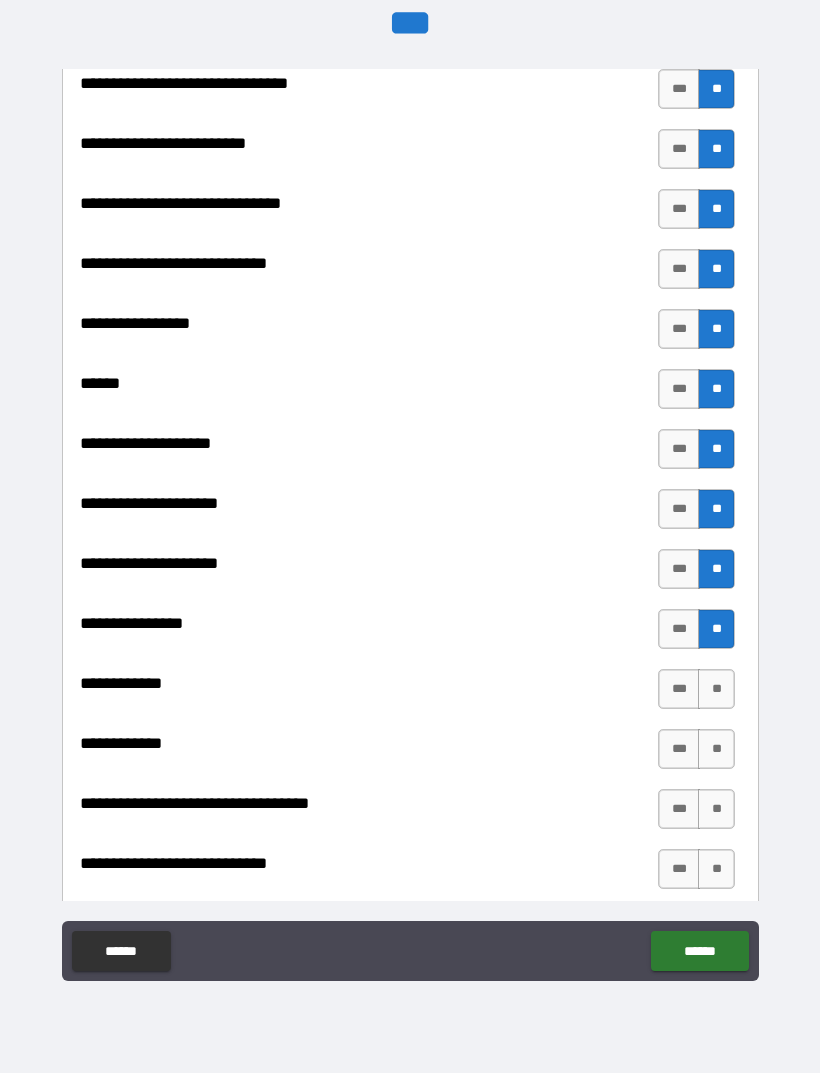 click on "**" at bounding box center (716, 689) 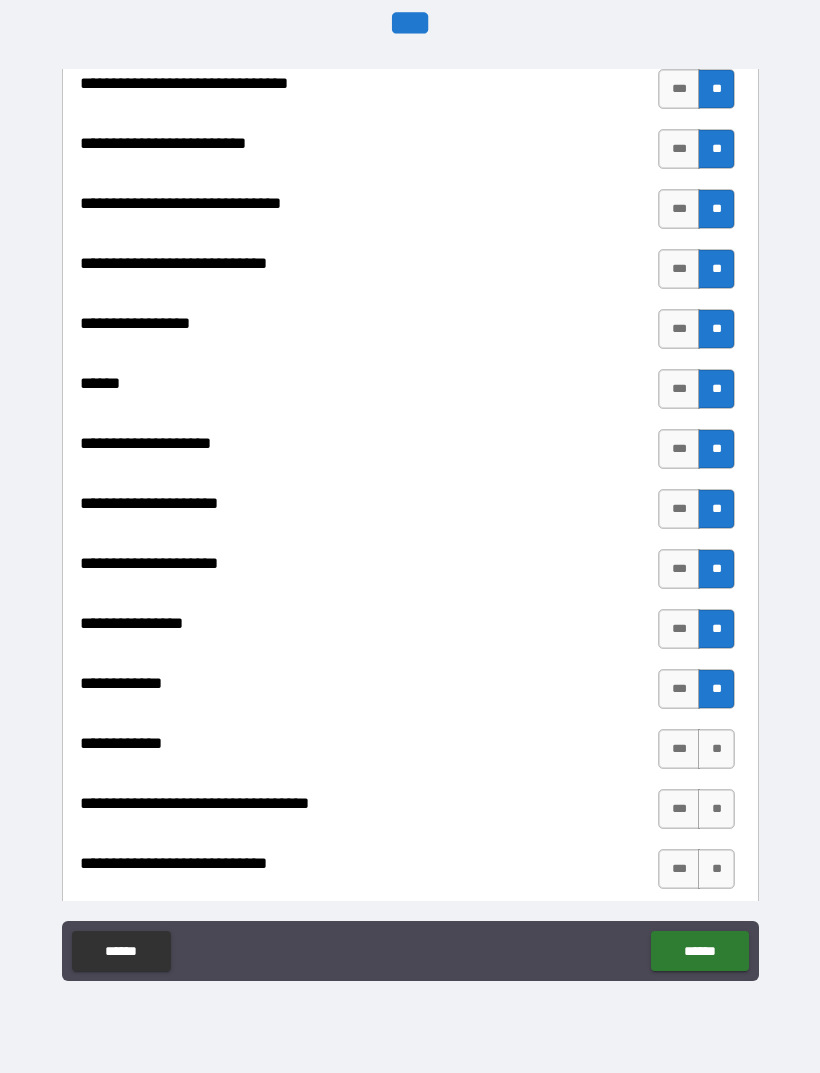 scroll, scrollTop: 9568, scrollLeft: 0, axis: vertical 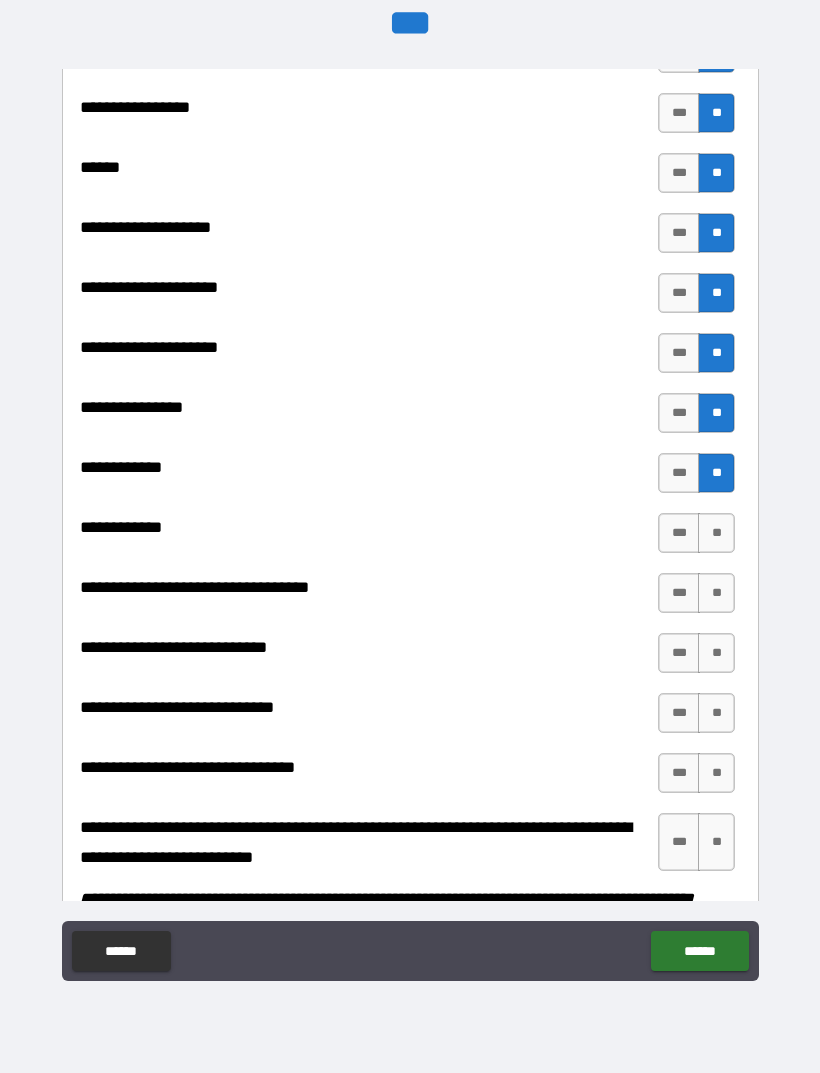 click on "**" at bounding box center [716, 533] 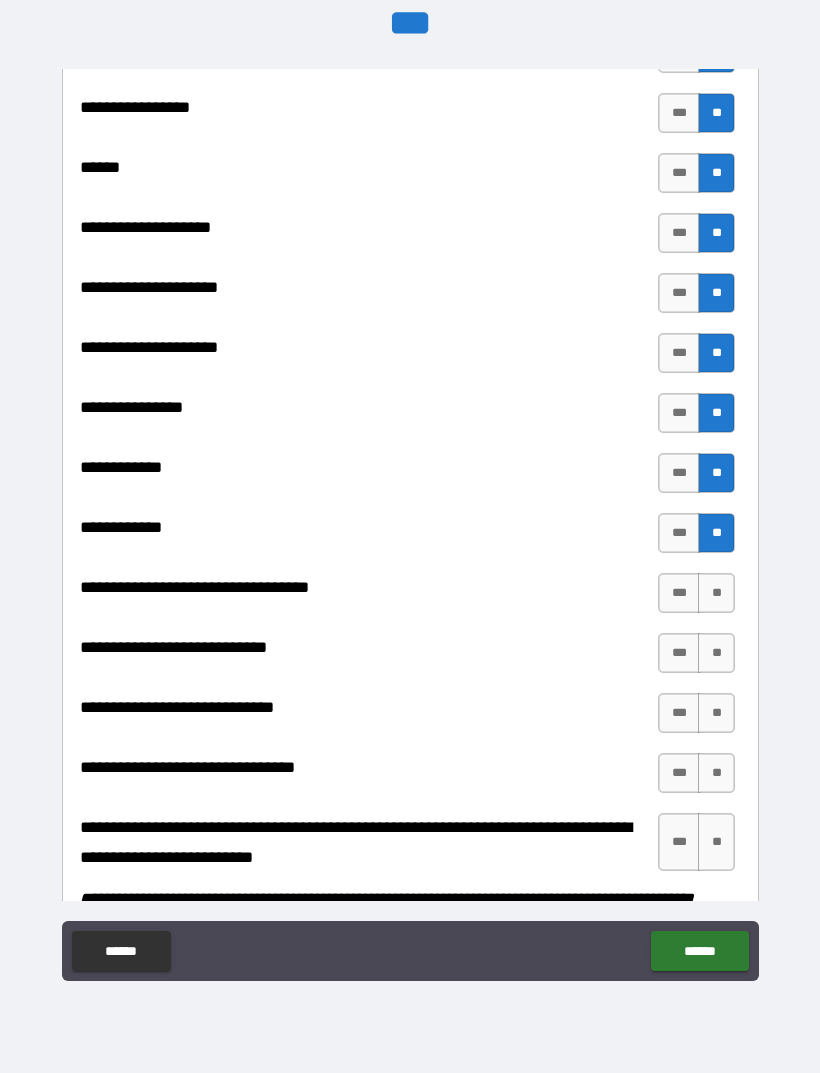 click on "**" at bounding box center (716, 593) 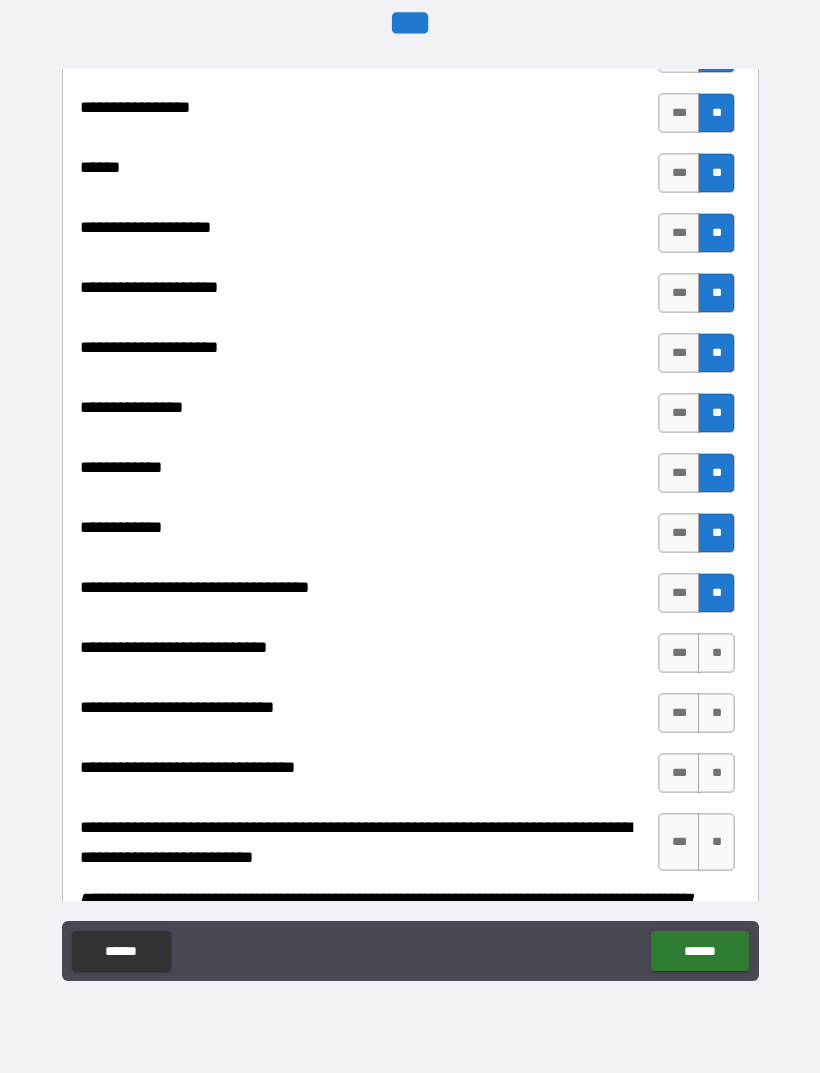 click on "**" at bounding box center (716, 653) 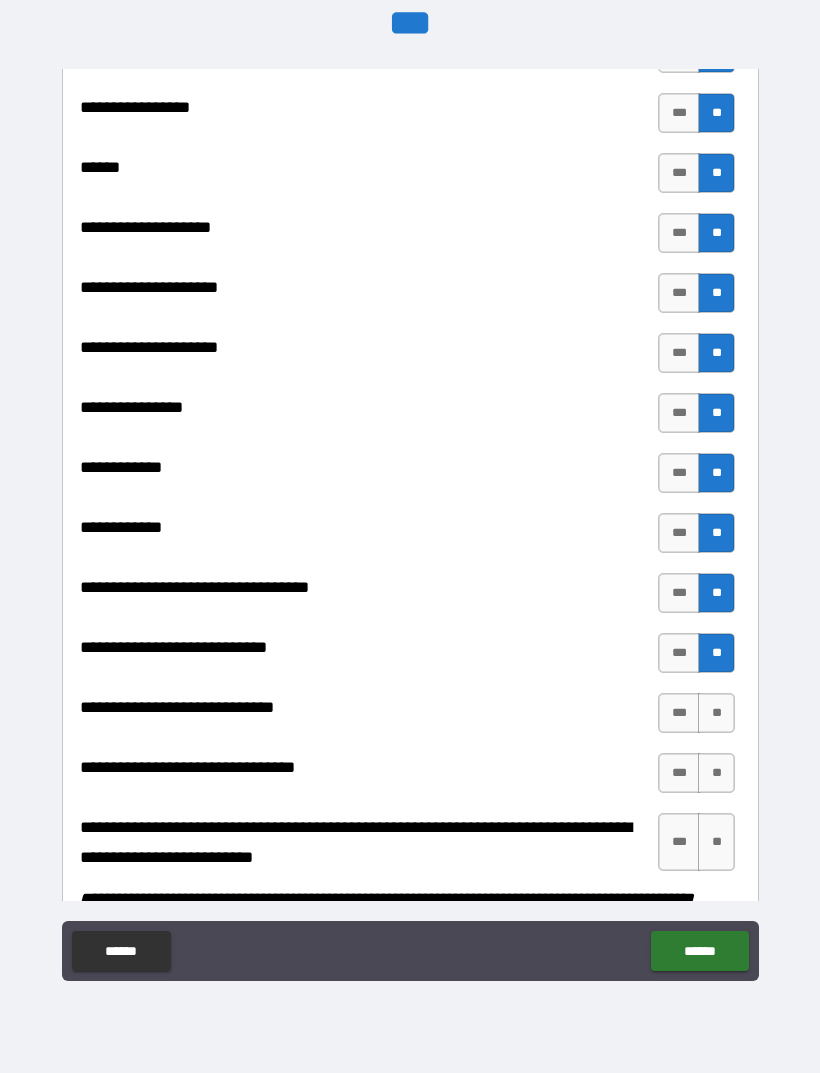 click on "**" at bounding box center (716, 713) 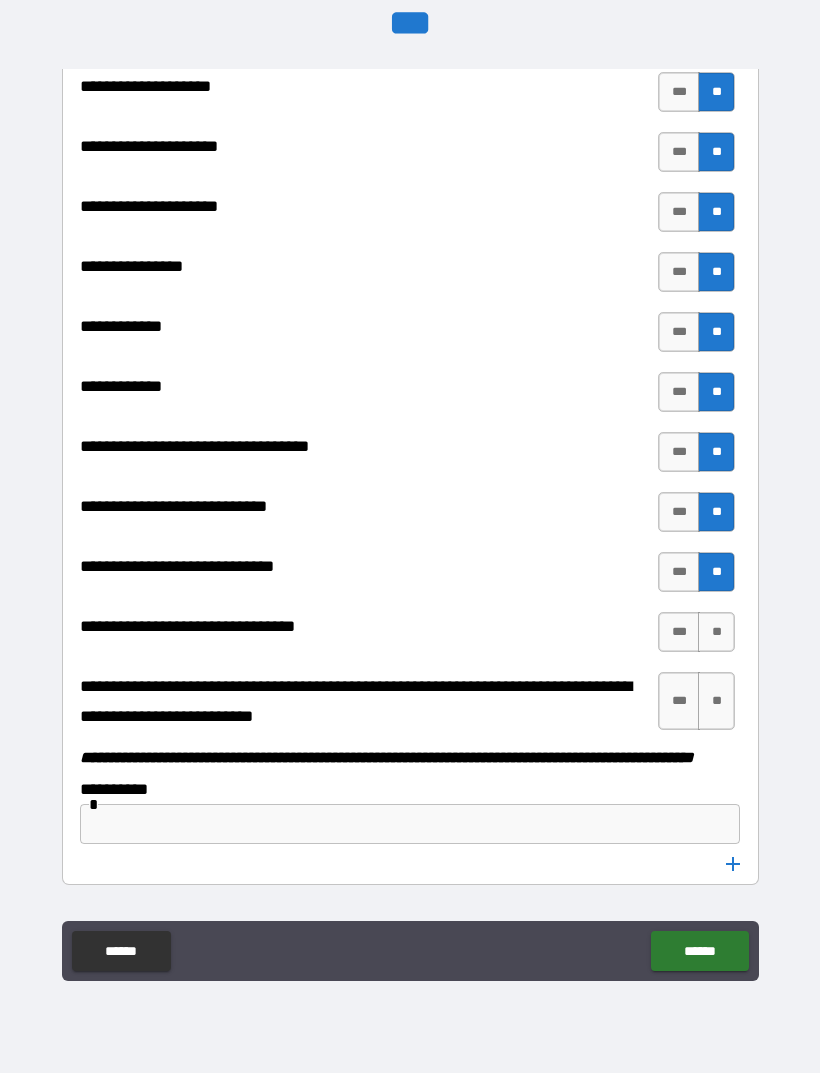 scroll, scrollTop: 9771, scrollLeft: 0, axis: vertical 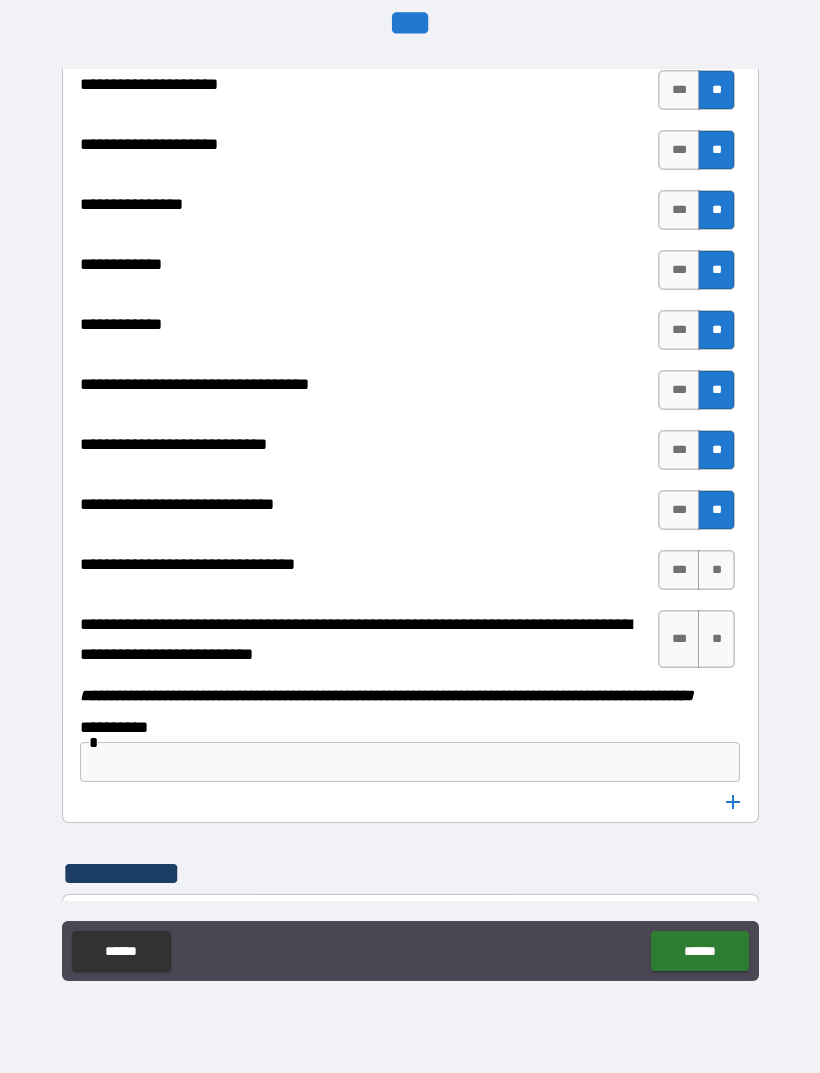 click on "**" at bounding box center (716, 570) 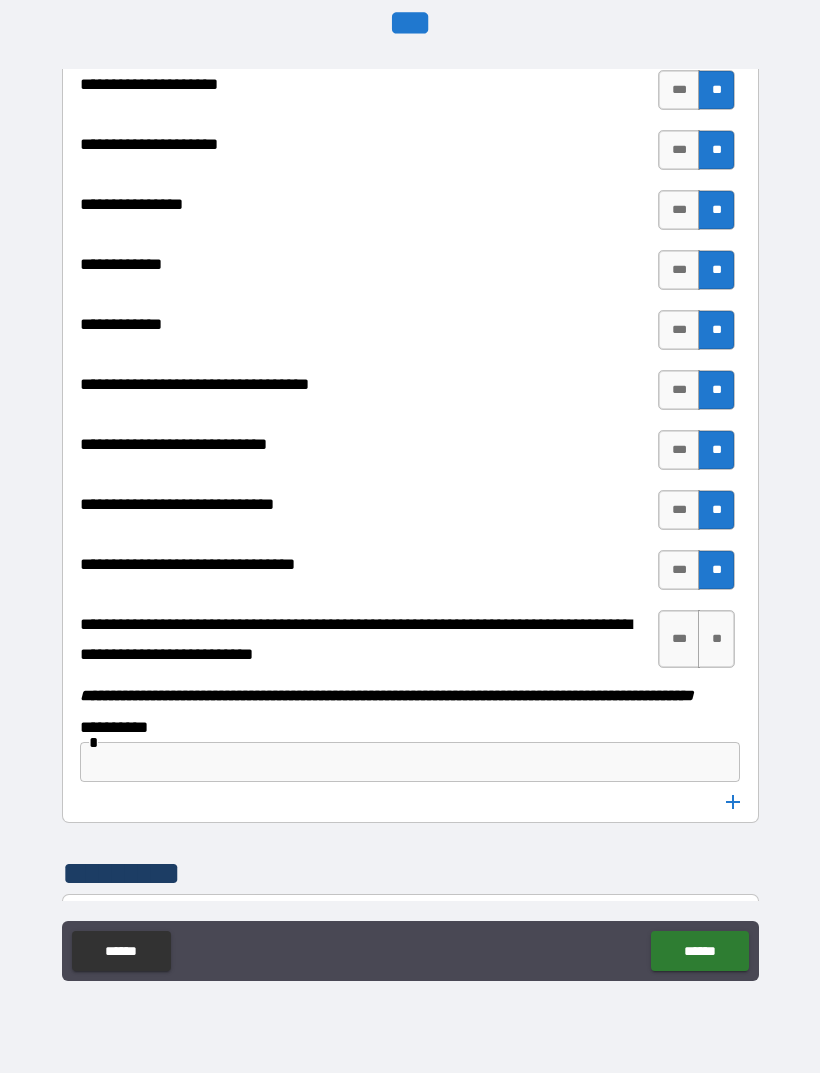 click on "**" at bounding box center (716, 639) 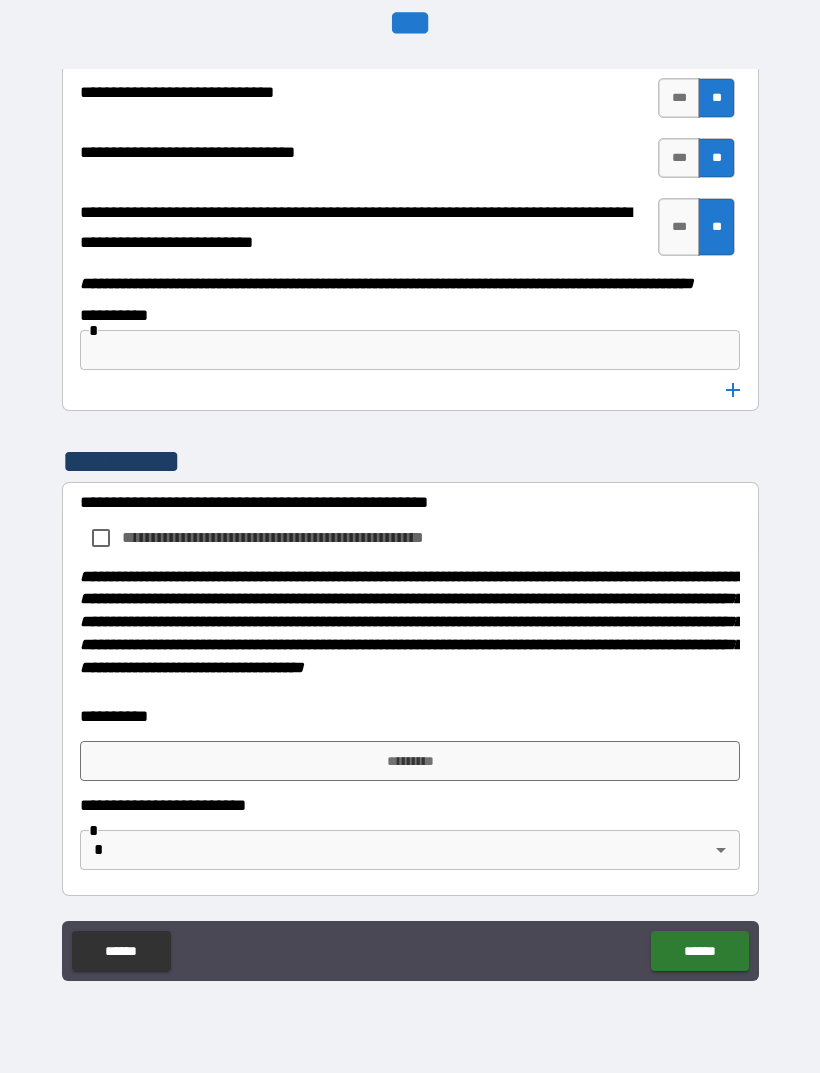 scroll, scrollTop: 10213, scrollLeft: 0, axis: vertical 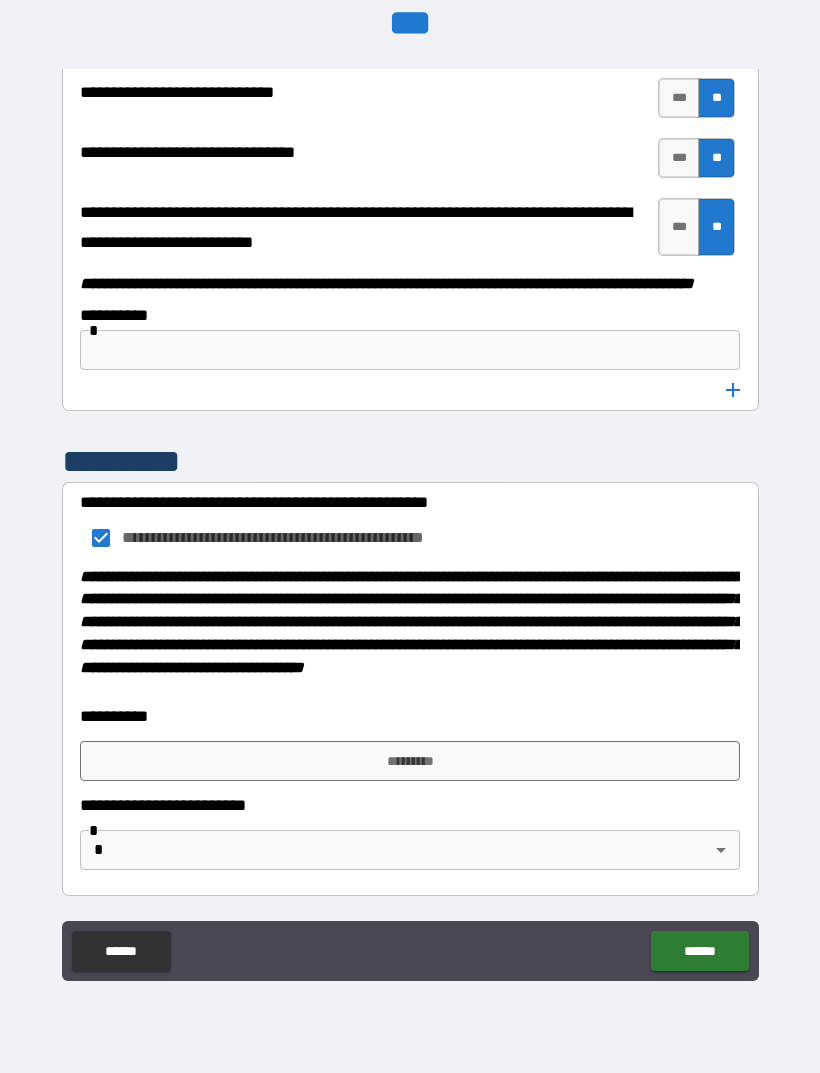 click on "*********" at bounding box center [410, 761] 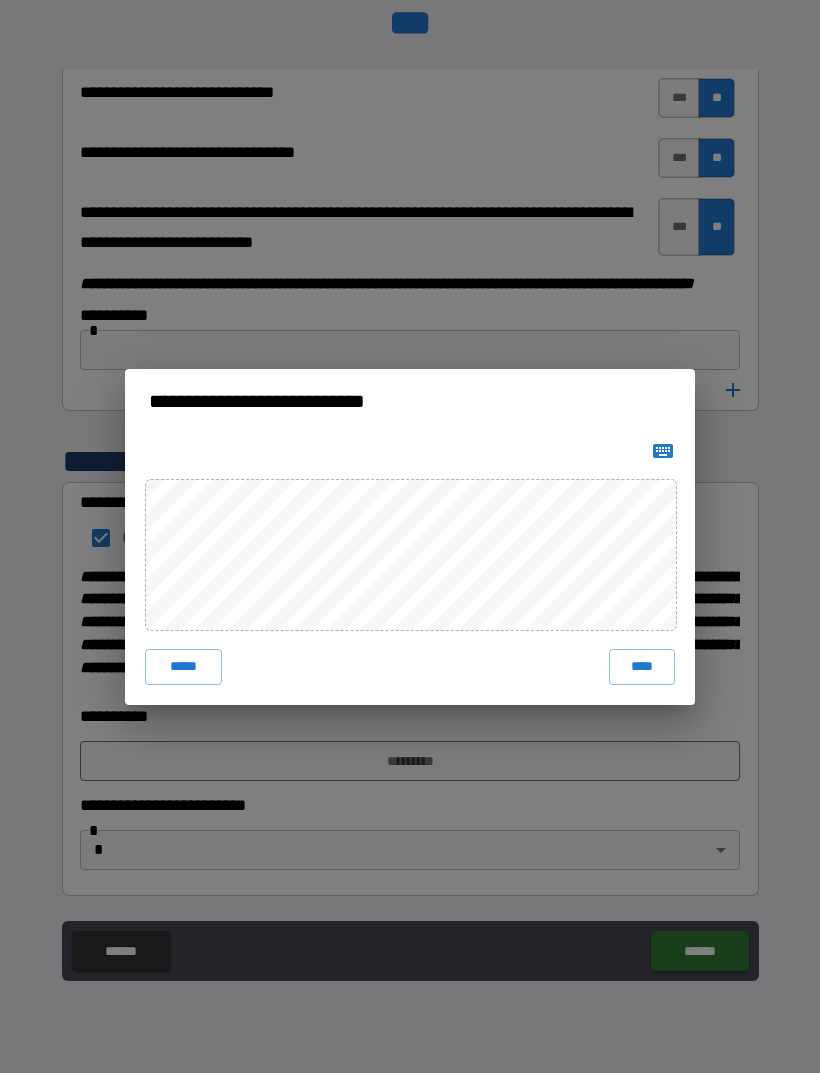 click on "*****" at bounding box center [183, 667] 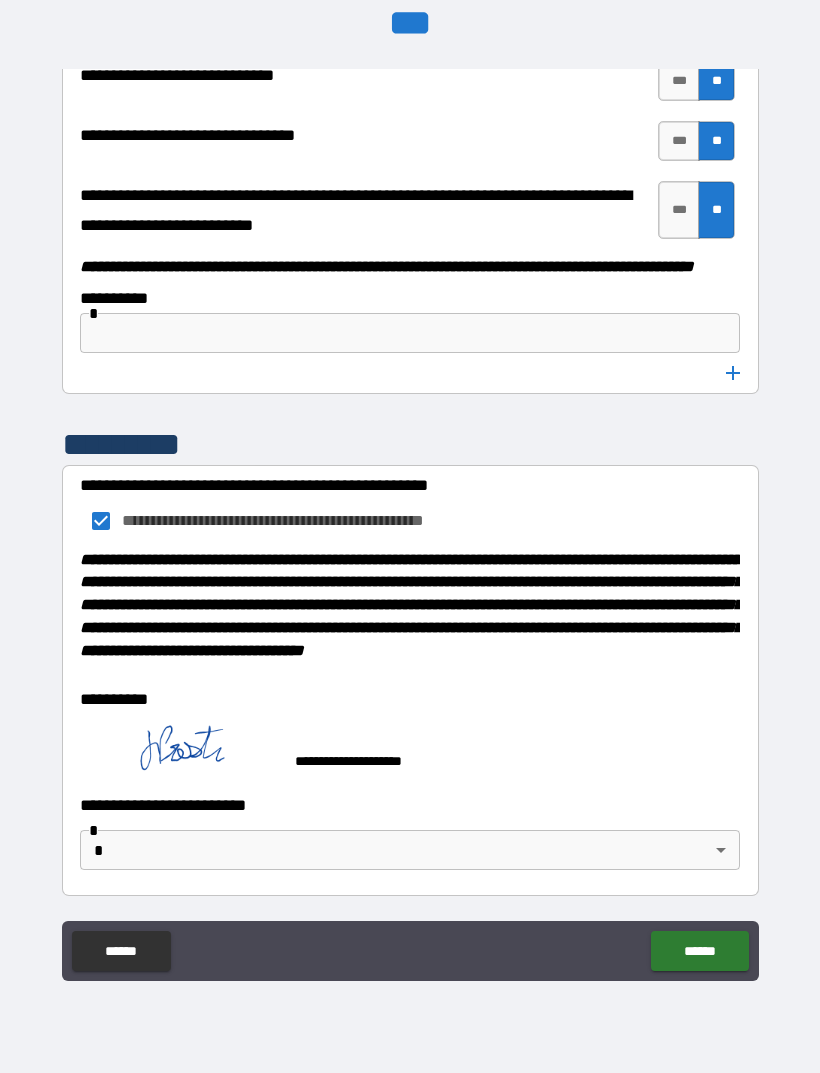 scroll, scrollTop: 10253, scrollLeft: 0, axis: vertical 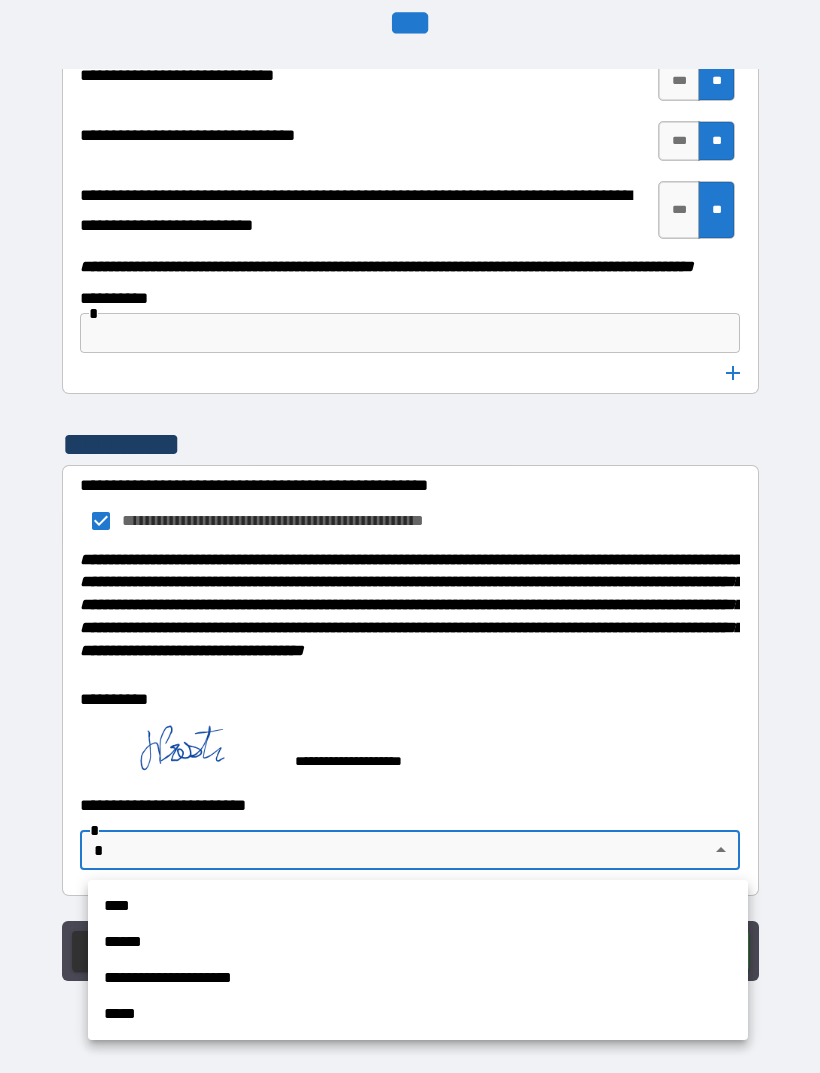 click on "****" at bounding box center [418, 906] 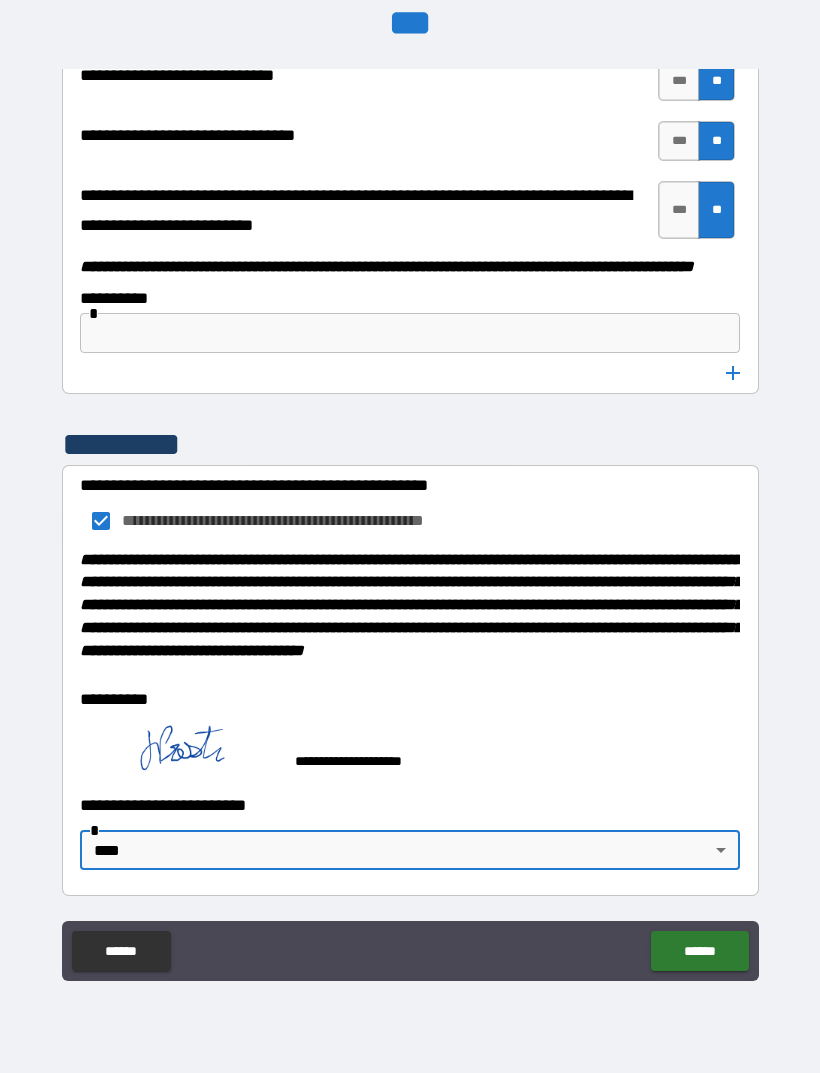click on "******" at bounding box center [699, 951] 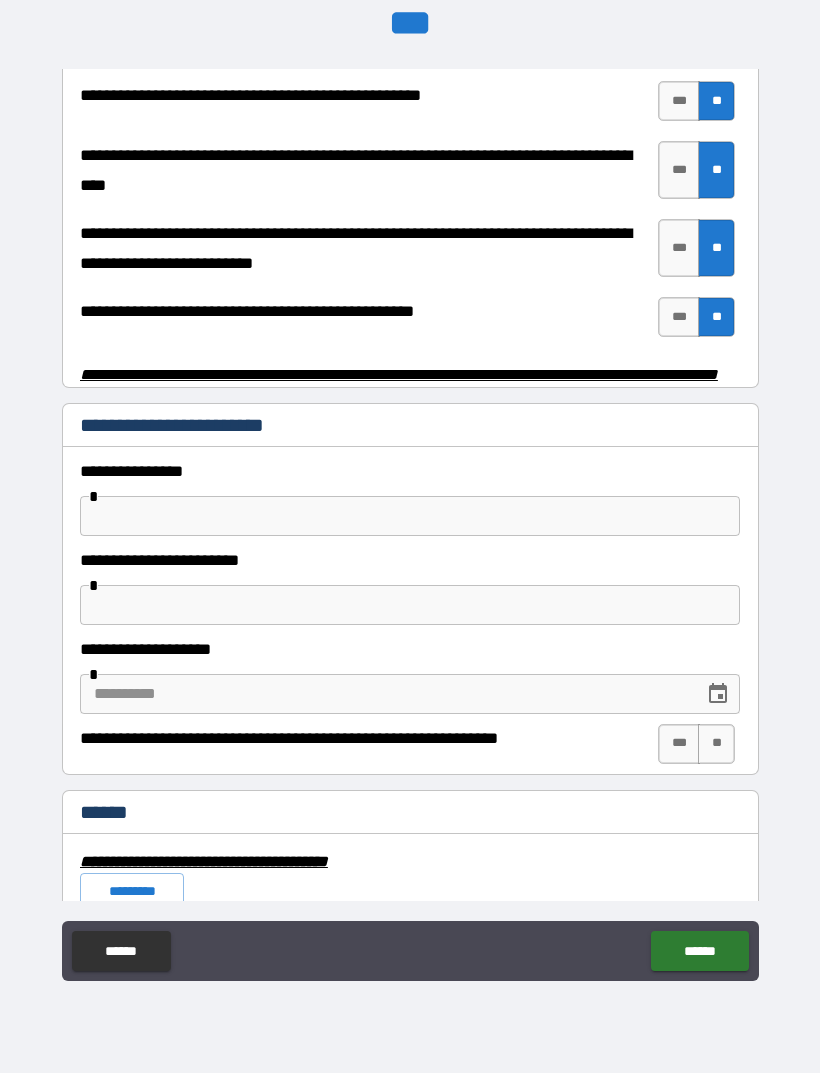 scroll, scrollTop: 3946, scrollLeft: 0, axis: vertical 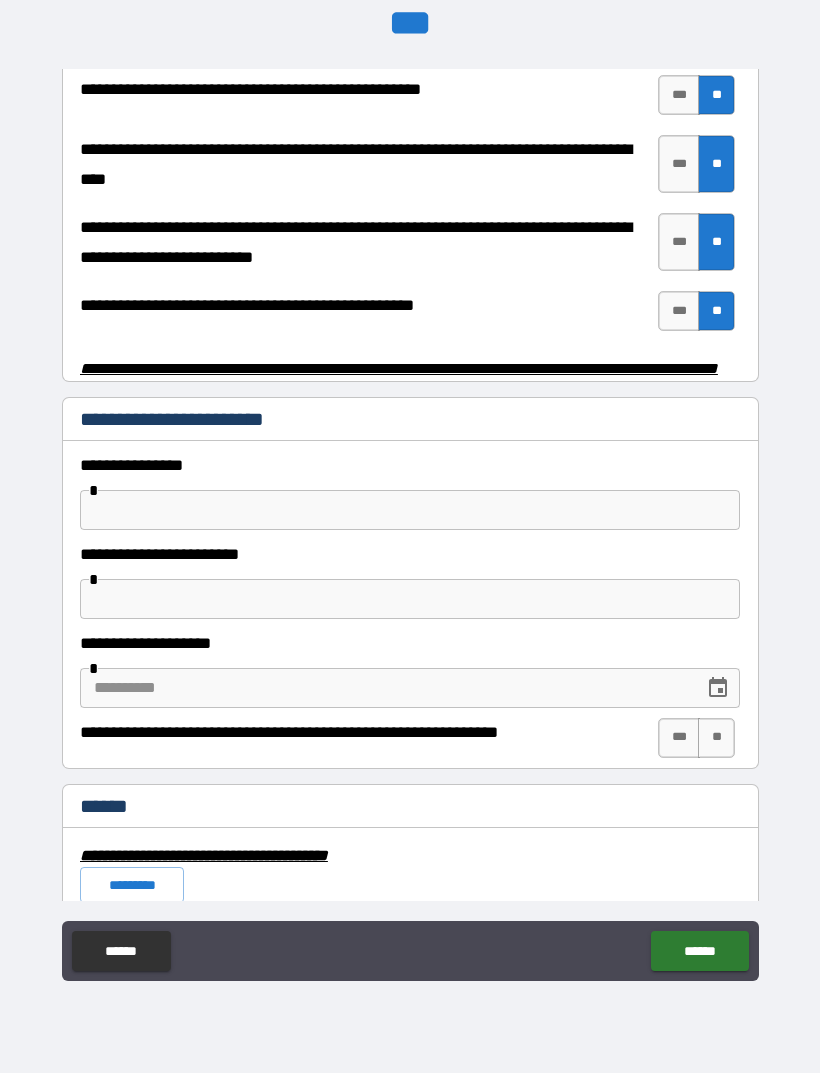 click at bounding box center (410, 510) 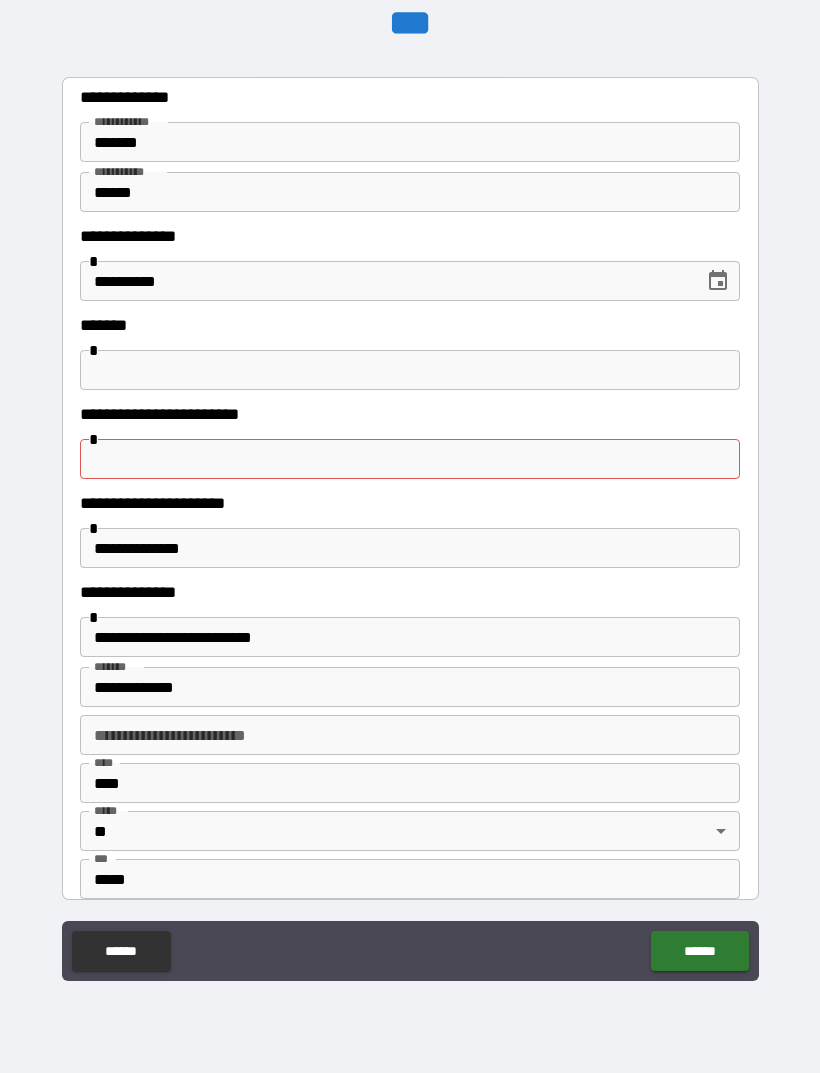 scroll, scrollTop: 153, scrollLeft: 0, axis: vertical 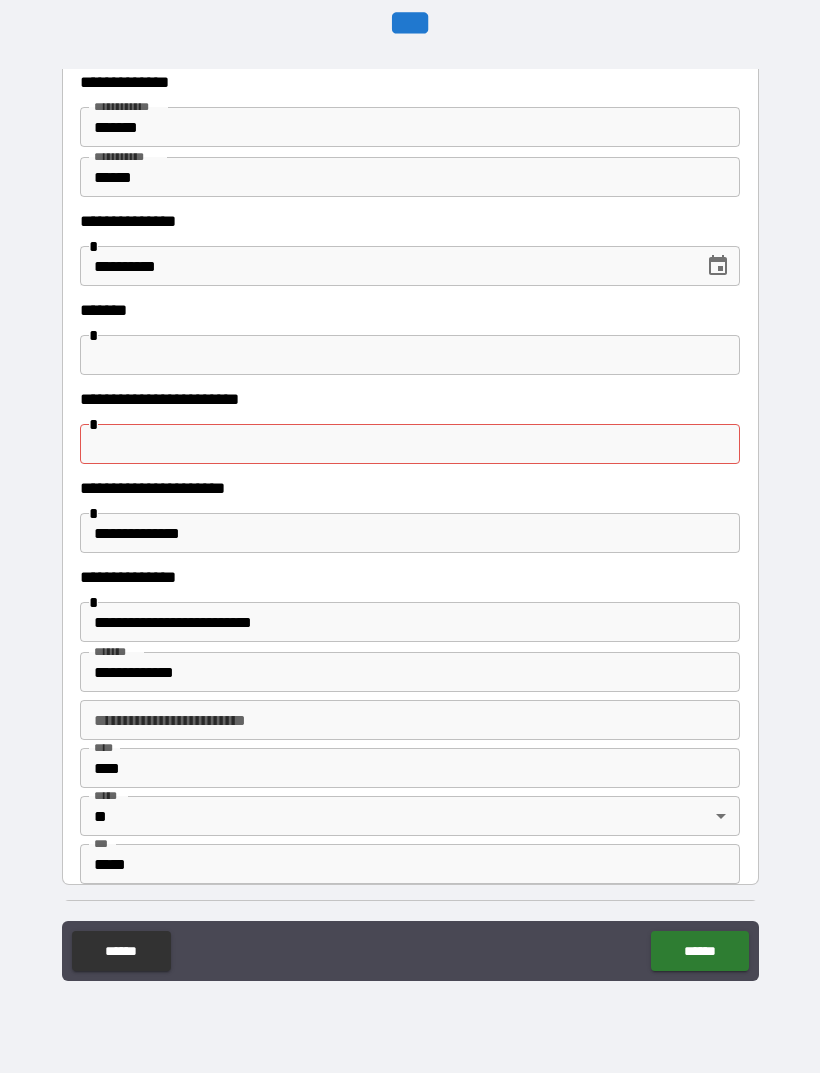 click at bounding box center (410, 444) 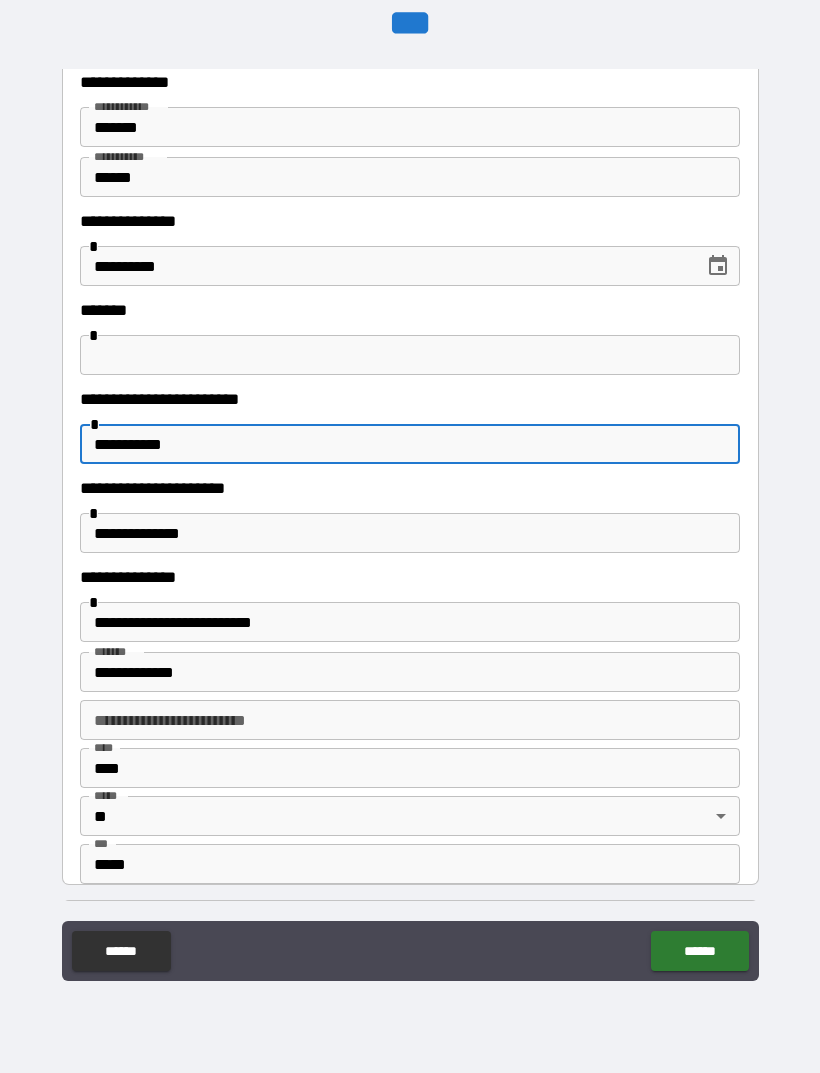 type on "**********" 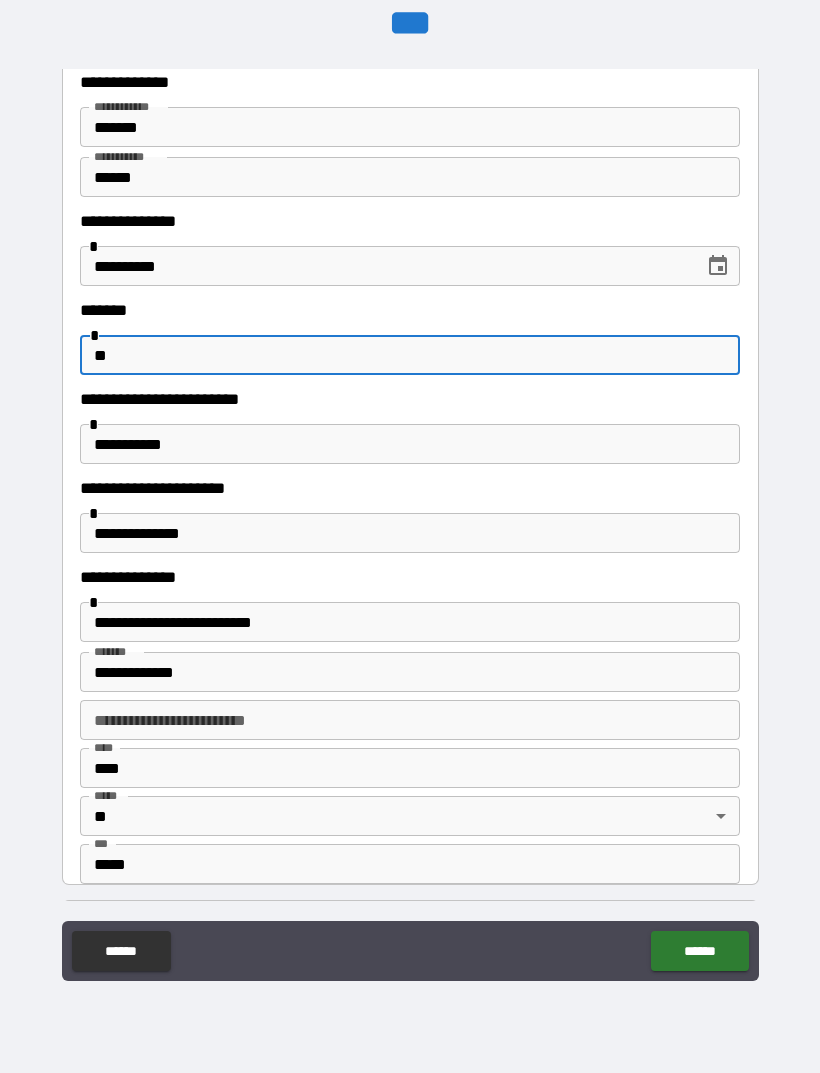 type on "*" 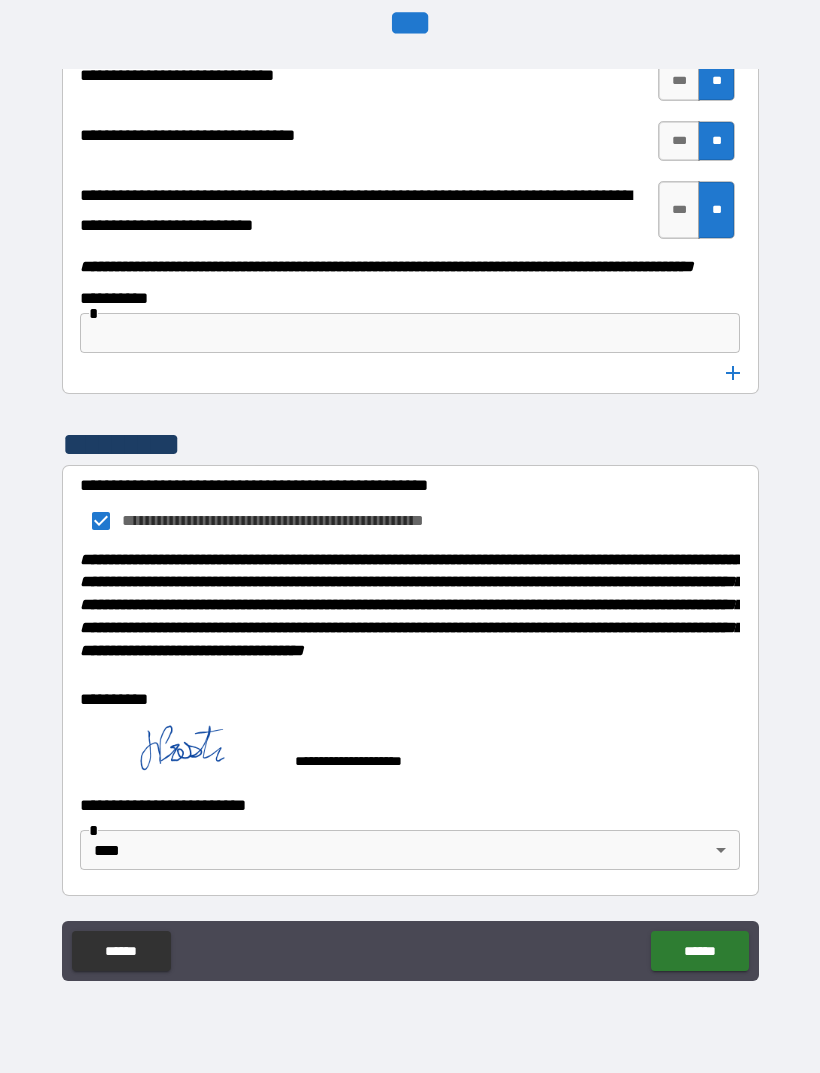 scroll, scrollTop: 10253, scrollLeft: 0, axis: vertical 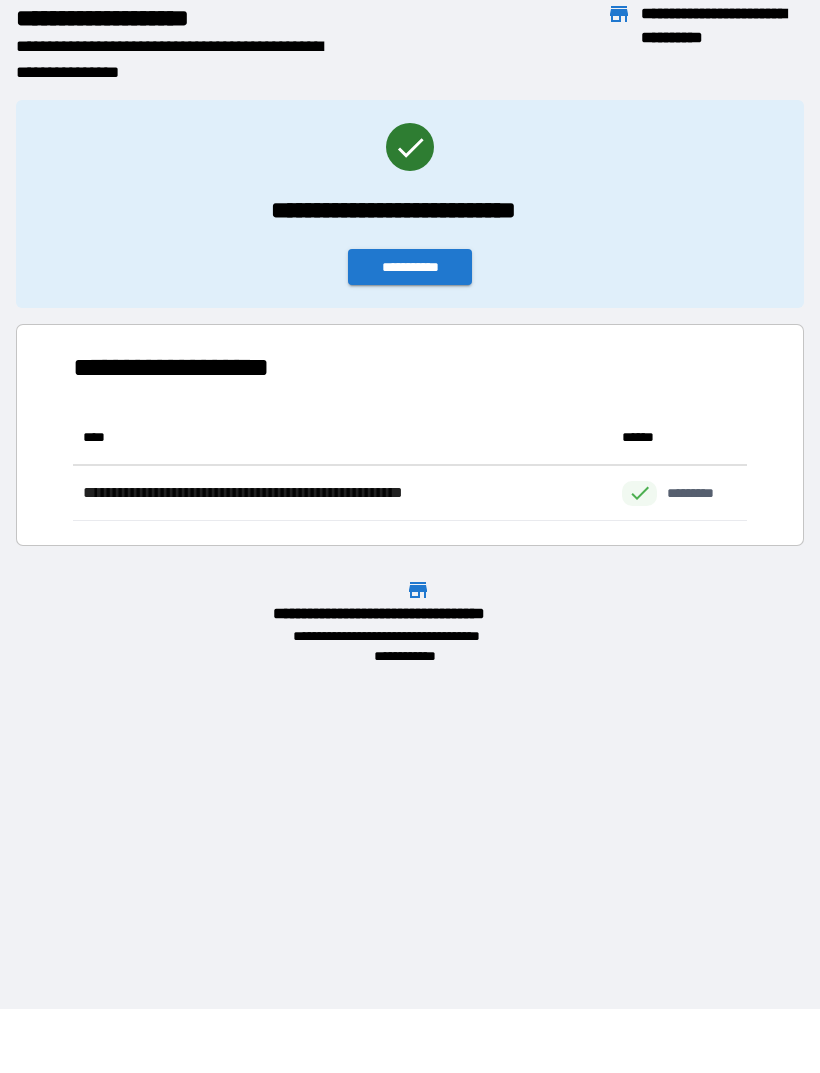 click on "**********" at bounding box center [410, 267] 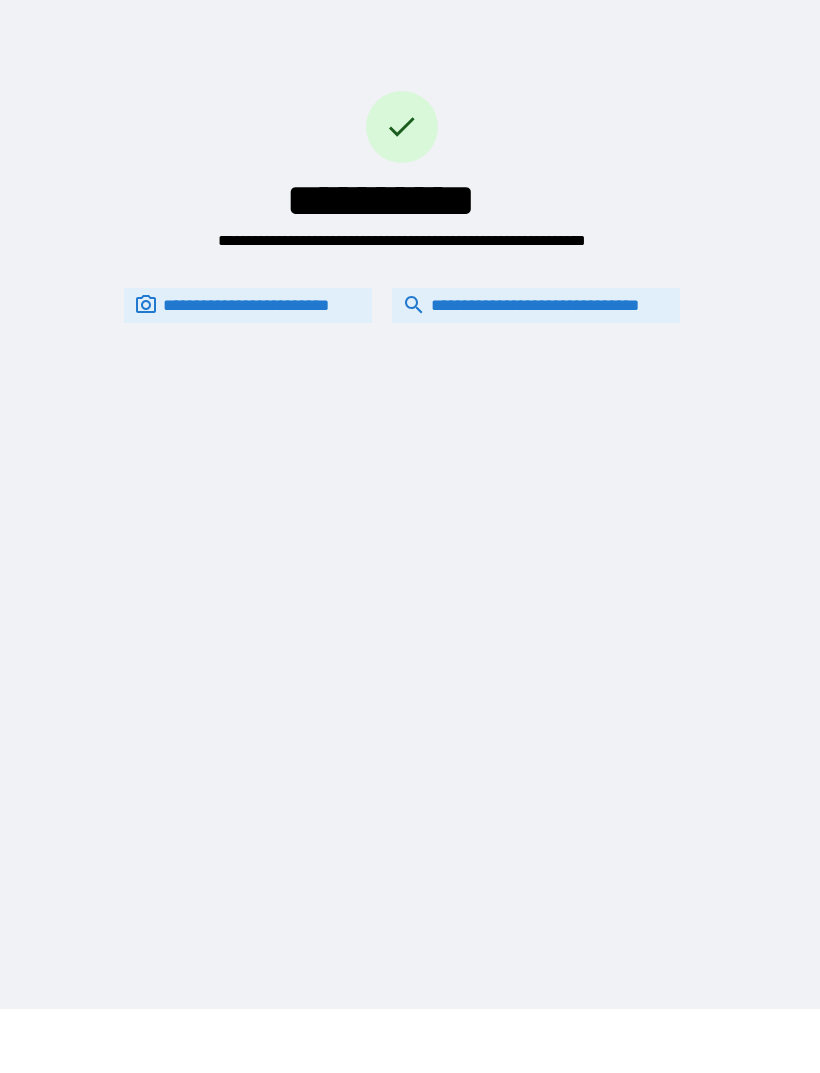 click on "**********" at bounding box center [410, 472] 